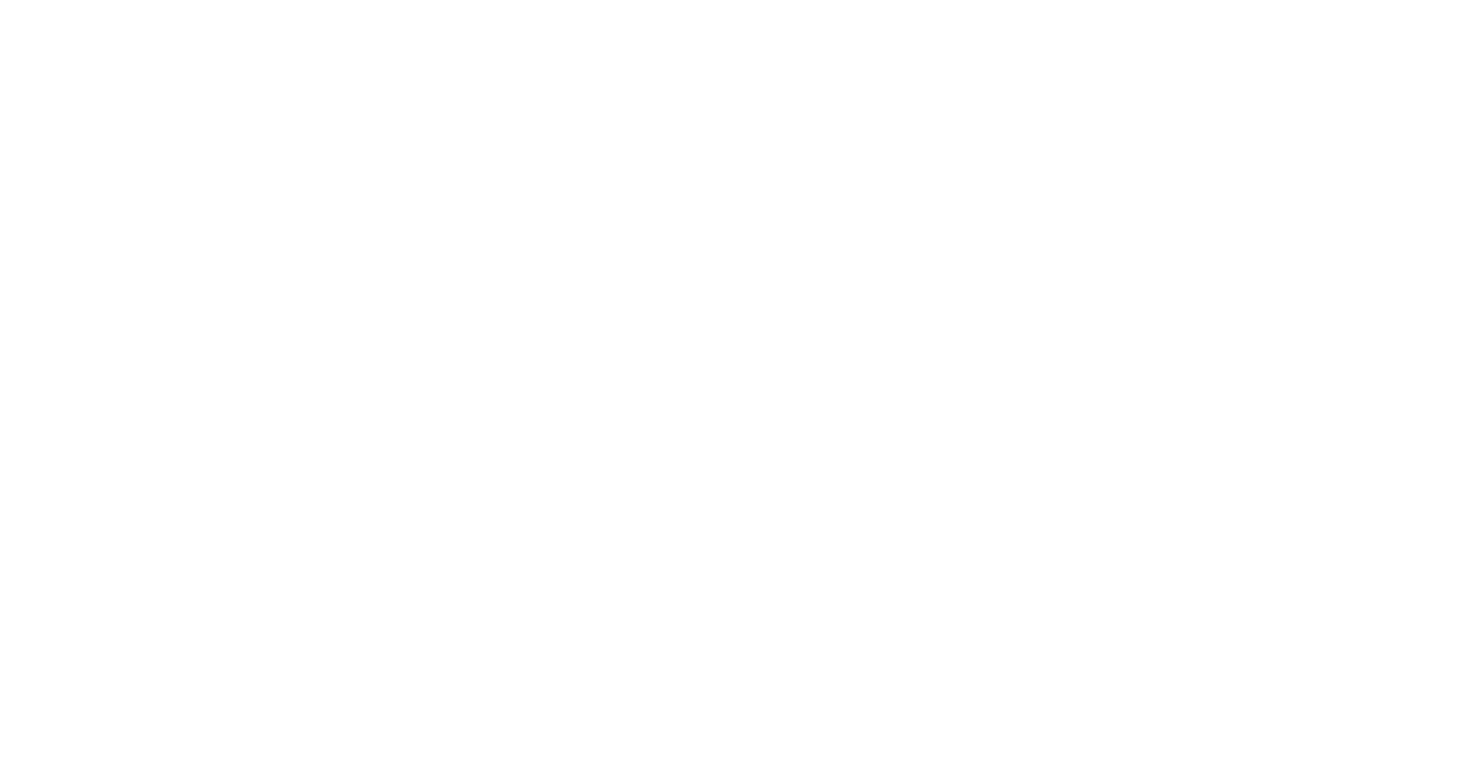 scroll, scrollTop: 0, scrollLeft: 0, axis: both 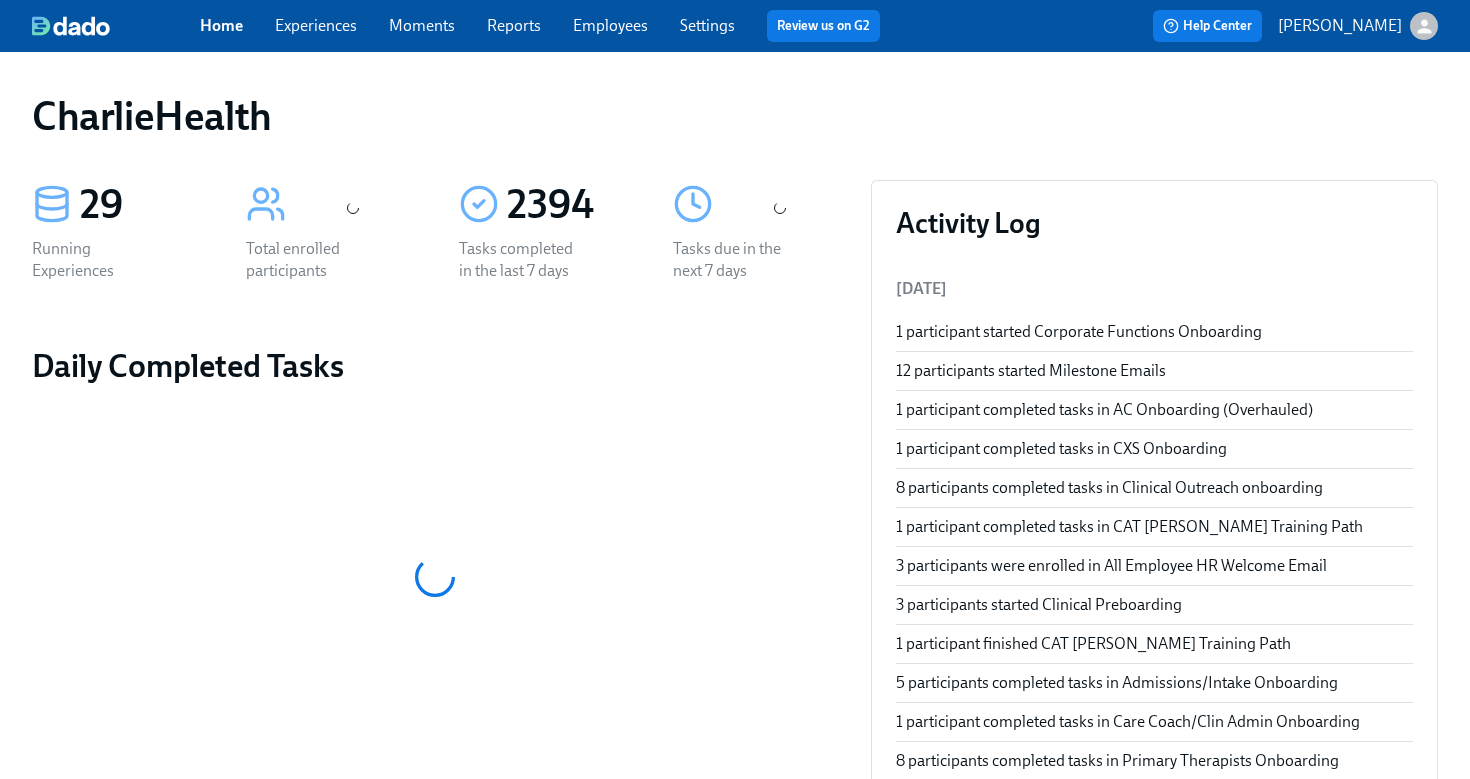 click on "Employees" at bounding box center (610, 25) 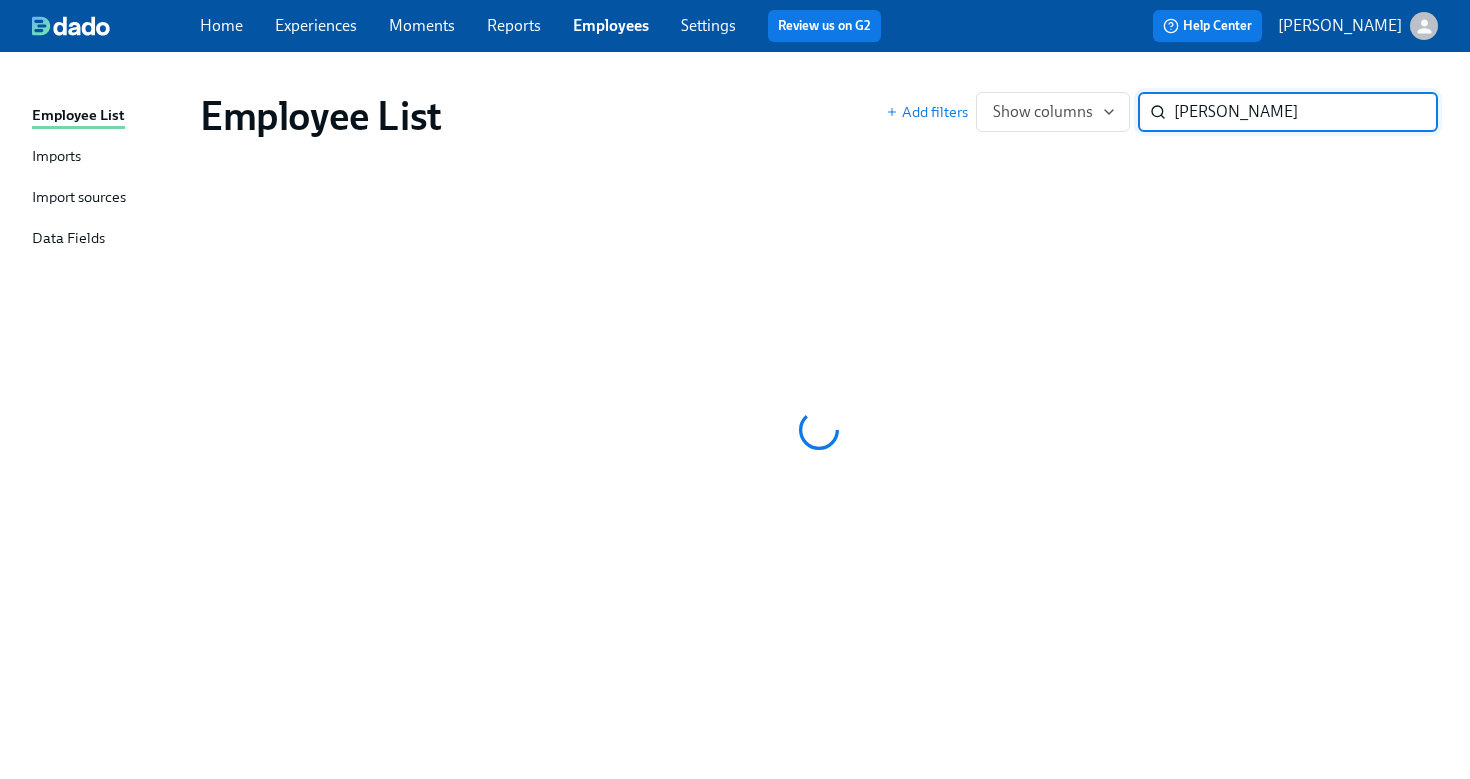 type on "kingsberry" 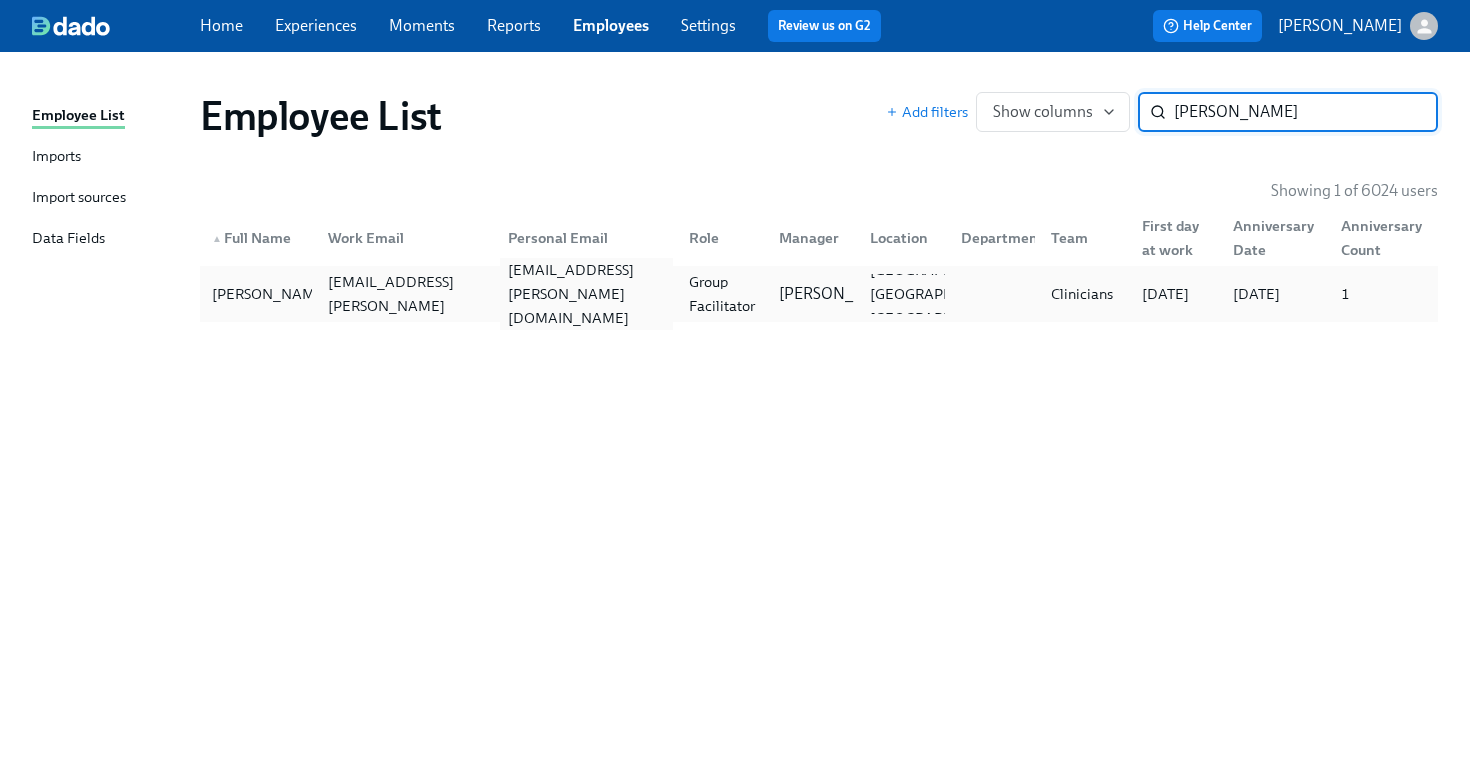 click on "[EMAIL_ADDRESS][PERSON_NAME][DOMAIN_NAME]" at bounding box center (582, 294) 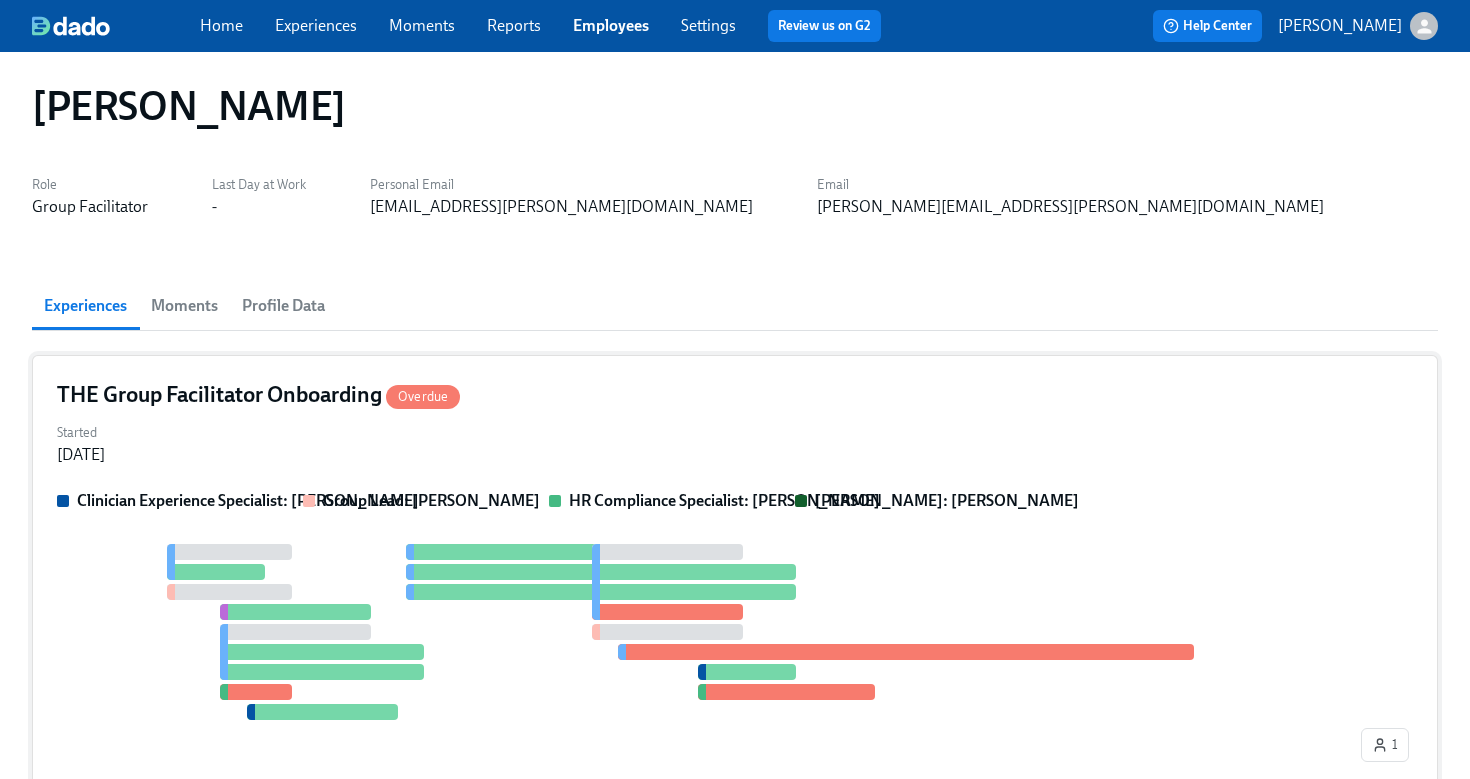 scroll, scrollTop: 12, scrollLeft: 0, axis: vertical 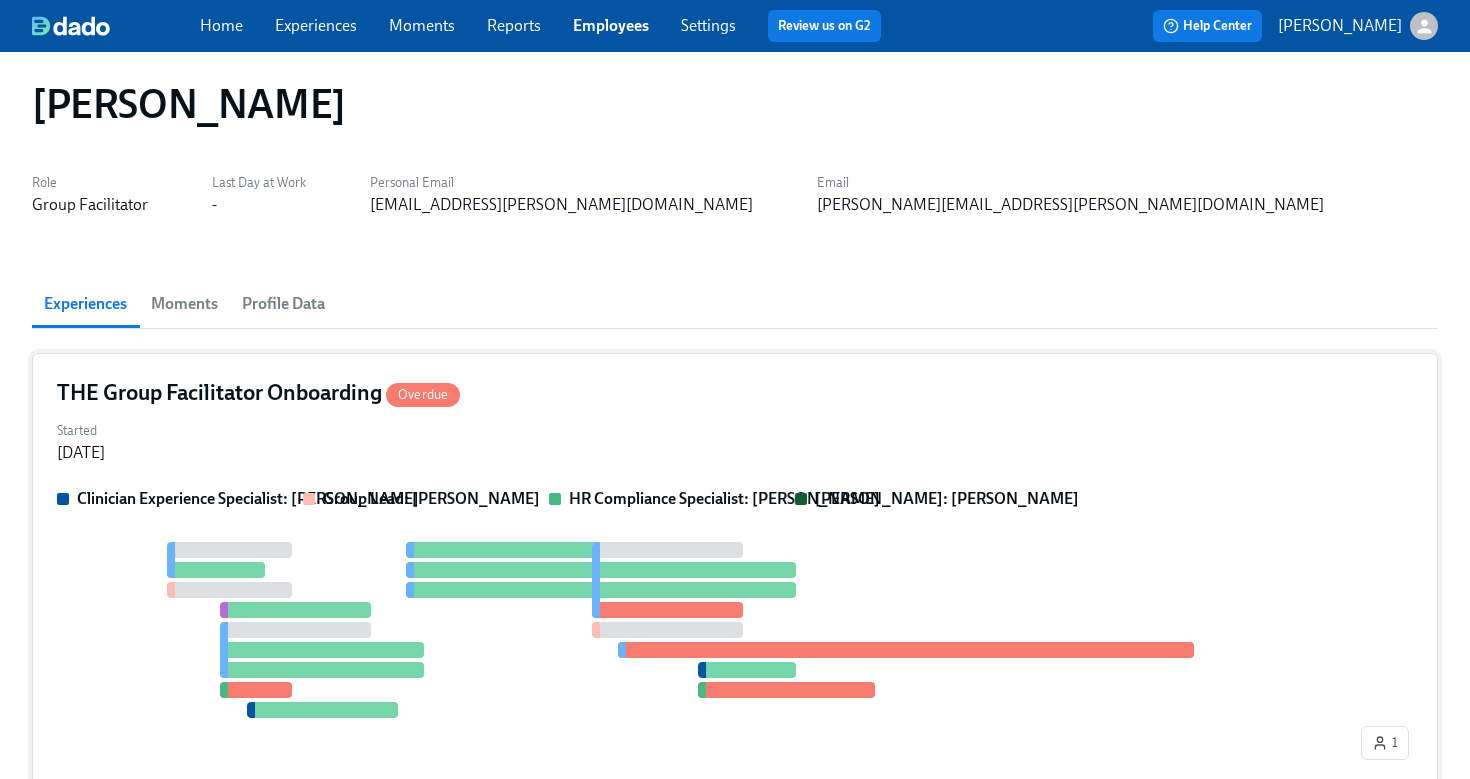 click on "Started Mar 06, 2025" at bounding box center [735, 440] 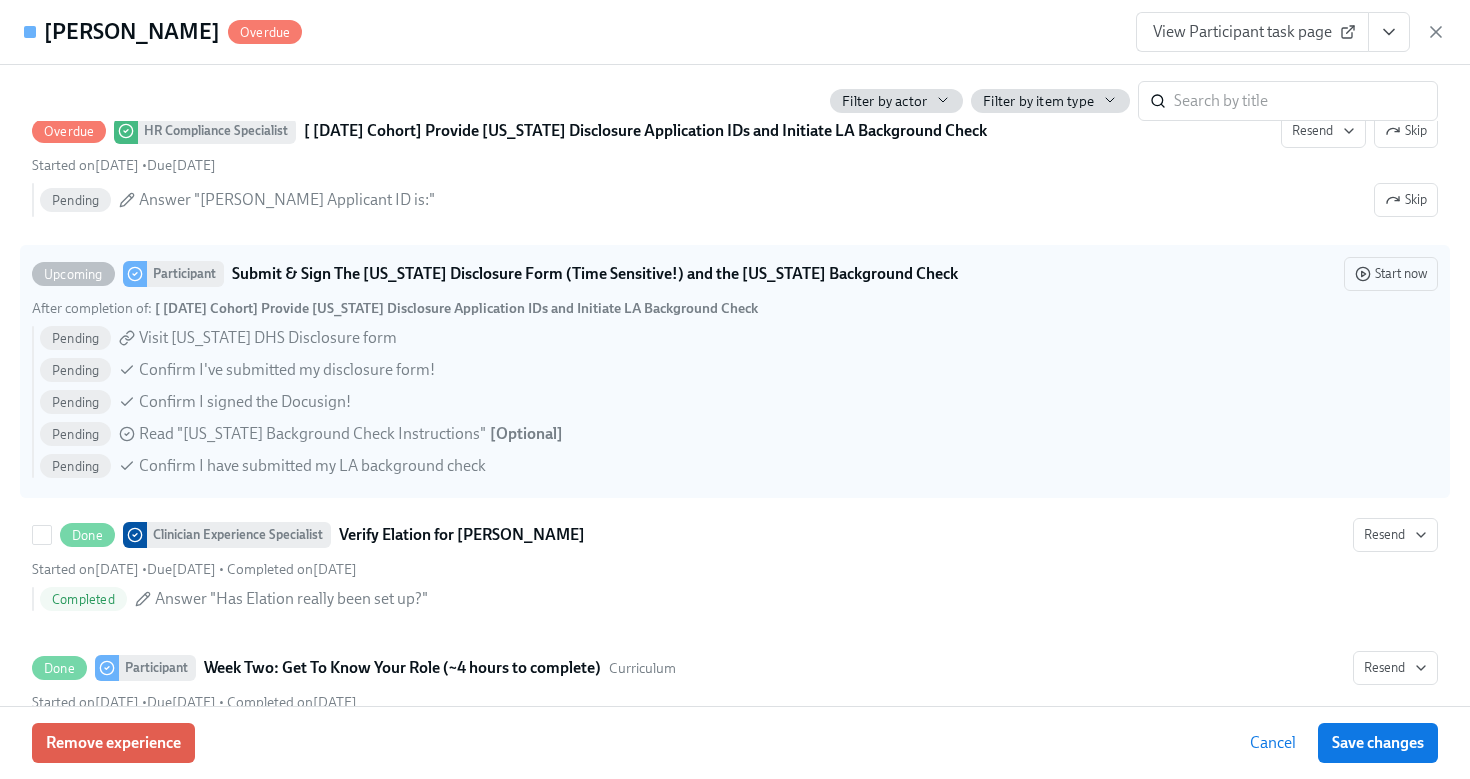 scroll, scrollTop: 1905, scrollLeft: 0, axis: vertical 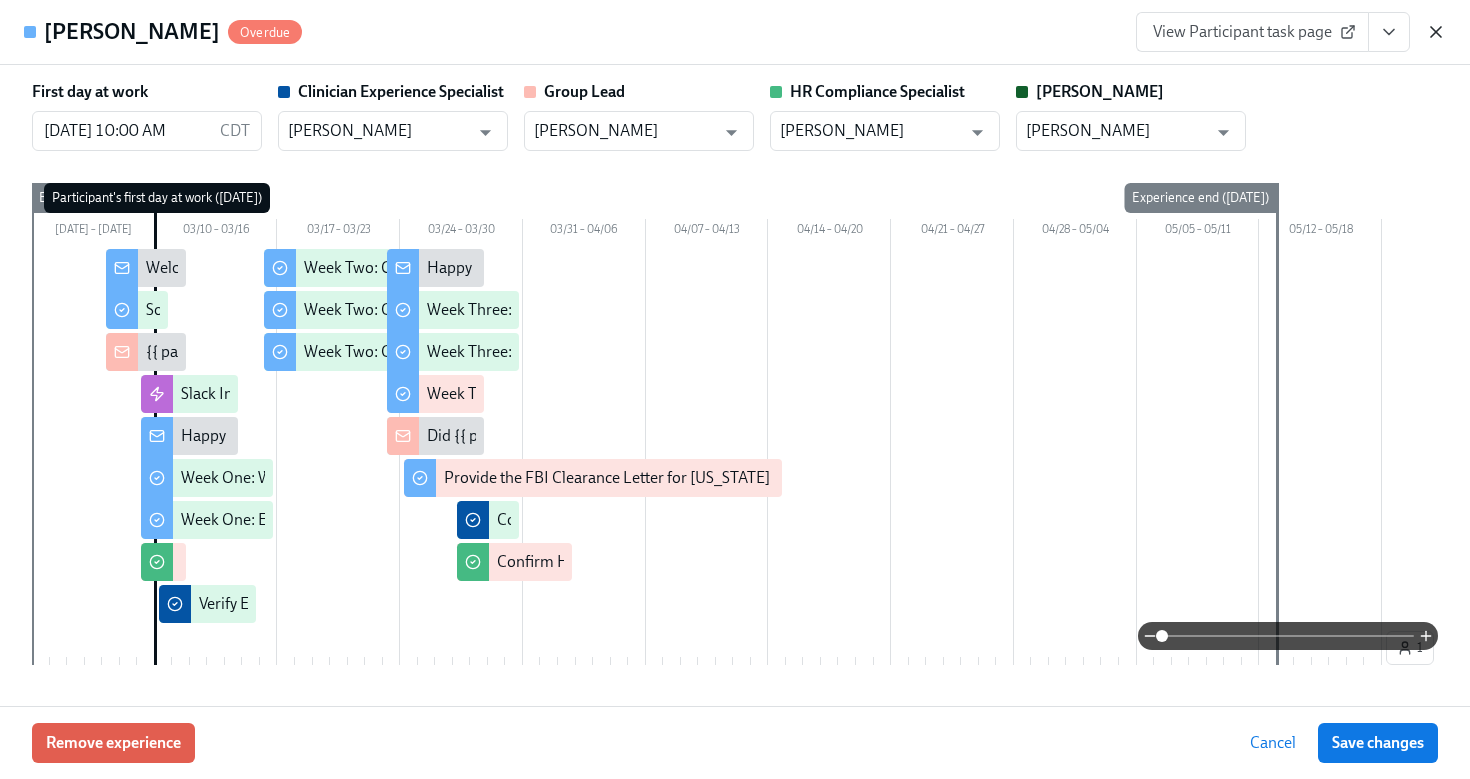 click 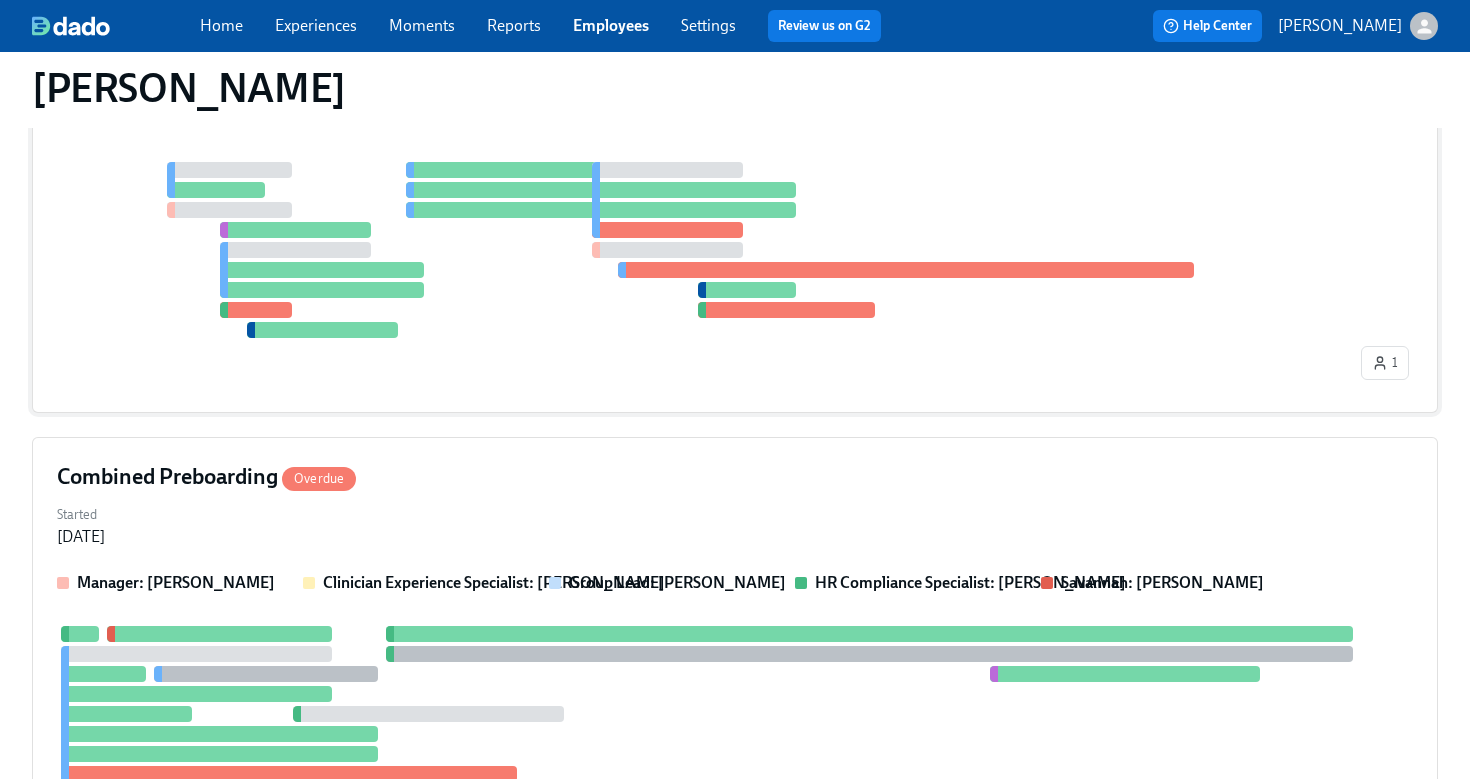 scroll, scrollTop: 646, scrollLeft: 0, axis: vertical 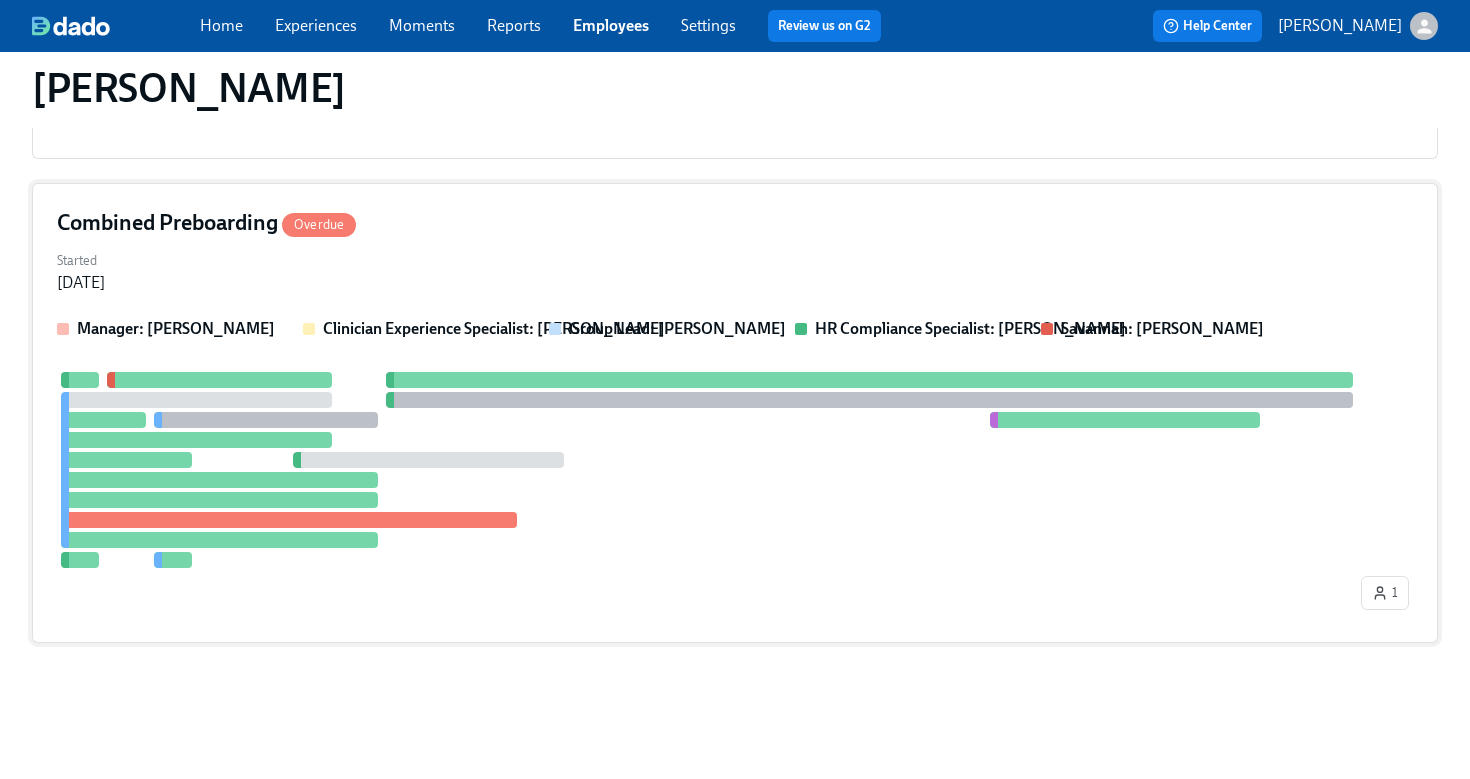 click on "Started Feb 14, 2025" at bounding box center (735, 270) 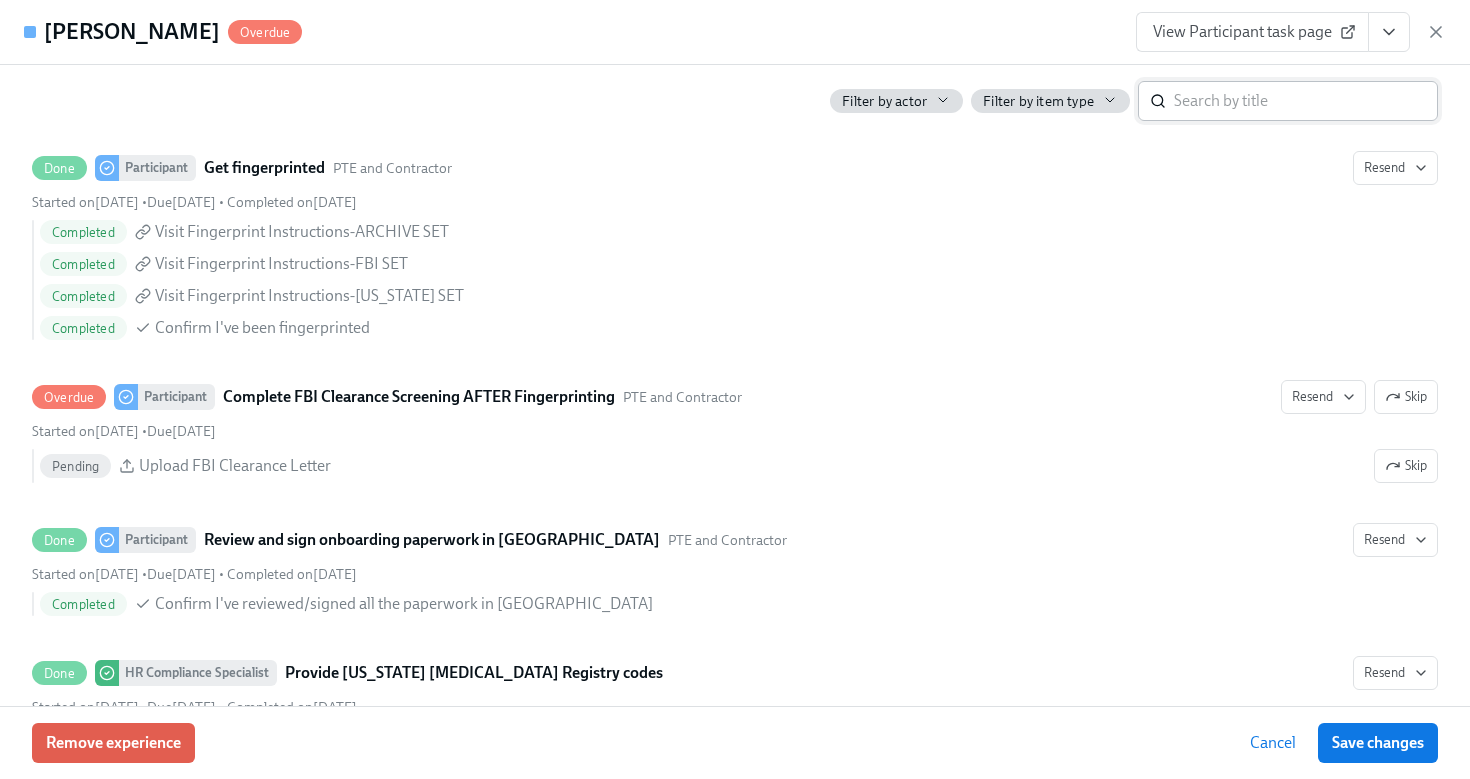 scroll, scrollTop: 2270, scrollLeft: 0, axis: vertical 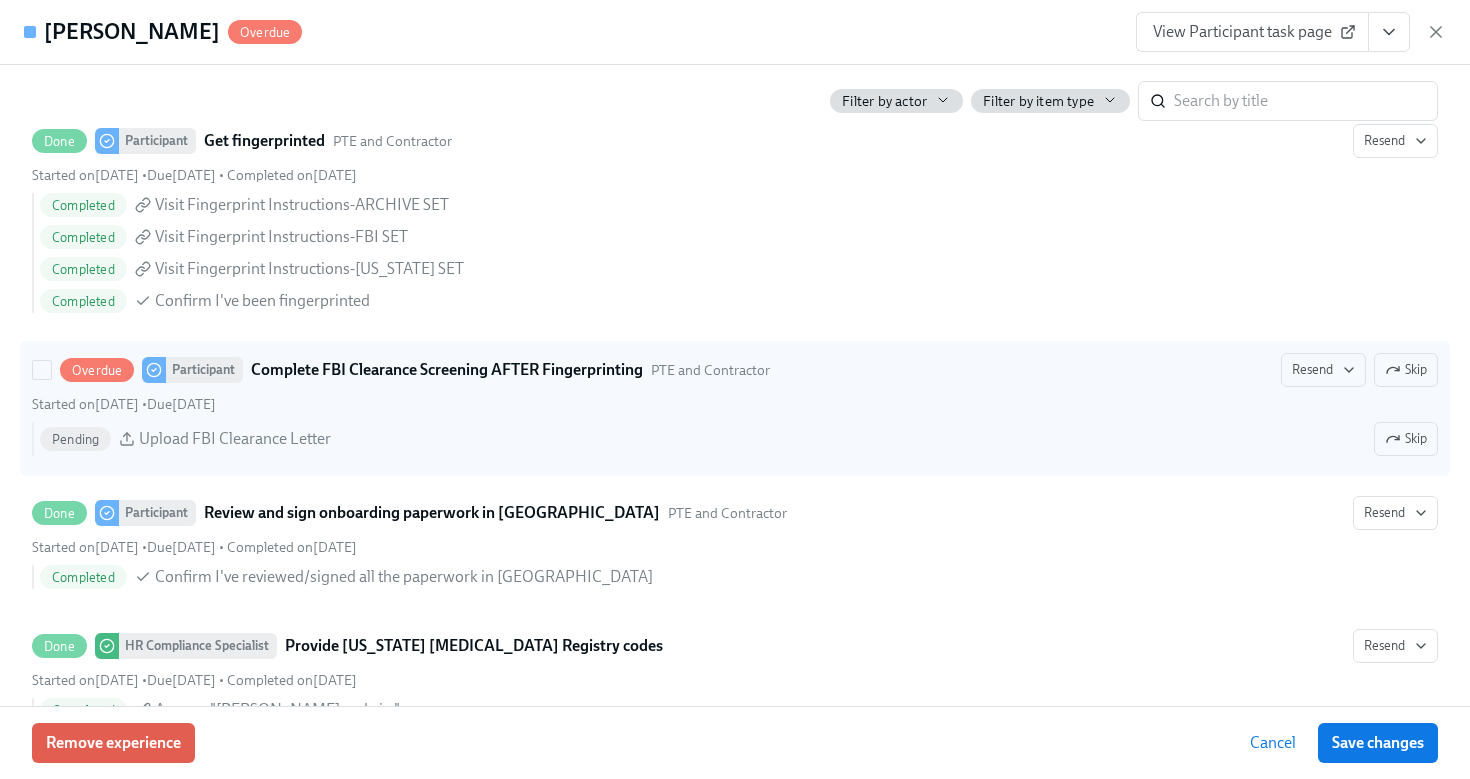 click on "Started on  February 14th   •  Due  February 24th" at bounding box center (735, 404) 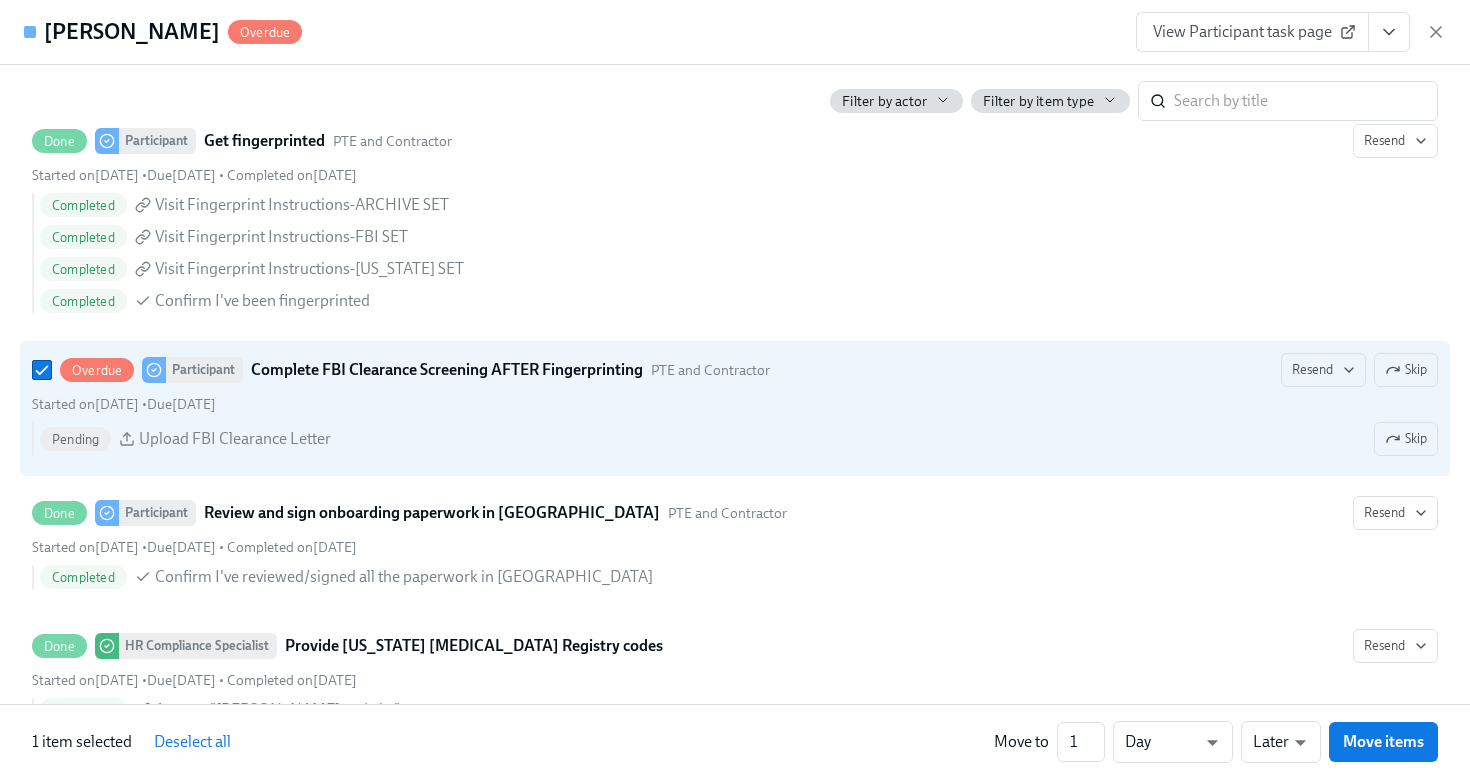 click on "View Participant task page" at bounding box center (1252, 32) 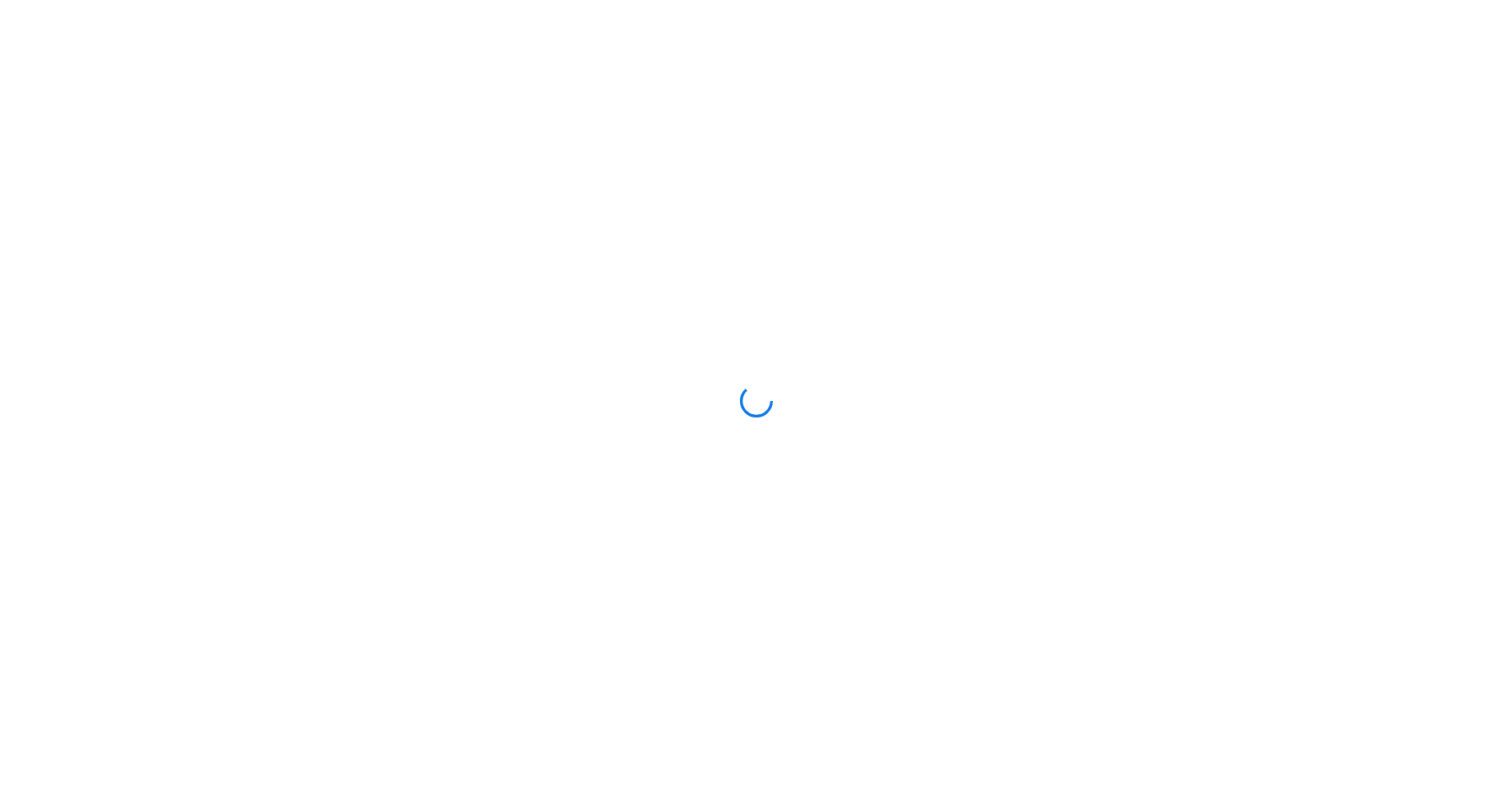 scroll, scrollTop: 0, scrollLeft: 0, axis: both 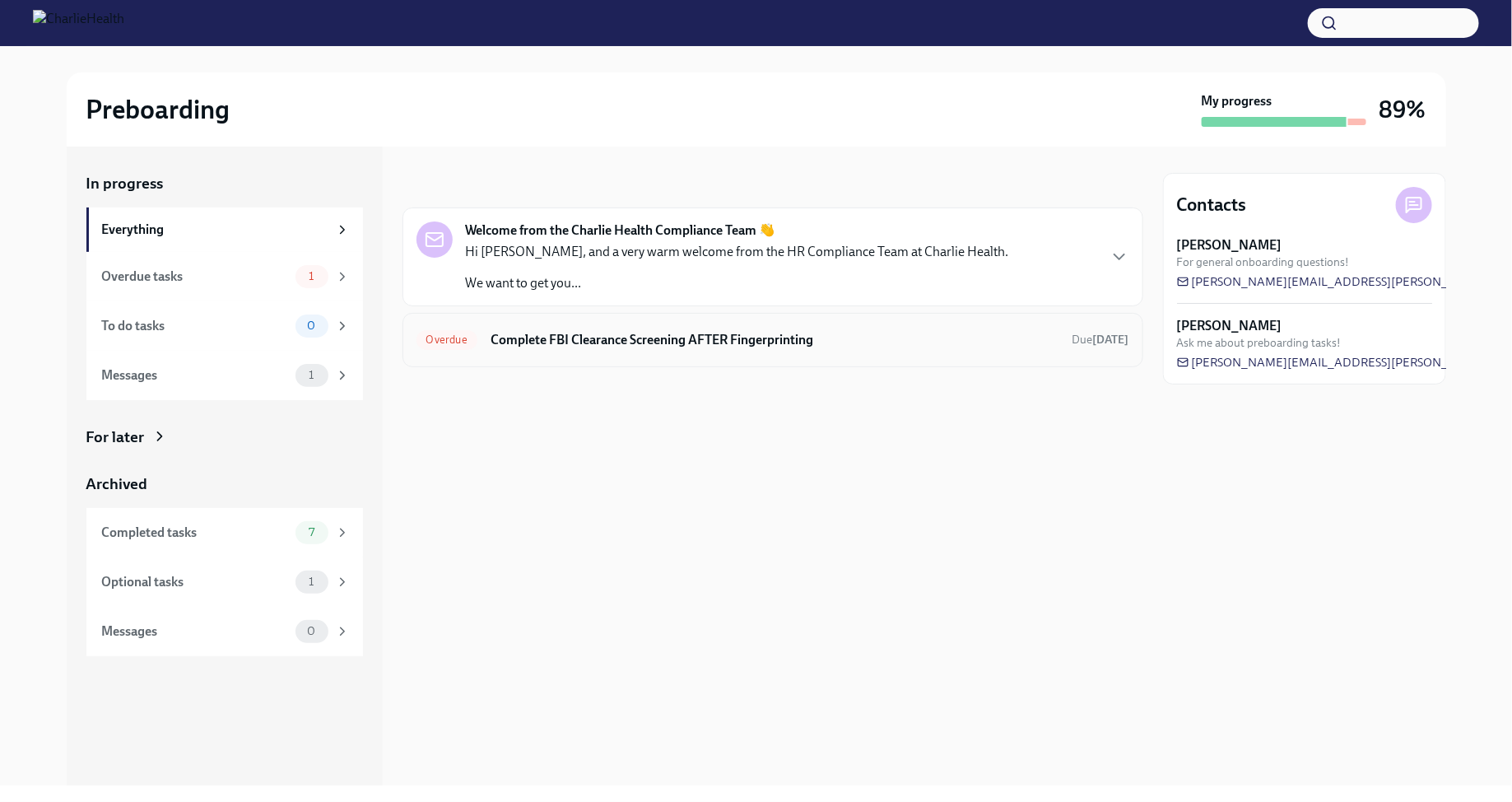 click on "Overdue Complete FBI Clearance Screening AFTER Fingerprinting  Due  Feb 24th" at bounding box center [773, 340] 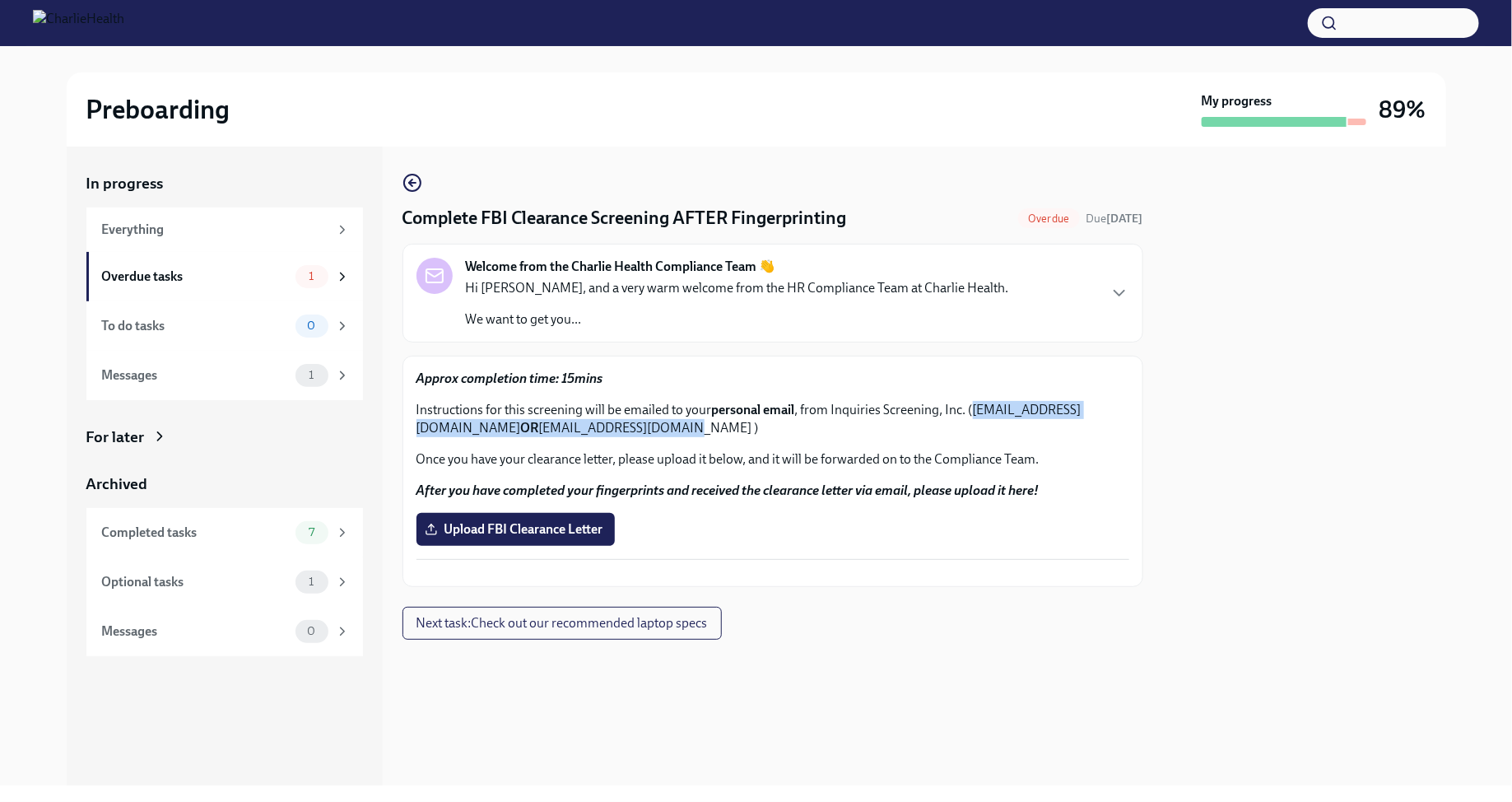 drag, startPoint x: 420, startPoint y: 426, endPoint x: 779, endPoint y: 431, distance: 359.0348 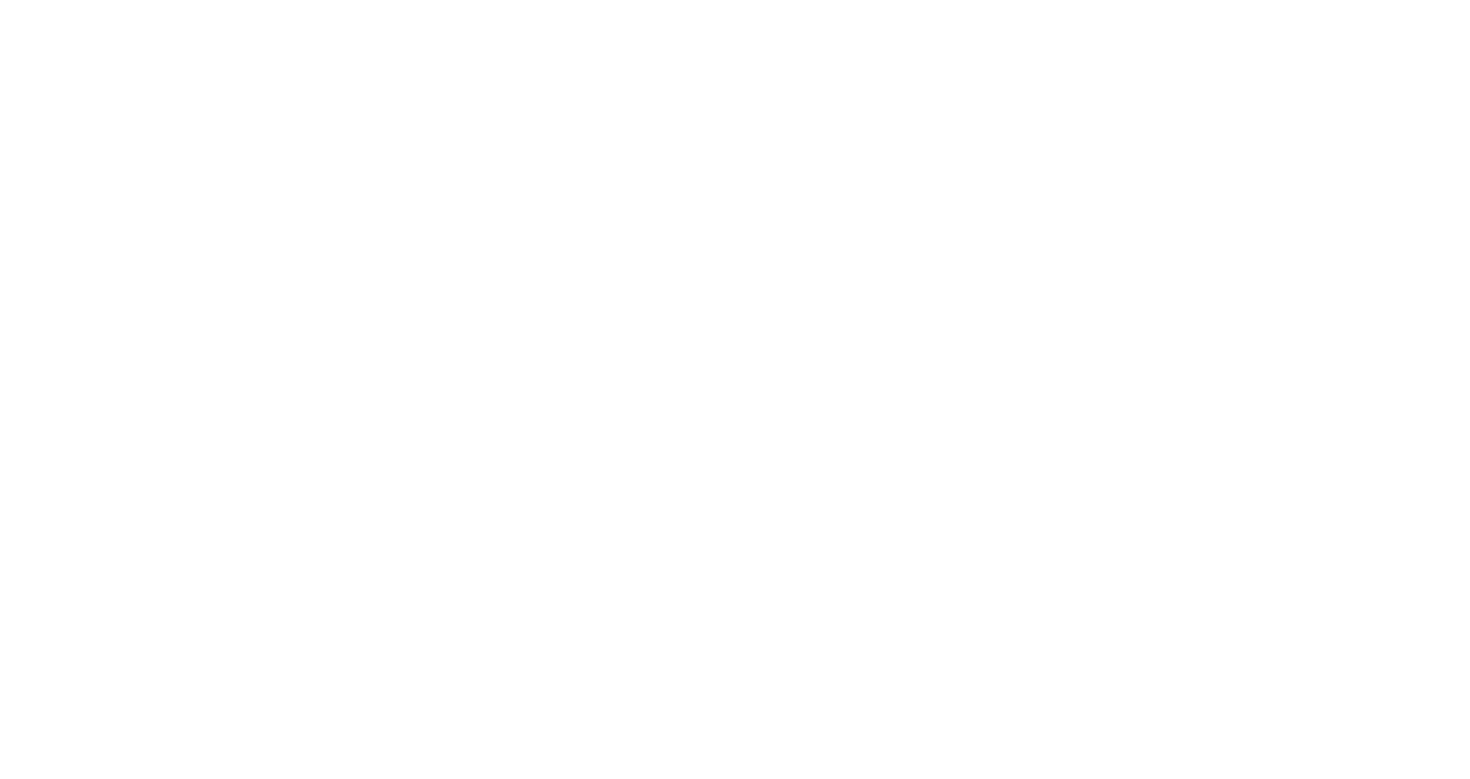 scroll, scrollTop: 0, scrollLeft: 0, axis: both 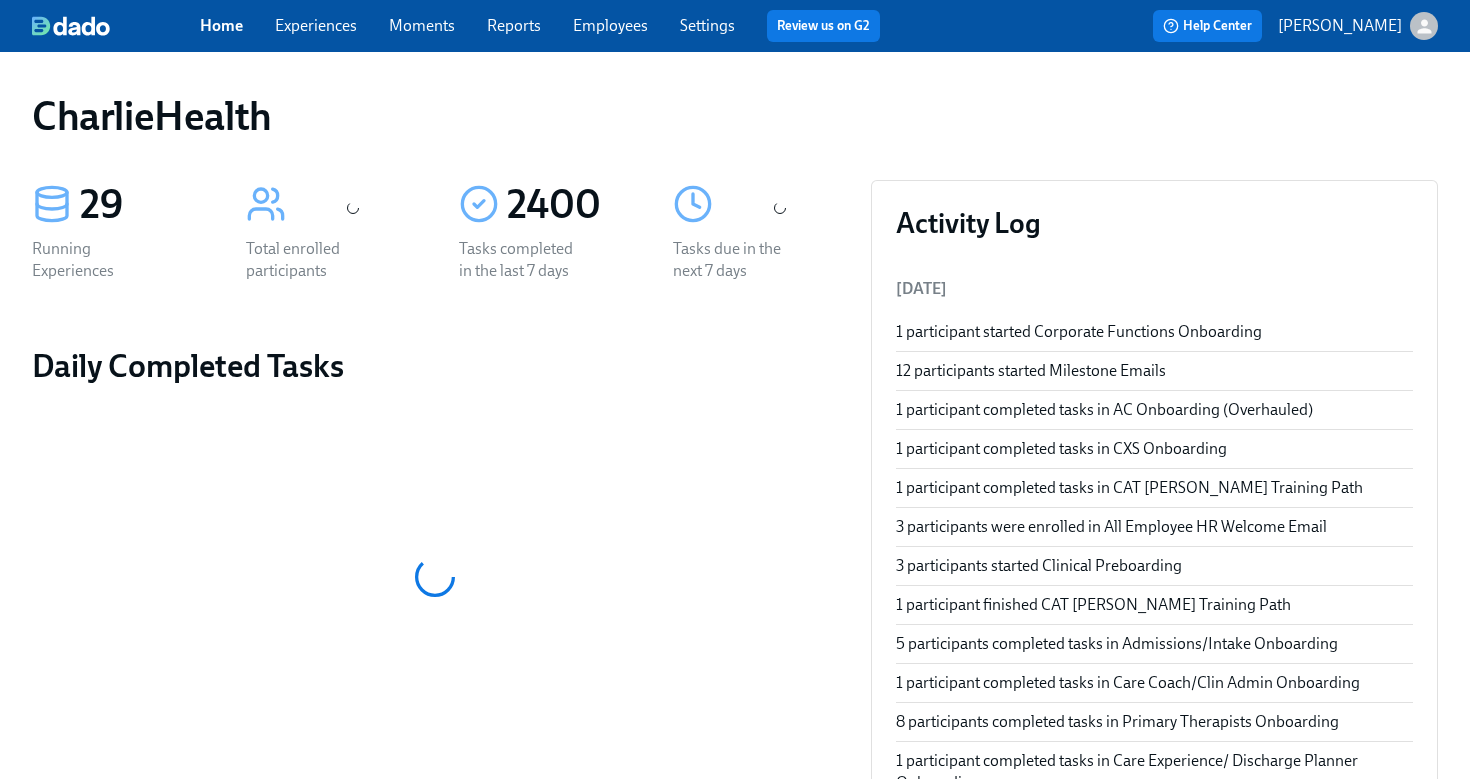 click on "Employees" at bounding box center [610, 25] 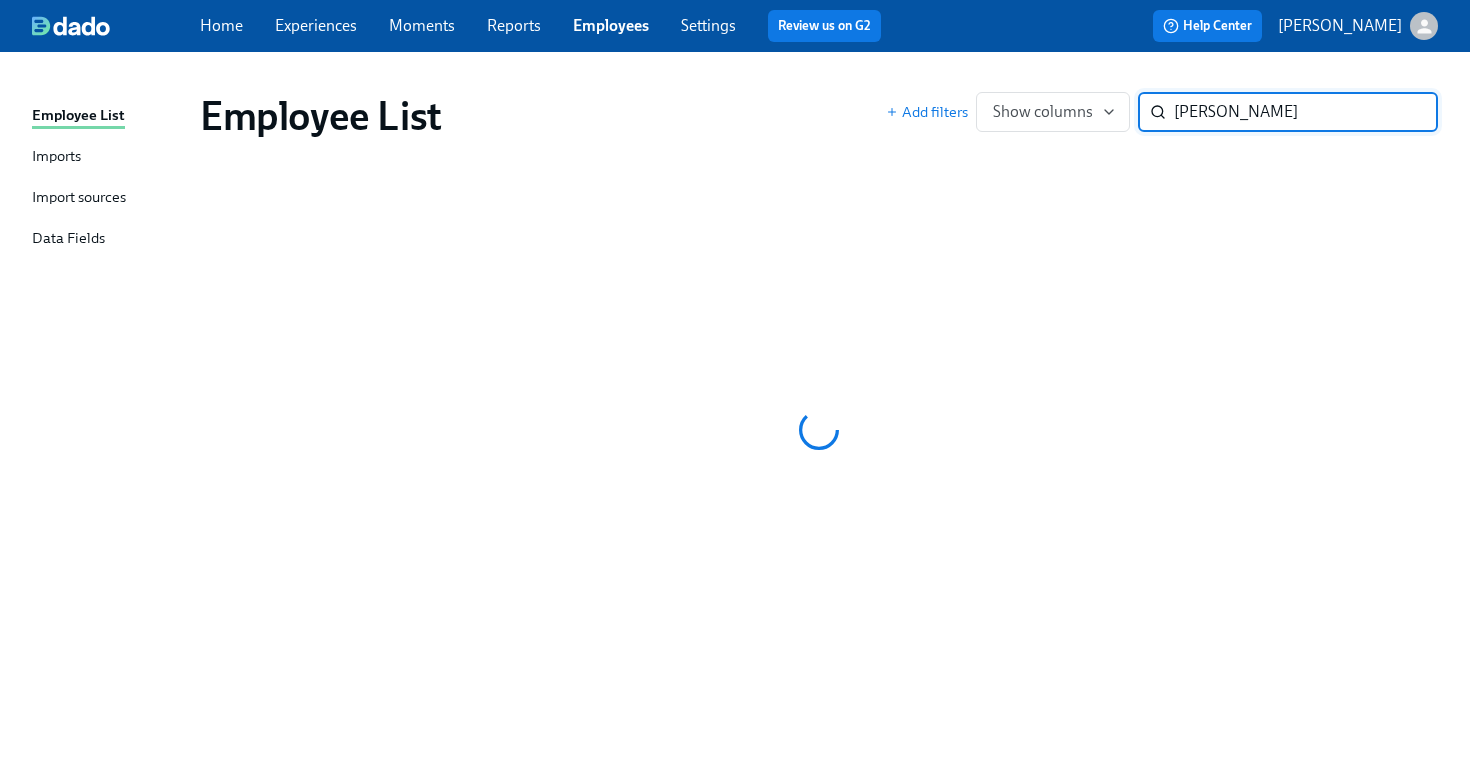 type on "mangum" 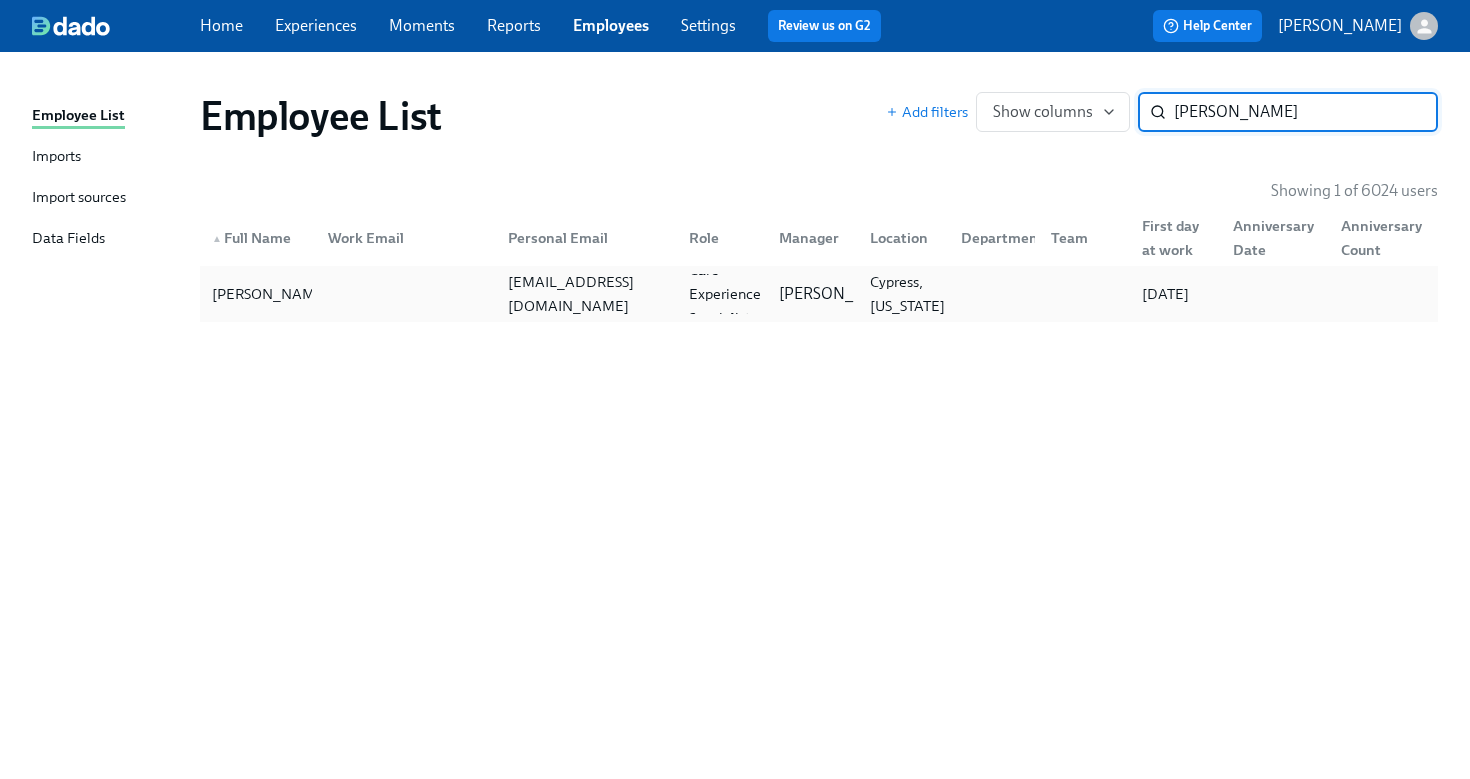 click on "alayjamangum@gmail.com" at bounding box center (582, 294) 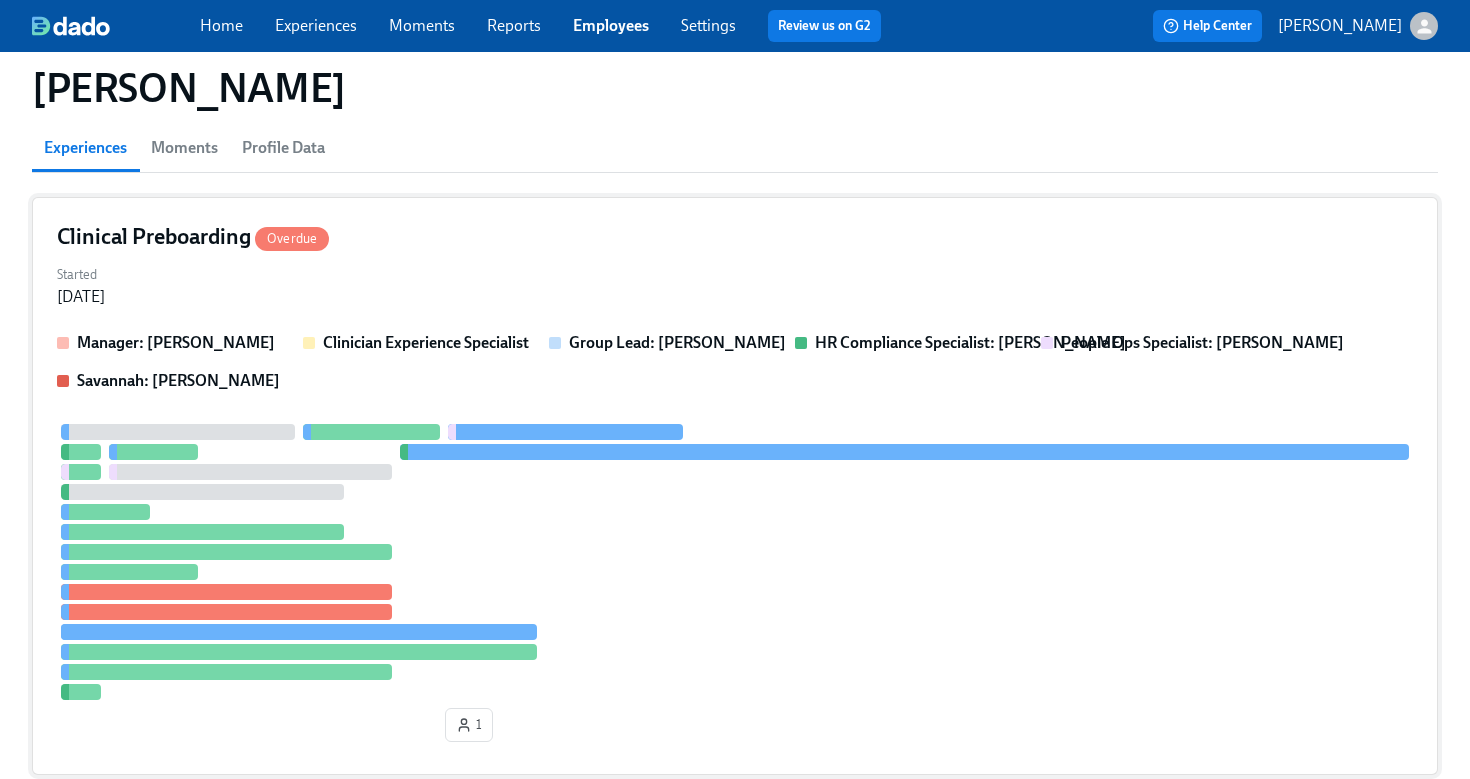 scroll, scrollTop: 170, scrollLeft: 0, axis: vertical 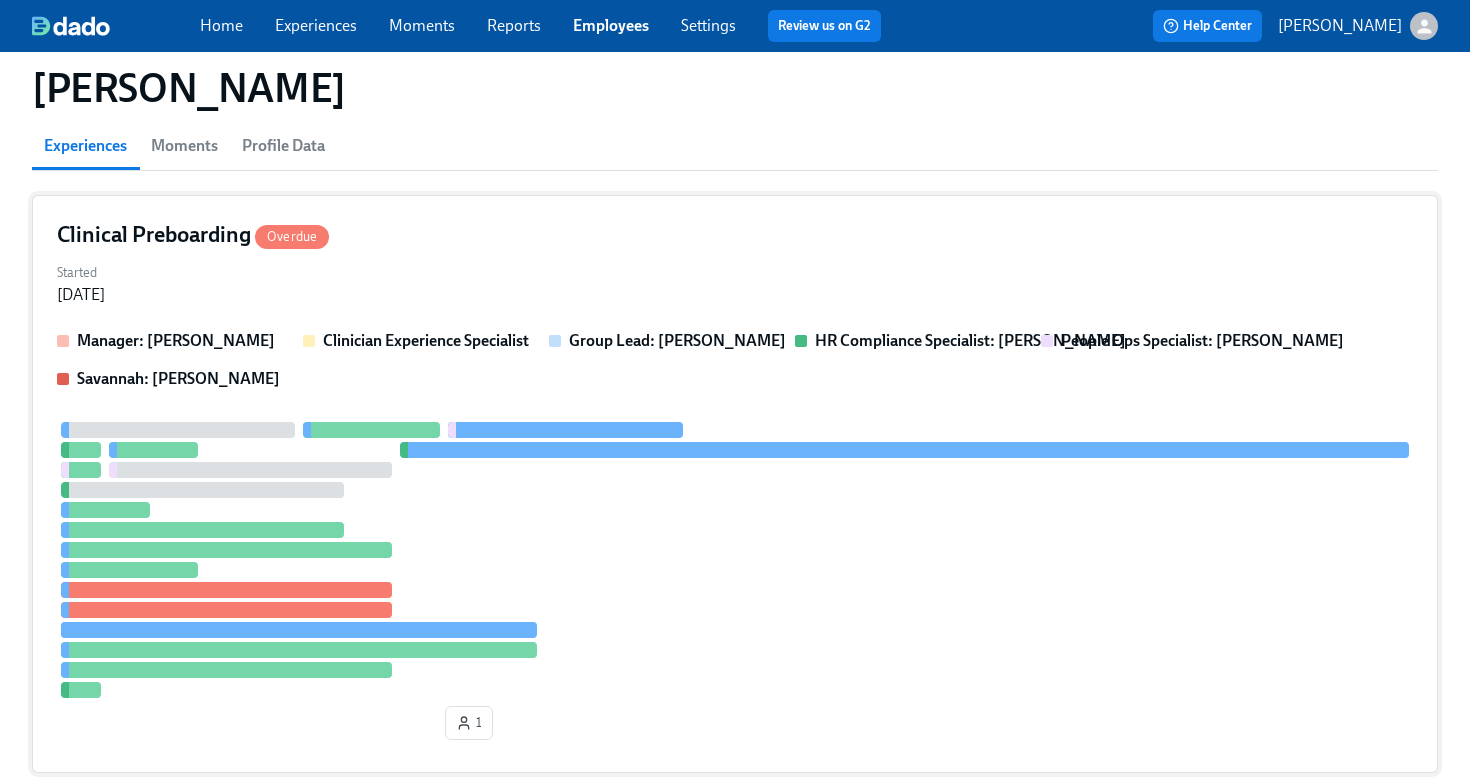 click on "Started Jul 21, 2025" at bounding box center (735, 282) 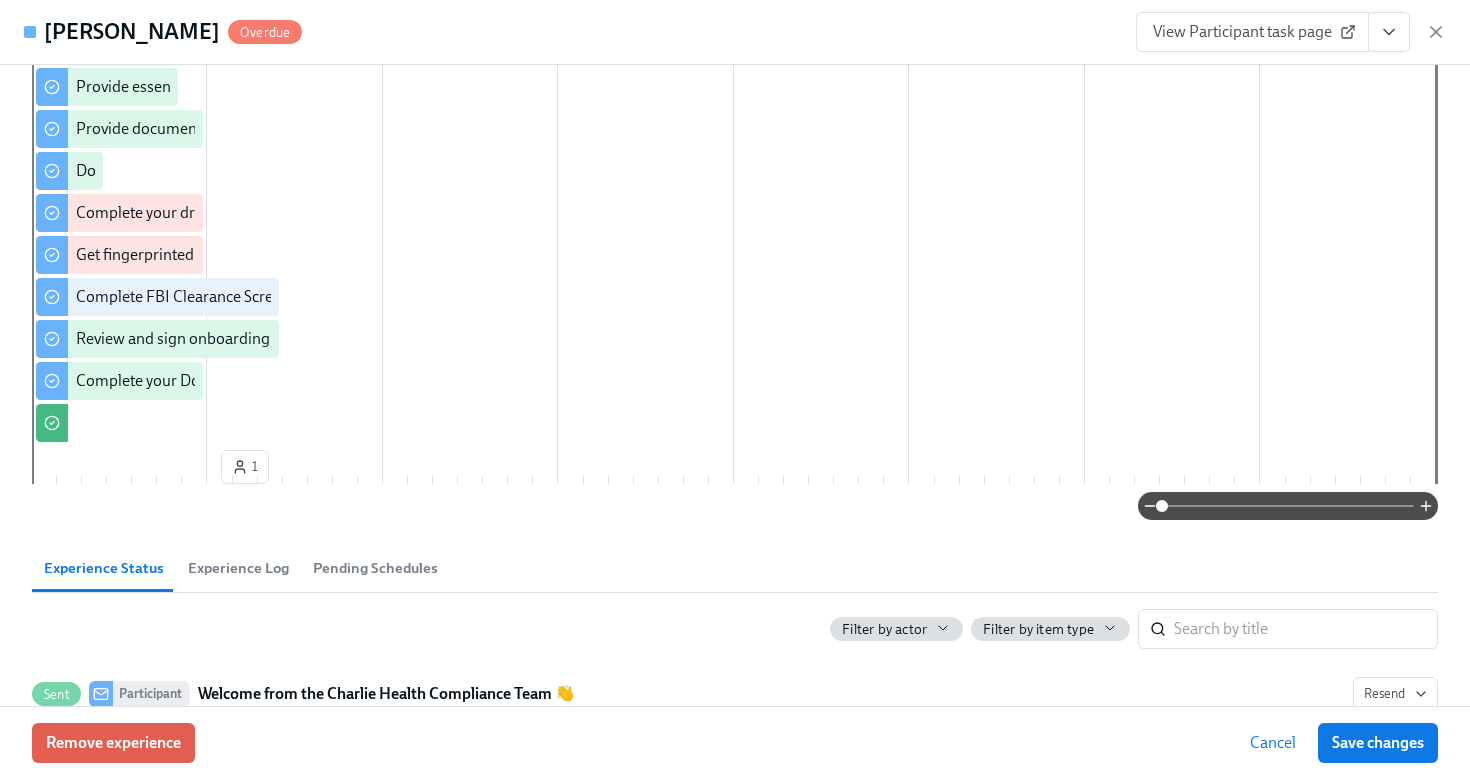 scroll, scrollTop: 0, scrollLeft: 0, axis: both 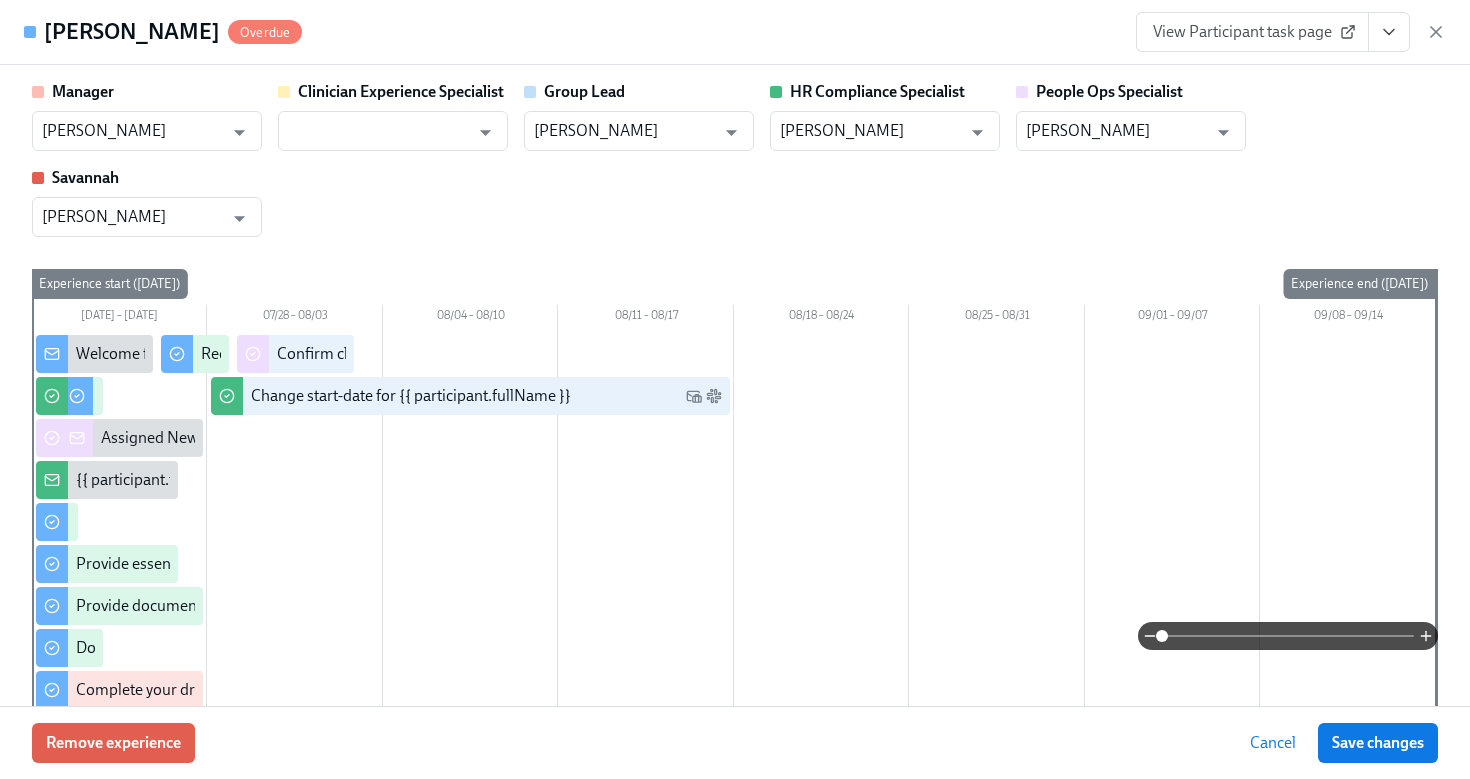 click 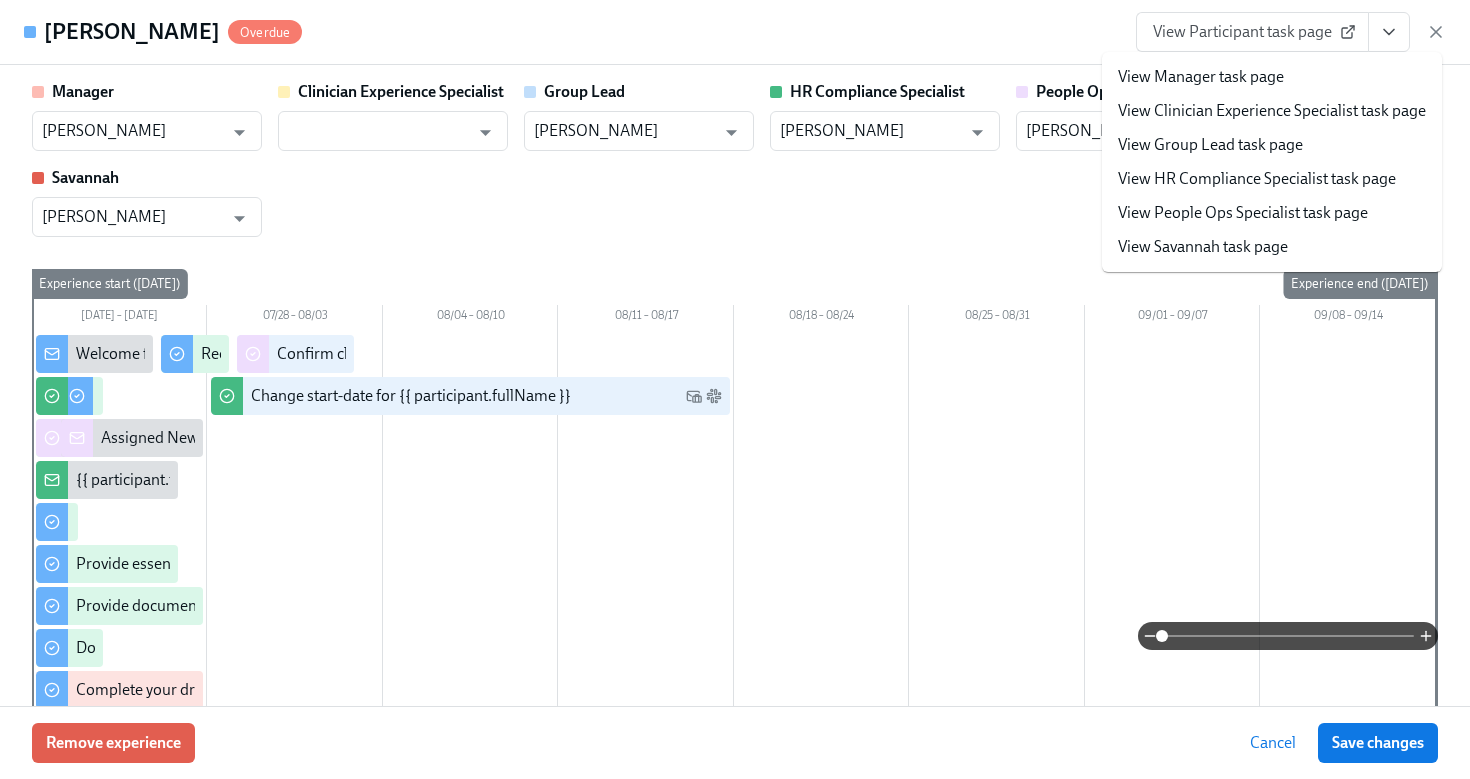click on "View Participant task page" at bounding box center [1252, 32] 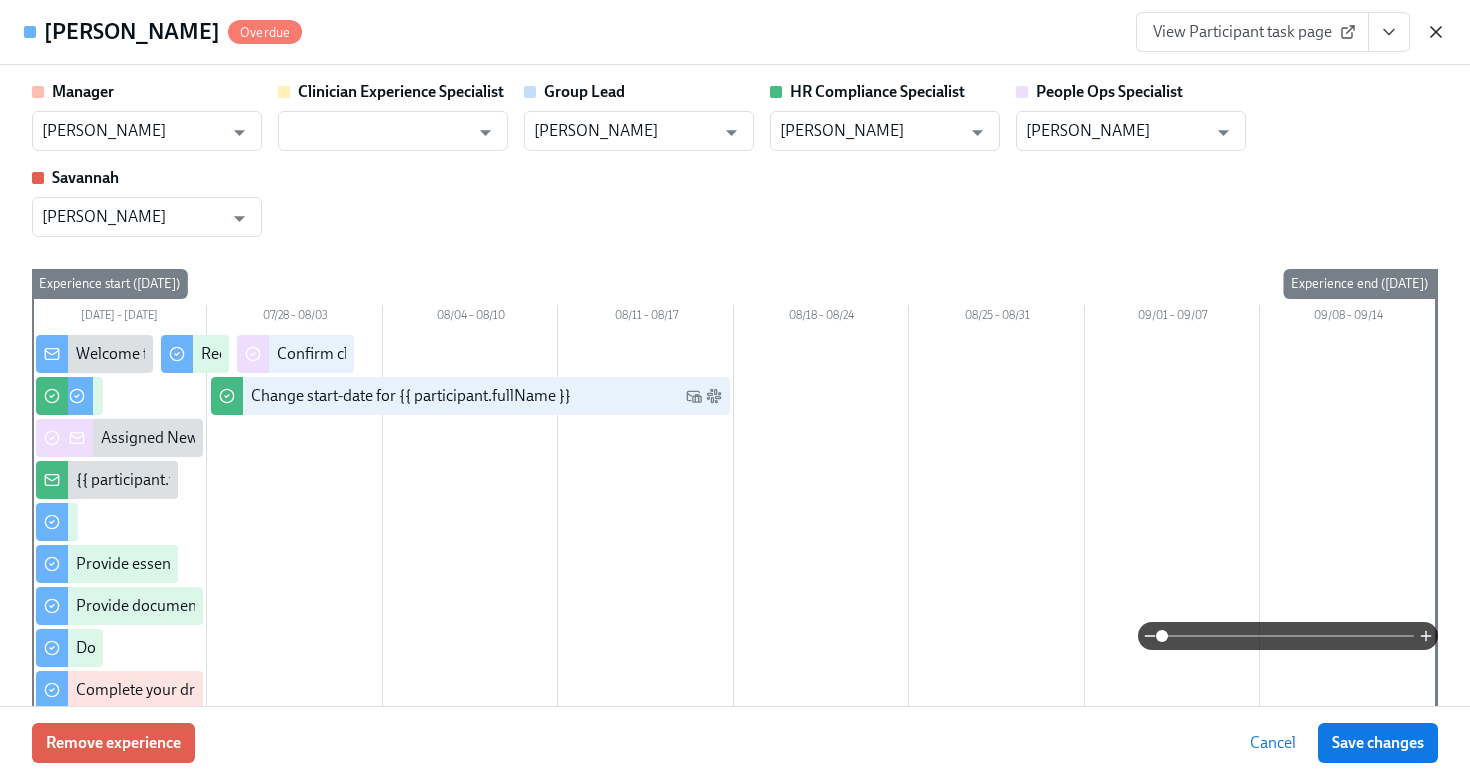 click 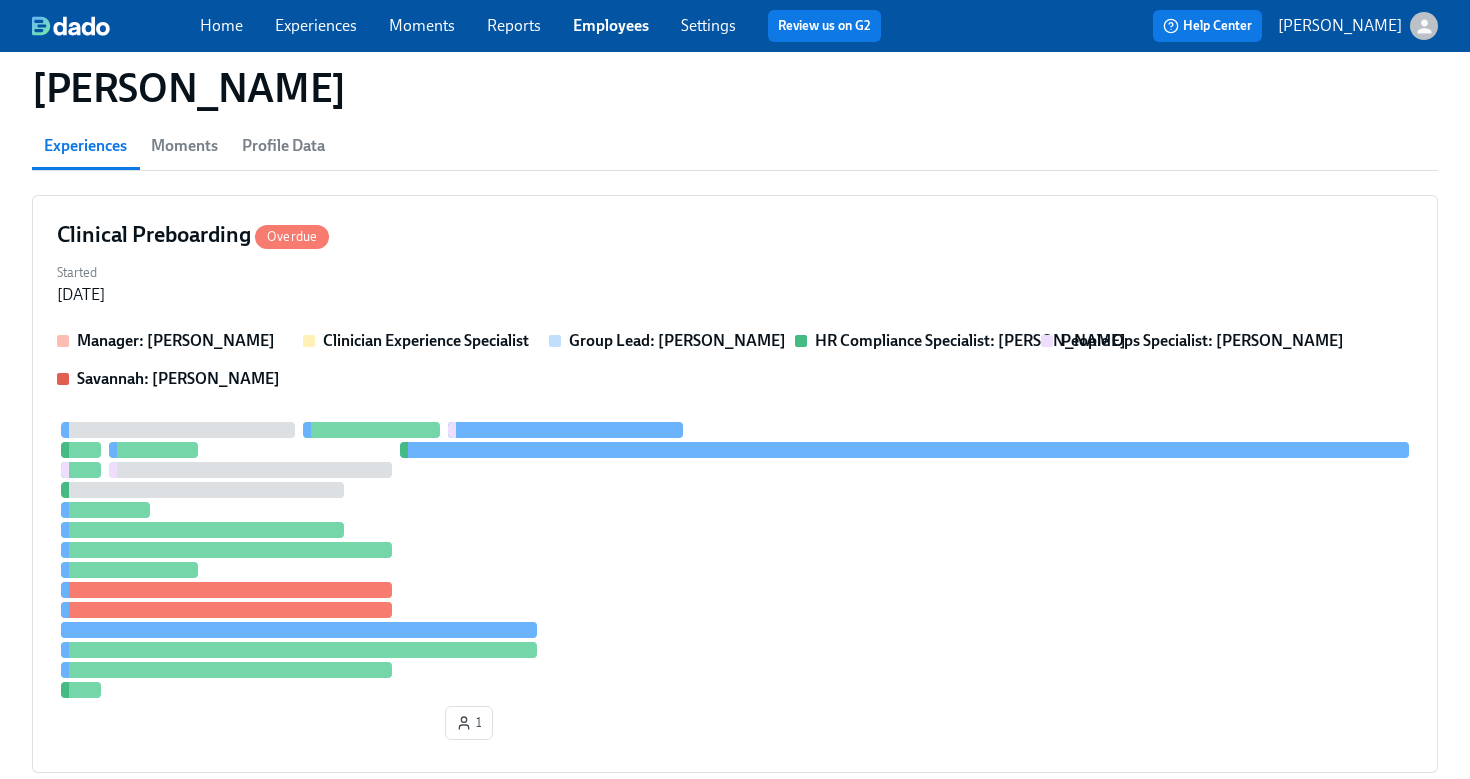 click on "Employees" at bounding box center (611, 25) 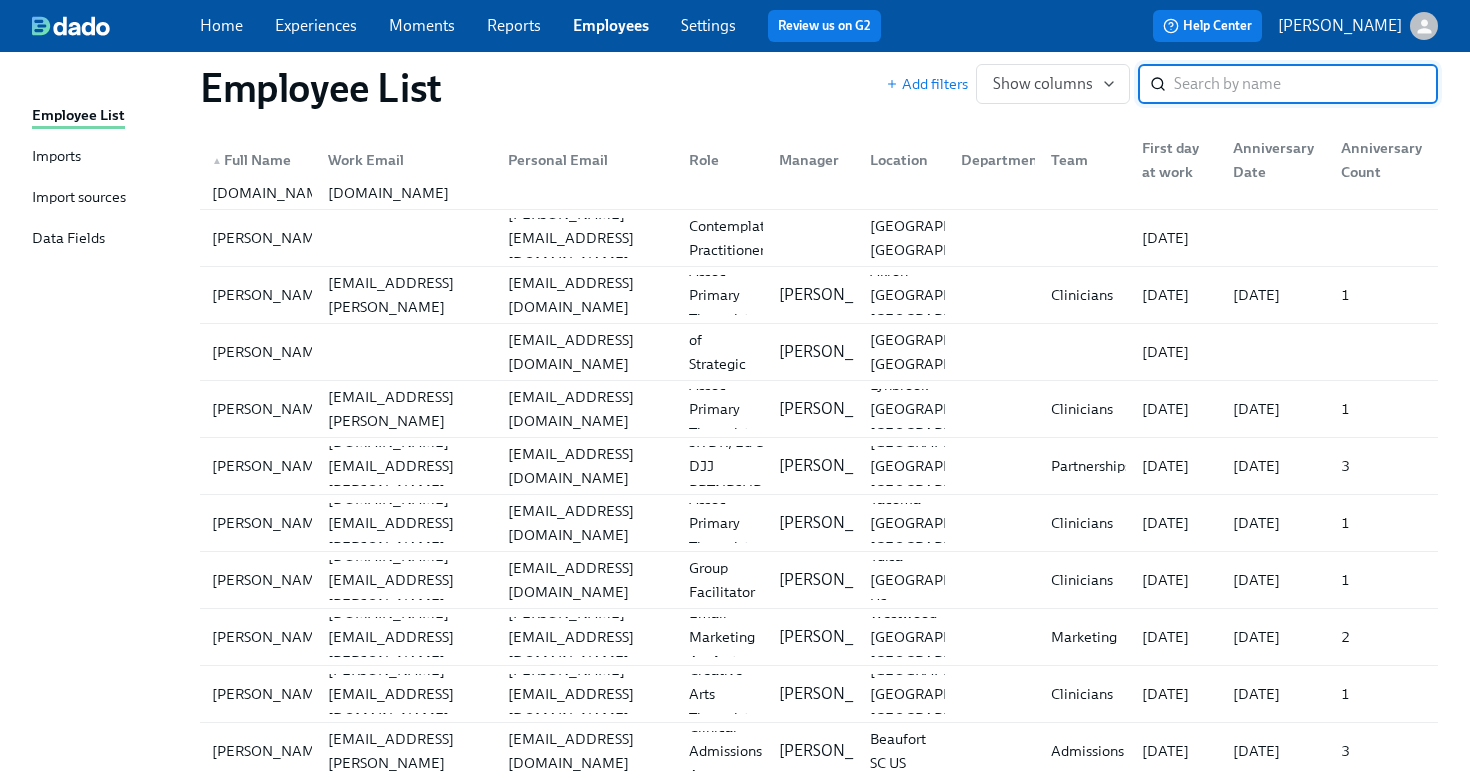 scroll, scrollTop: 0, scrollLeft: 0, axis: both 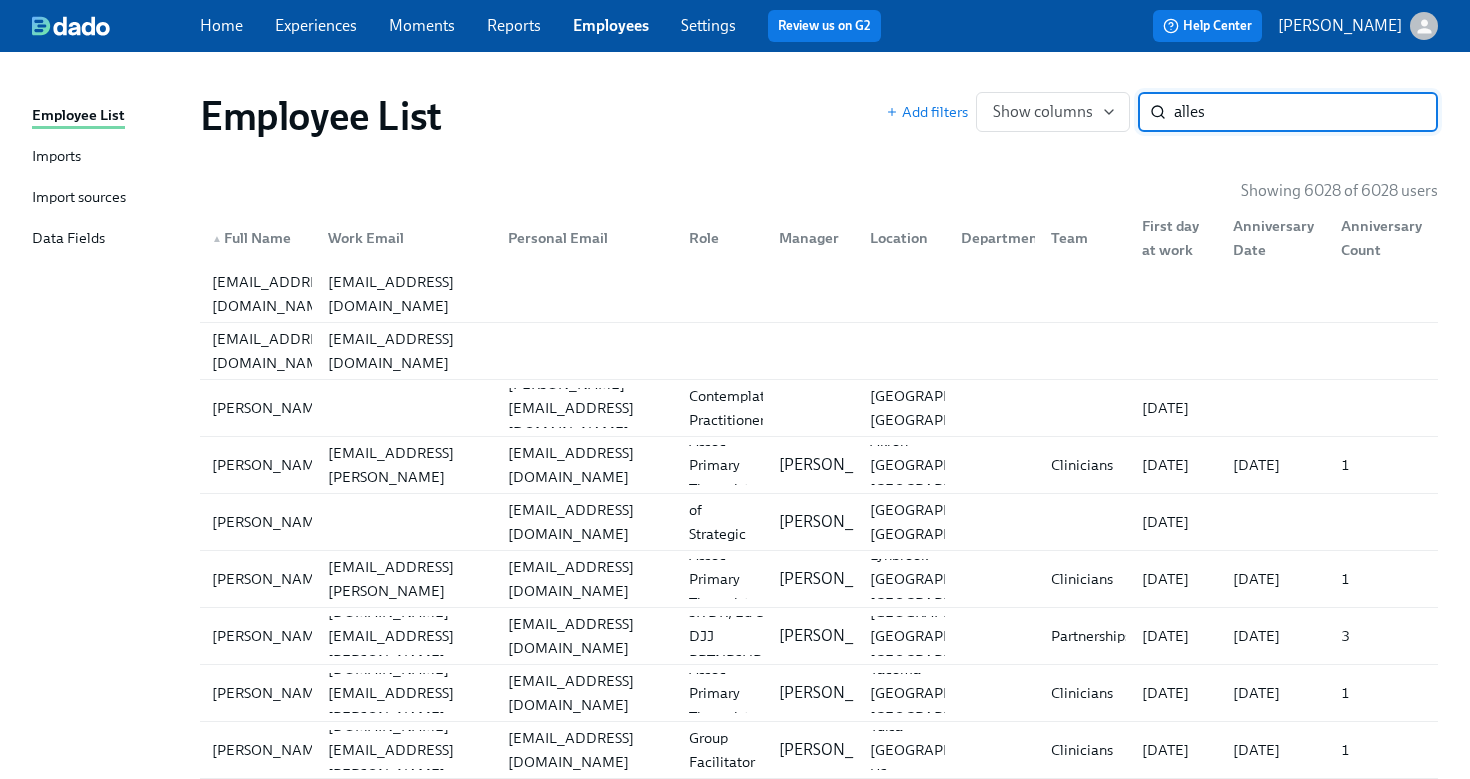 type on "alles" 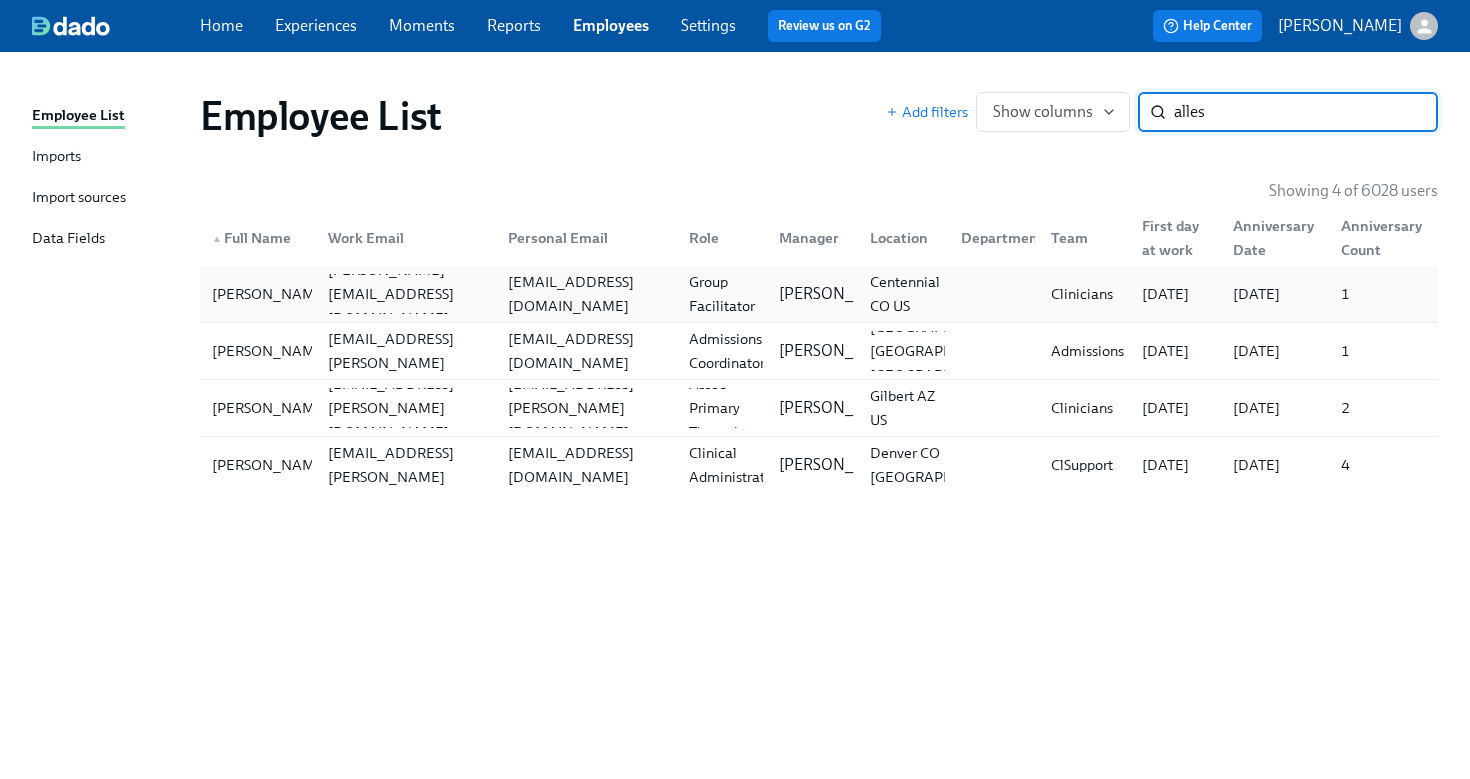 click on "chelsea.alles22@gmail.com" at bounding box center [582, 294] 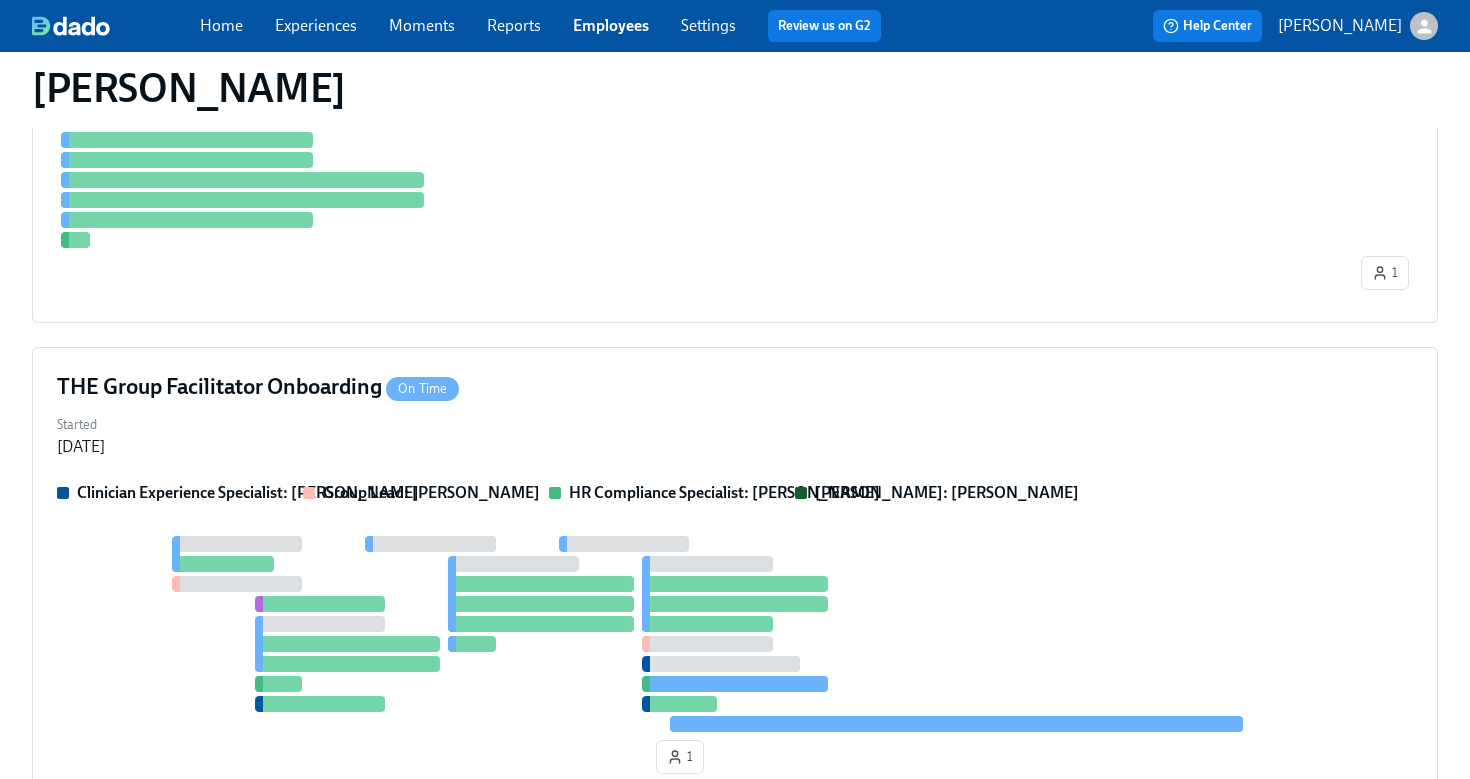 scroll, scrollTop: 983, scrollLeft: 0, axis: vertical 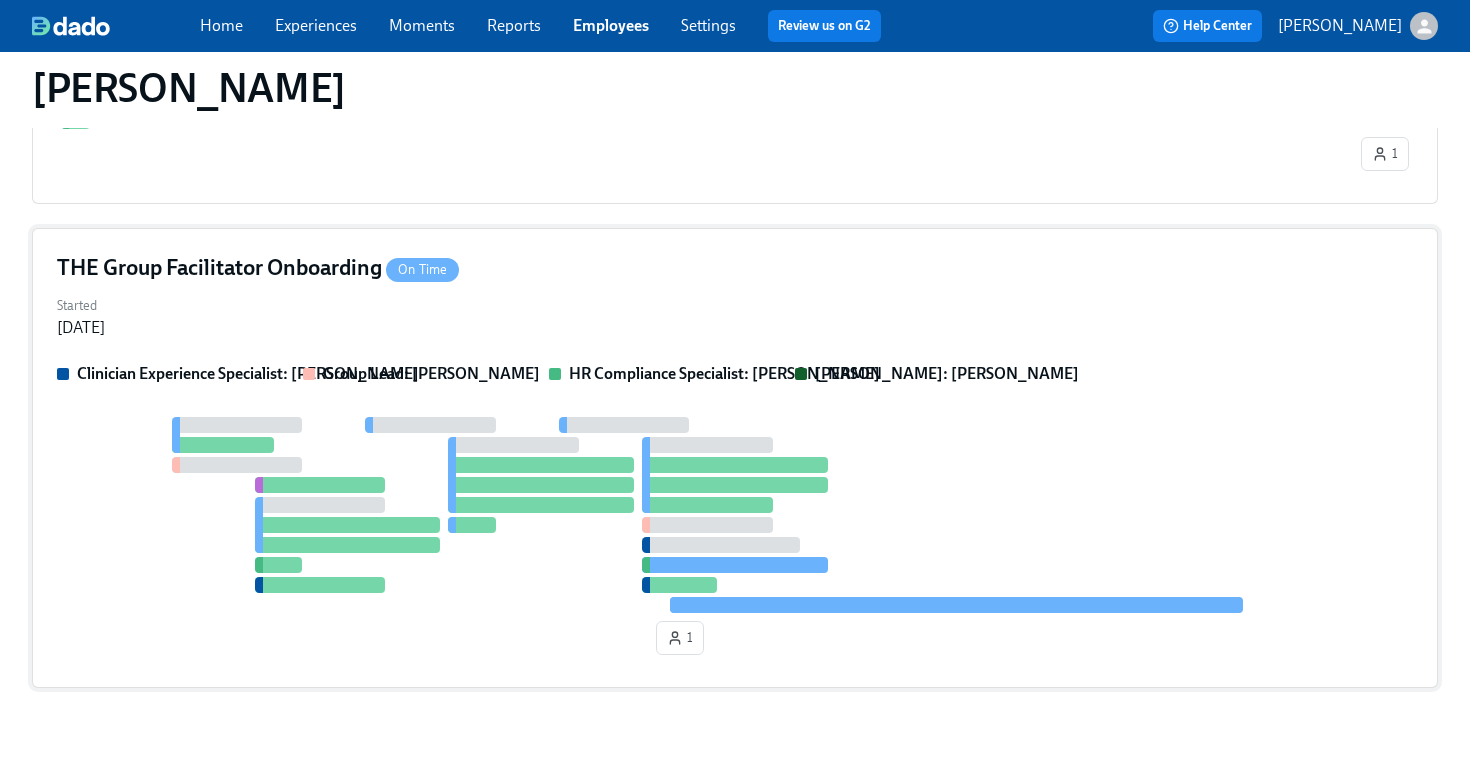 click on "Started Jul 10, 2025" at bounding box center [735, 315] 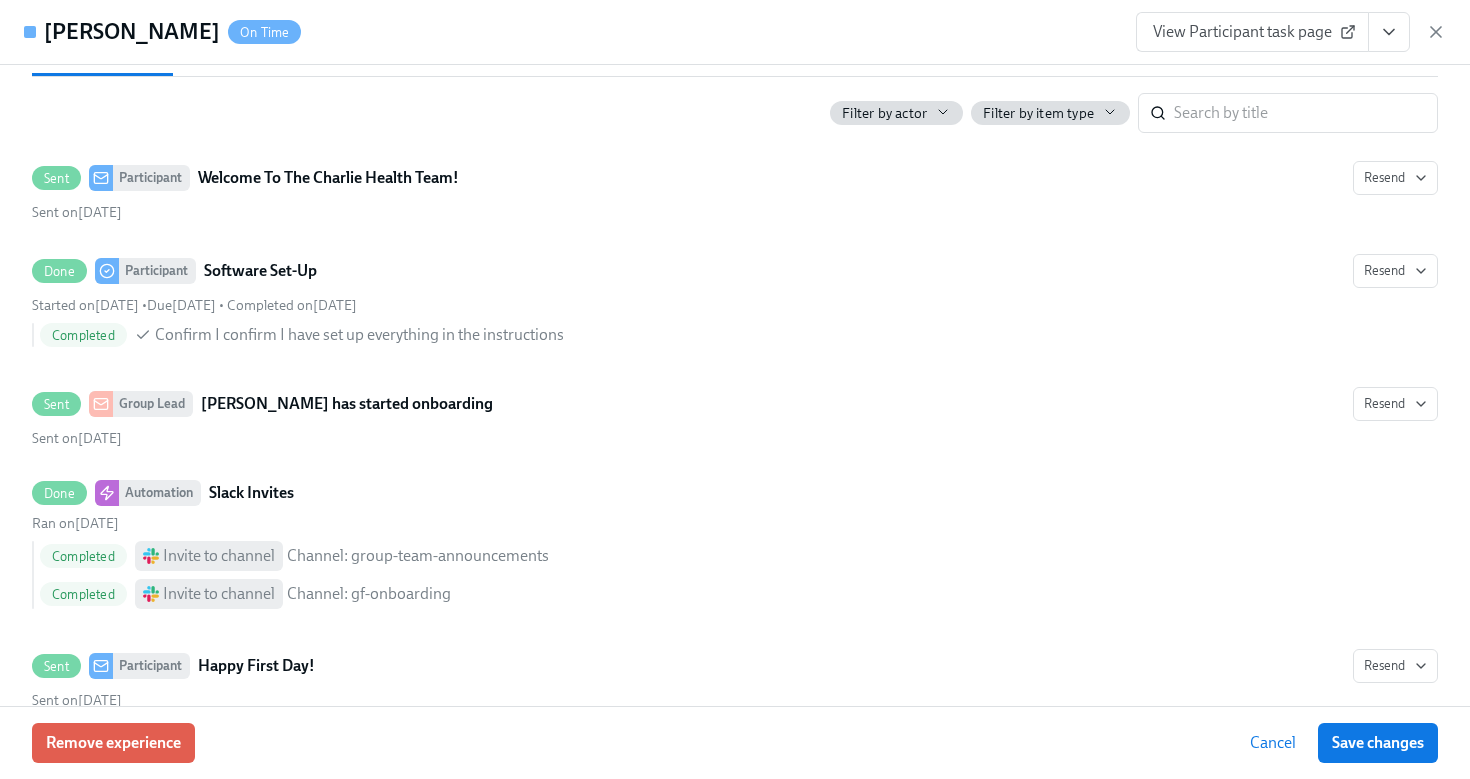 scroll, scrollTop: 842, scrollLeft: 0, axis: vertical 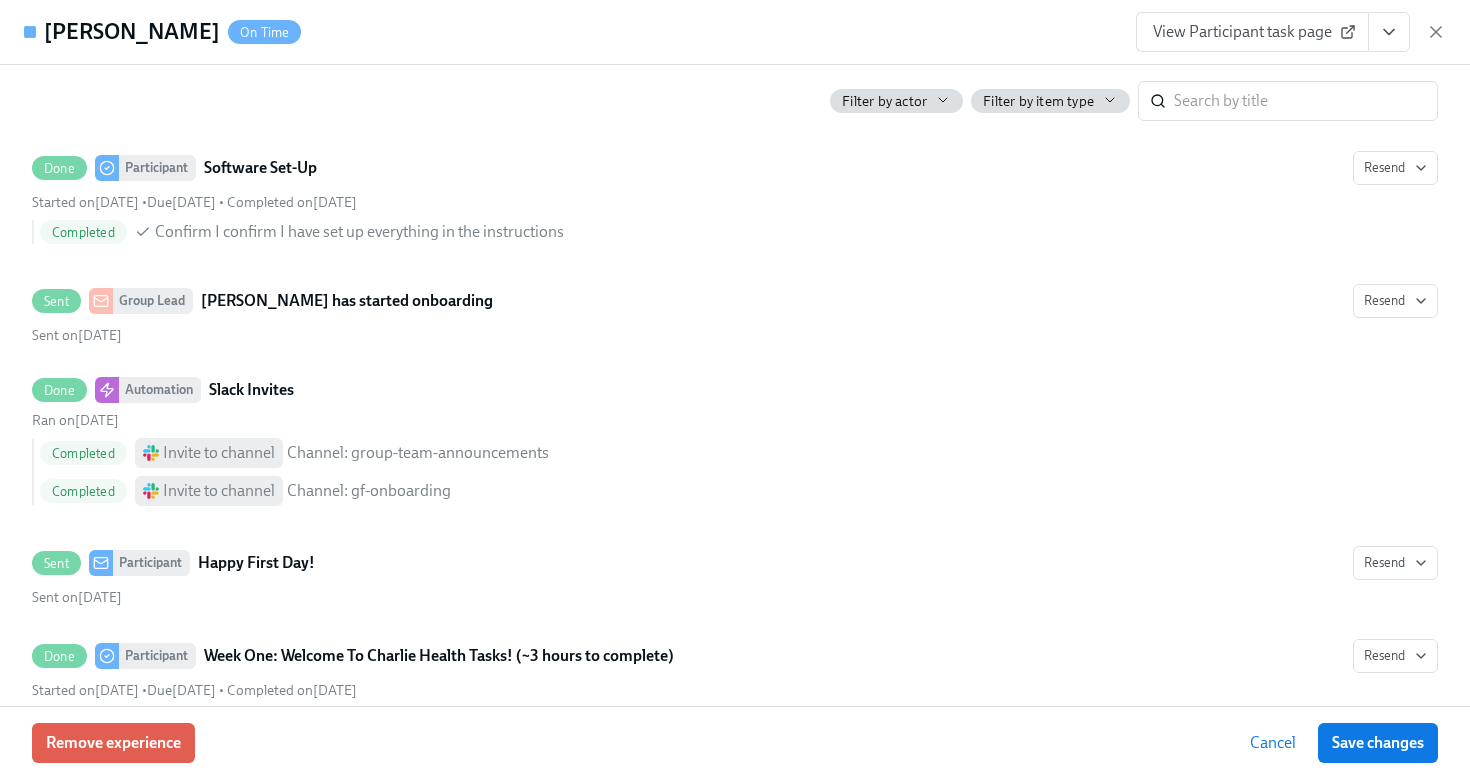 click 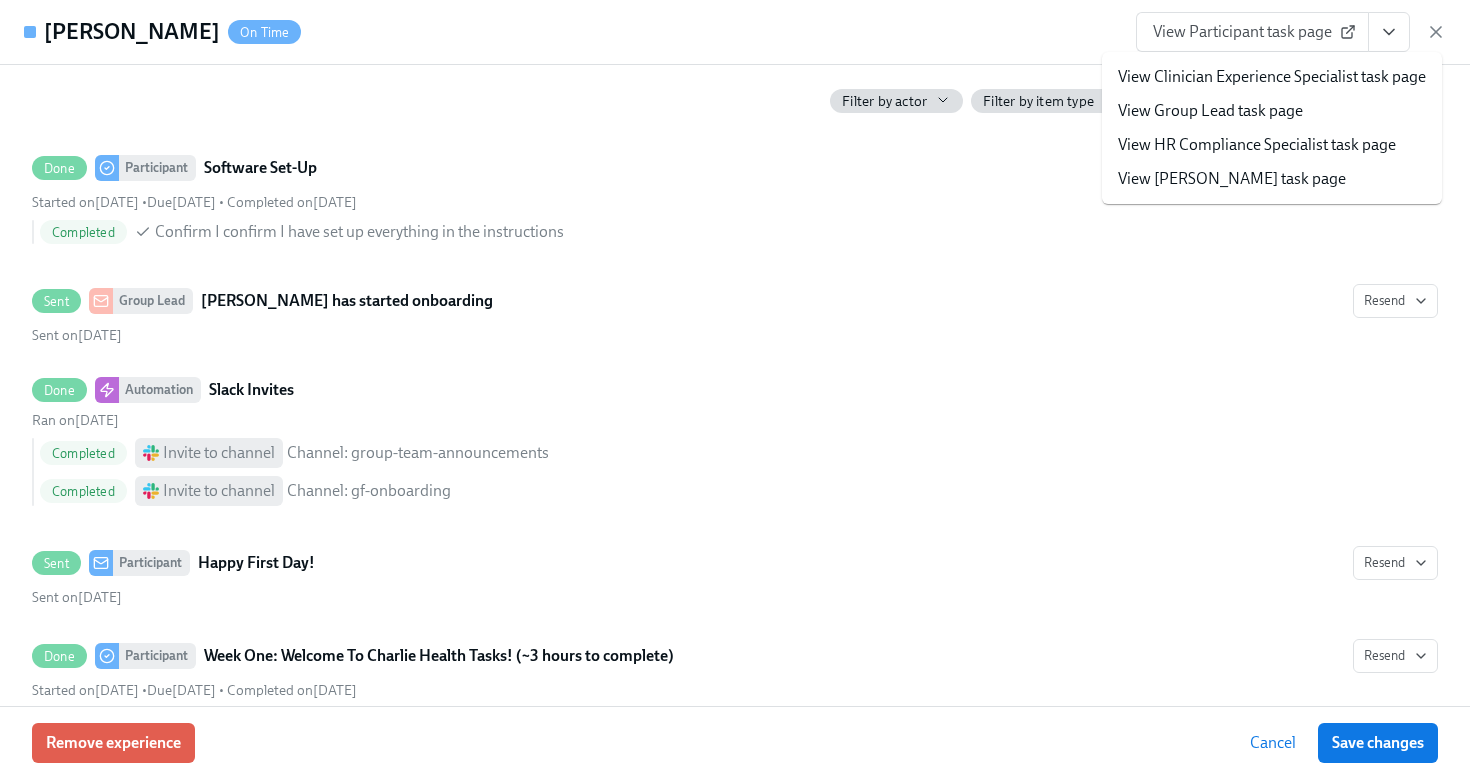click on "View HR Compliance Specialist task page" at bounding box center (1257, 145) 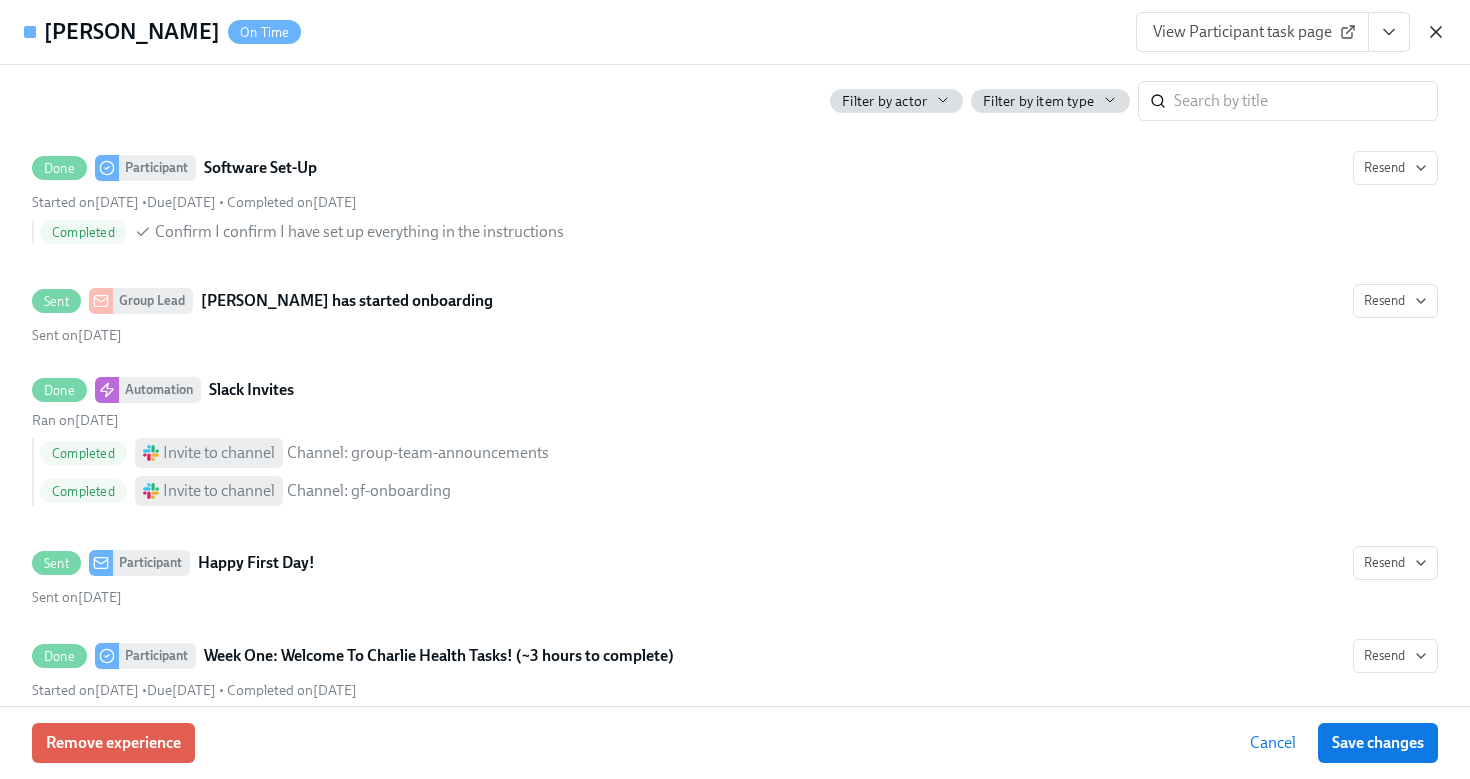 click 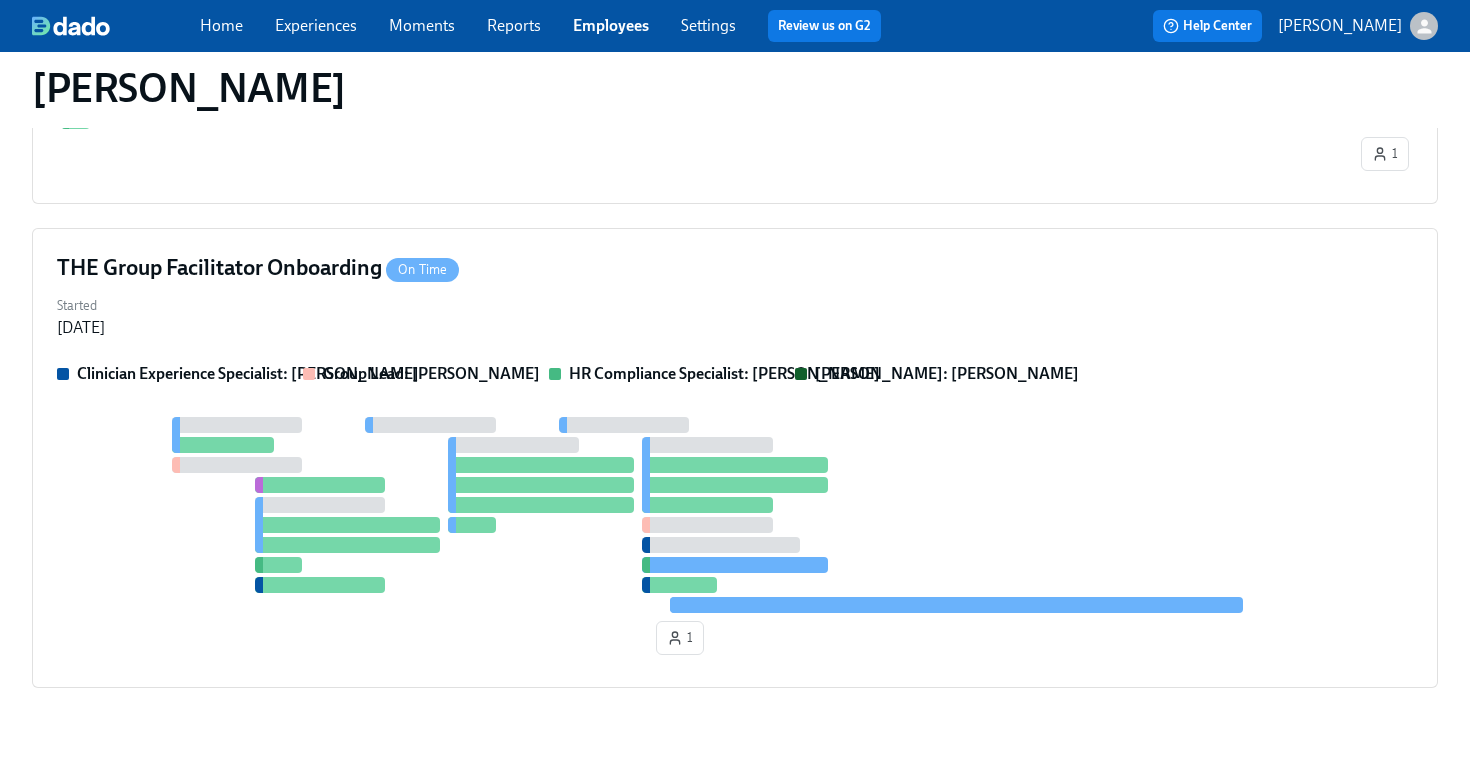 click on "Employees" at bounding box center (611, 25) 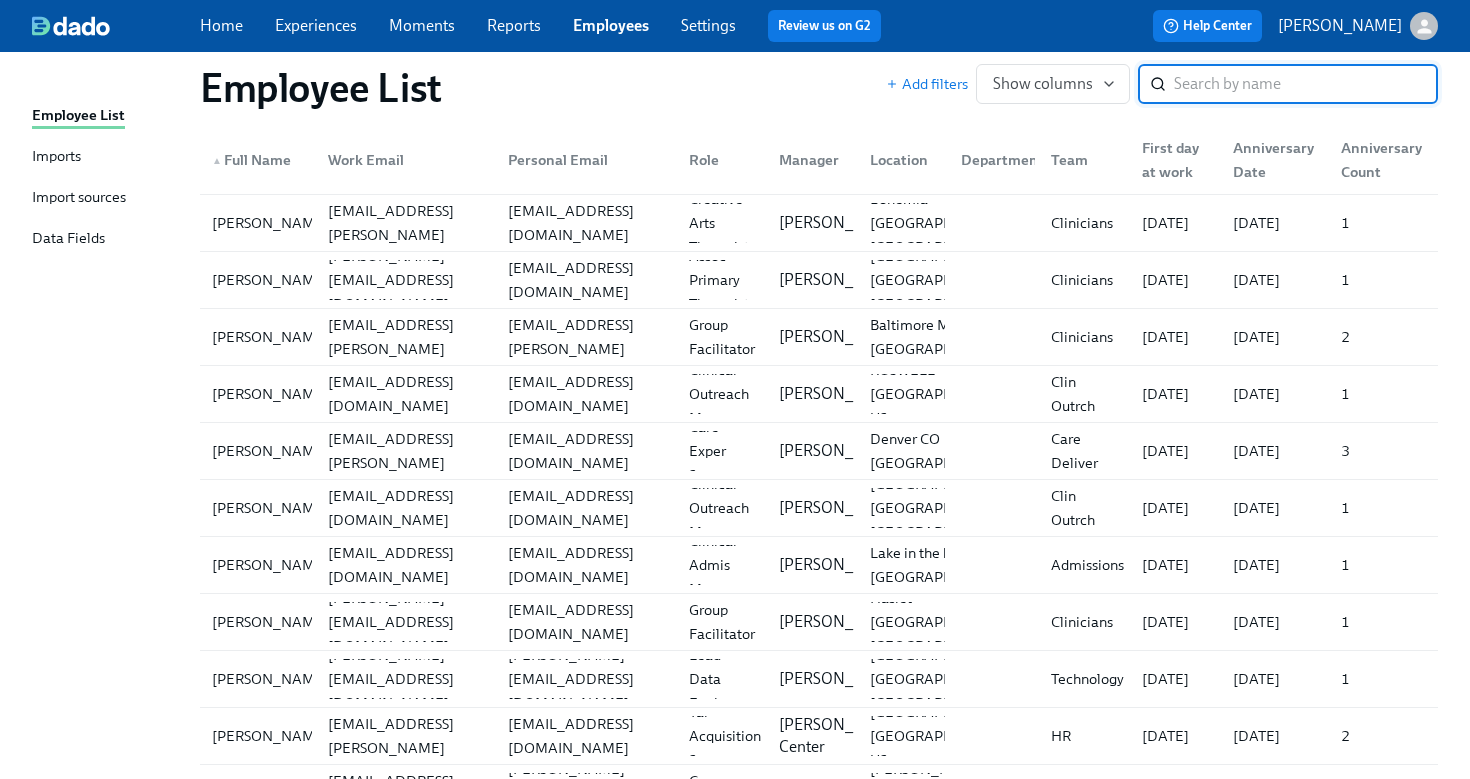 scroll, scrollTop: 0, scrollLeft: 0, axis: both 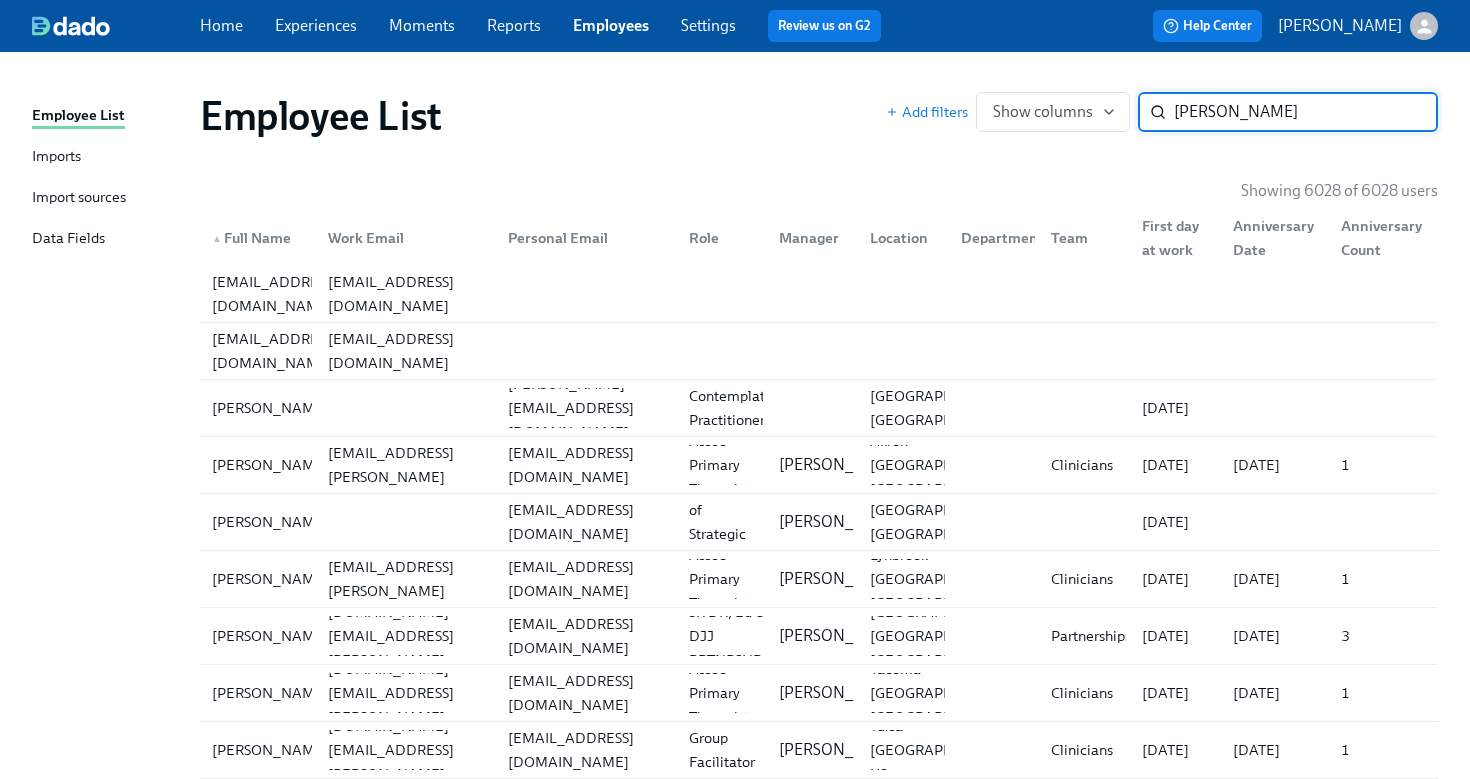 type on "breanna perry" 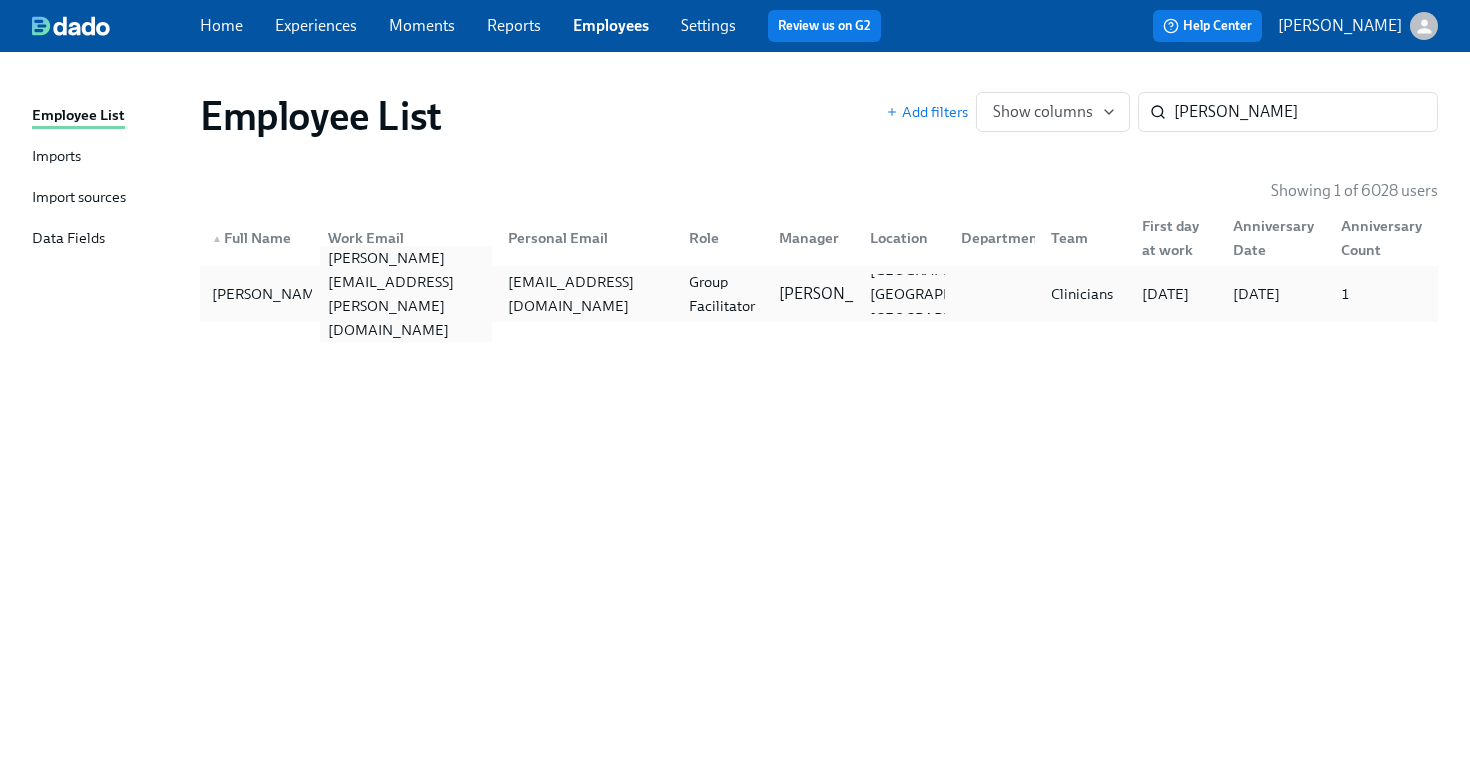 click on "breanna.perry@charliehealth.com" at bounding box center (402, 294) 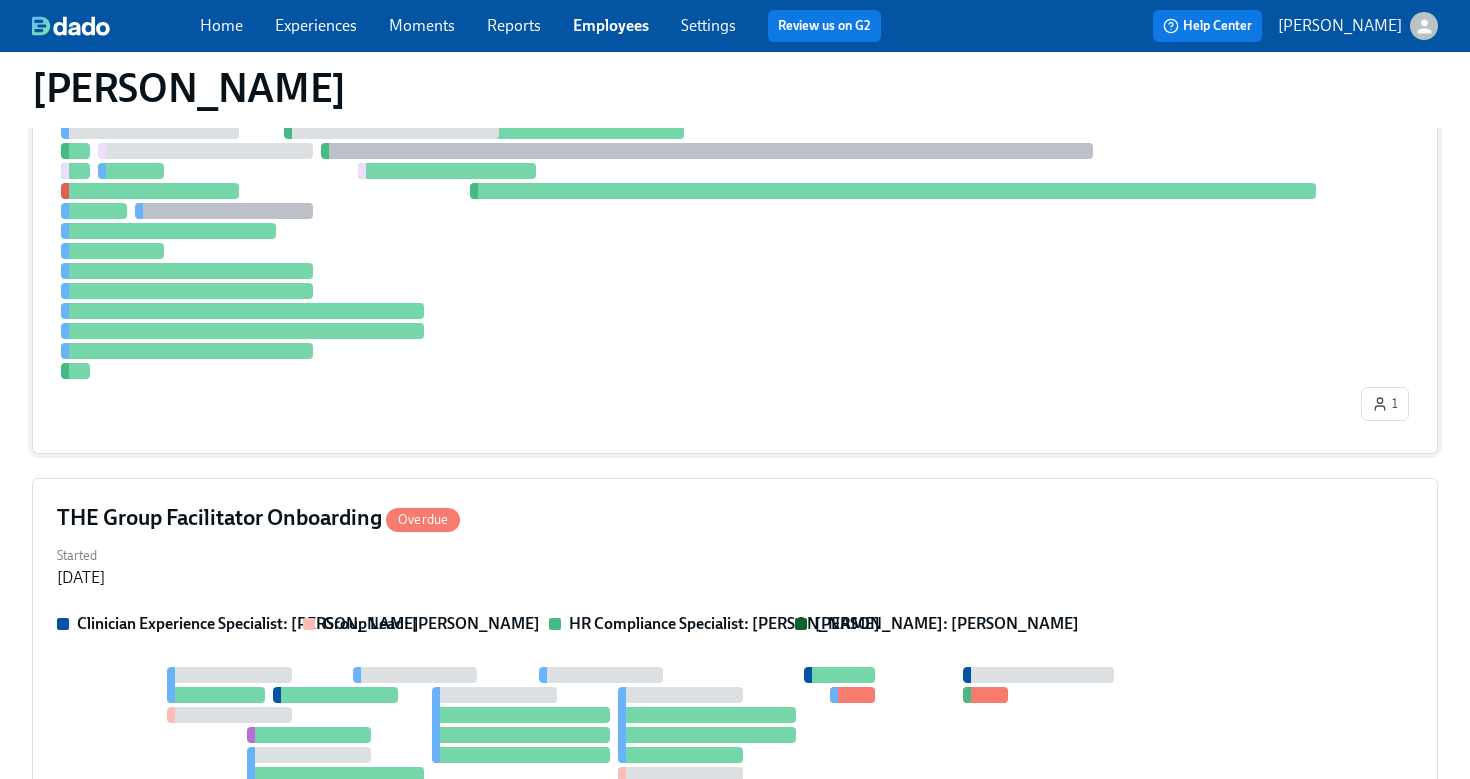 scroll, scrollTop: 531, scrollLeft: 0, axis: vertical 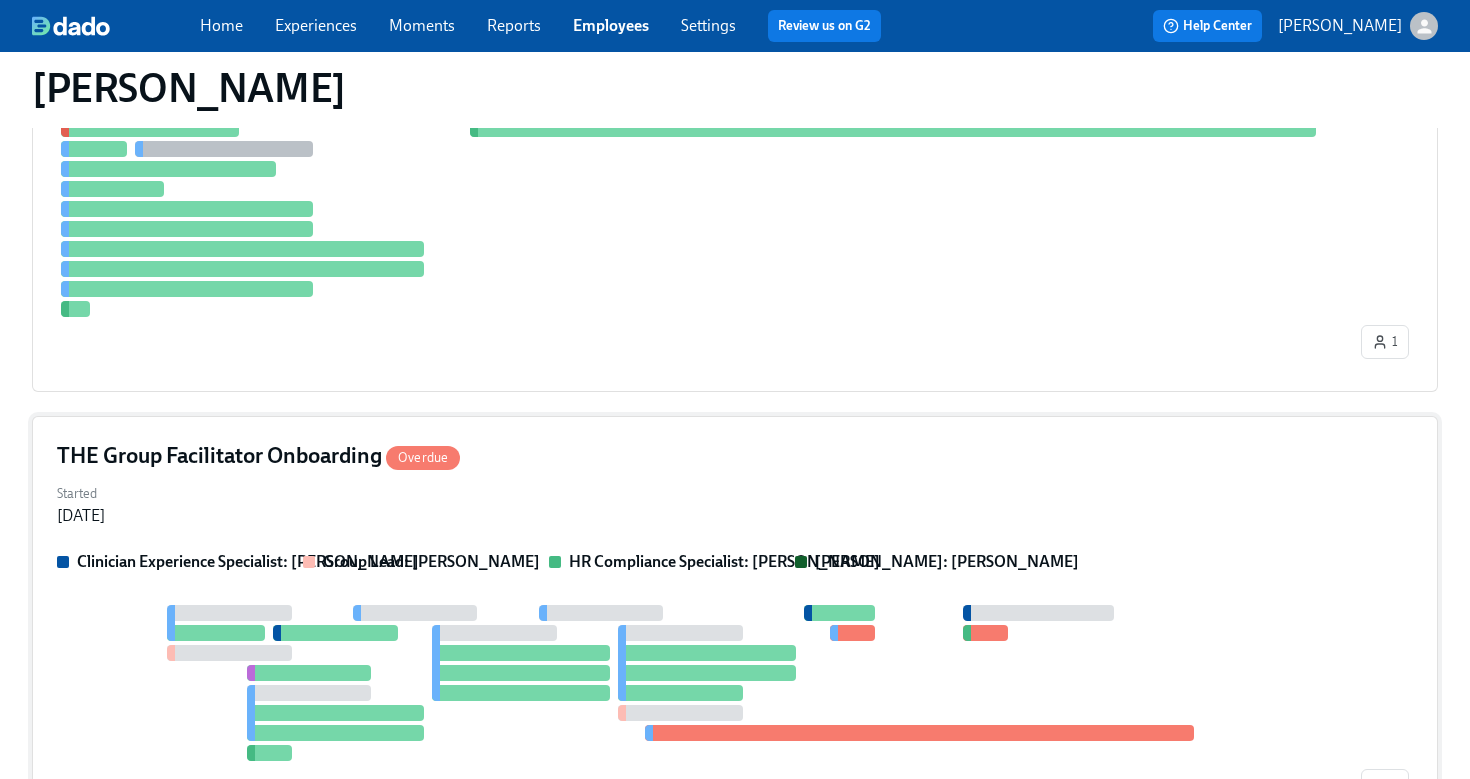 click on "Started Jun 13, 2025" at bounding box center [735, 503] 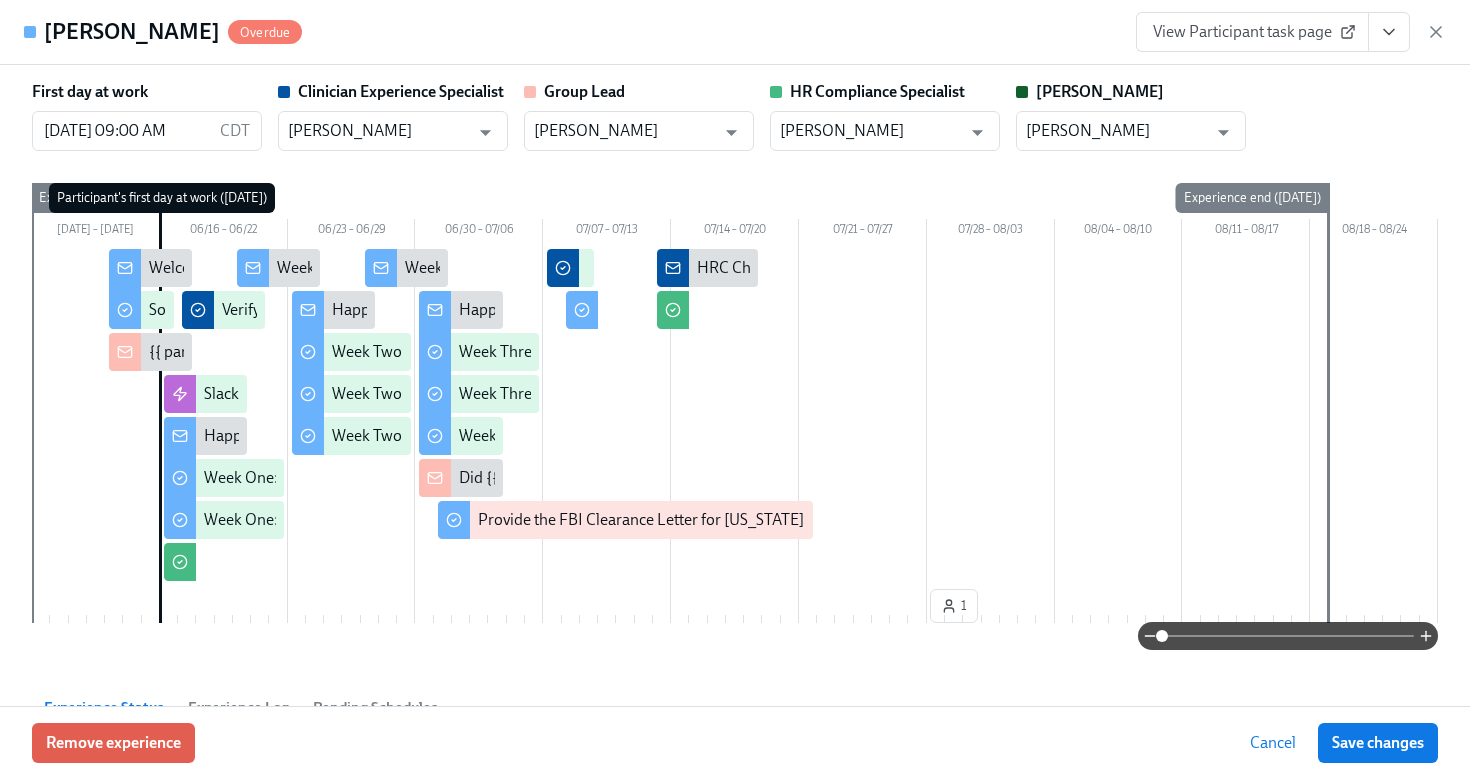 click 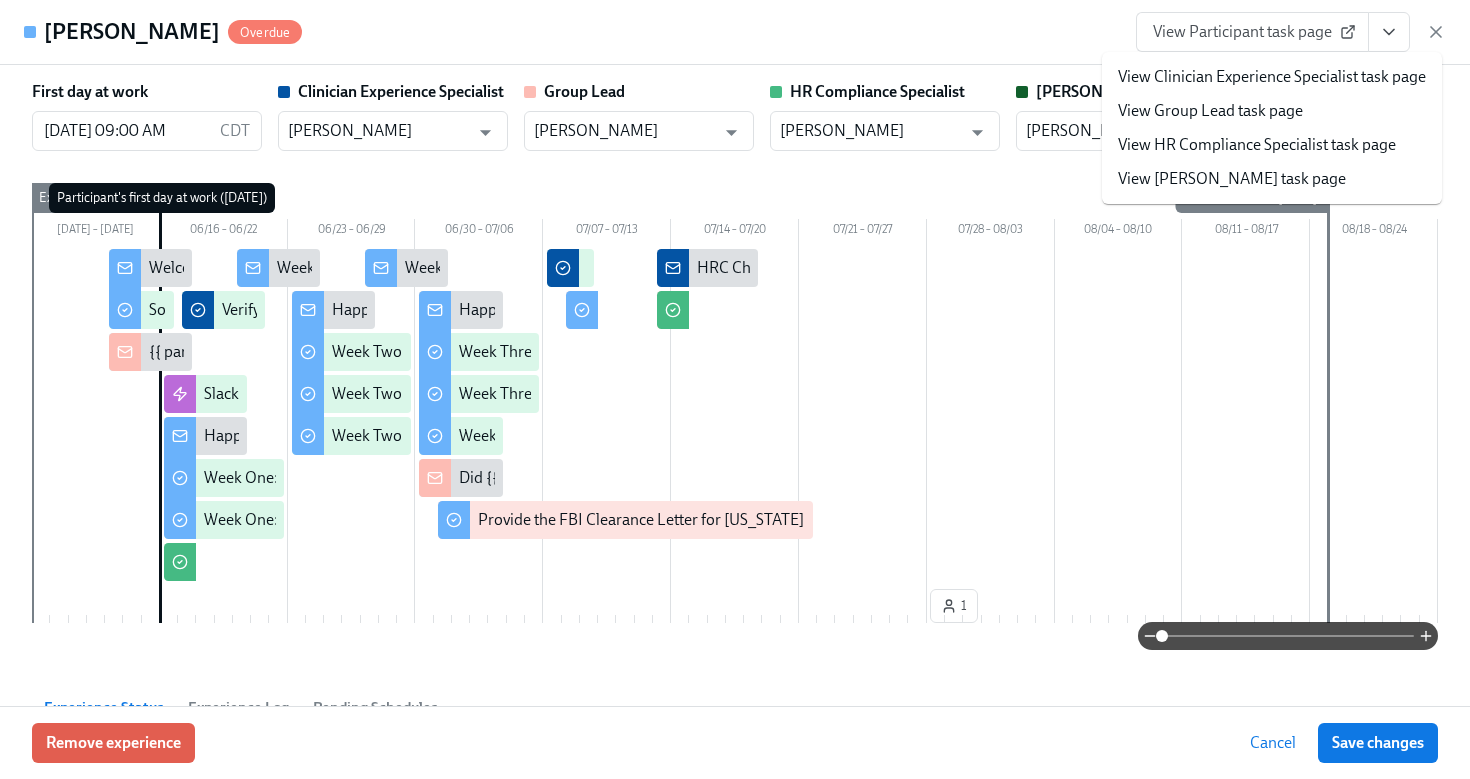 click on "View HR Compliance Specialist task page" at bounding box center [1257, 145] 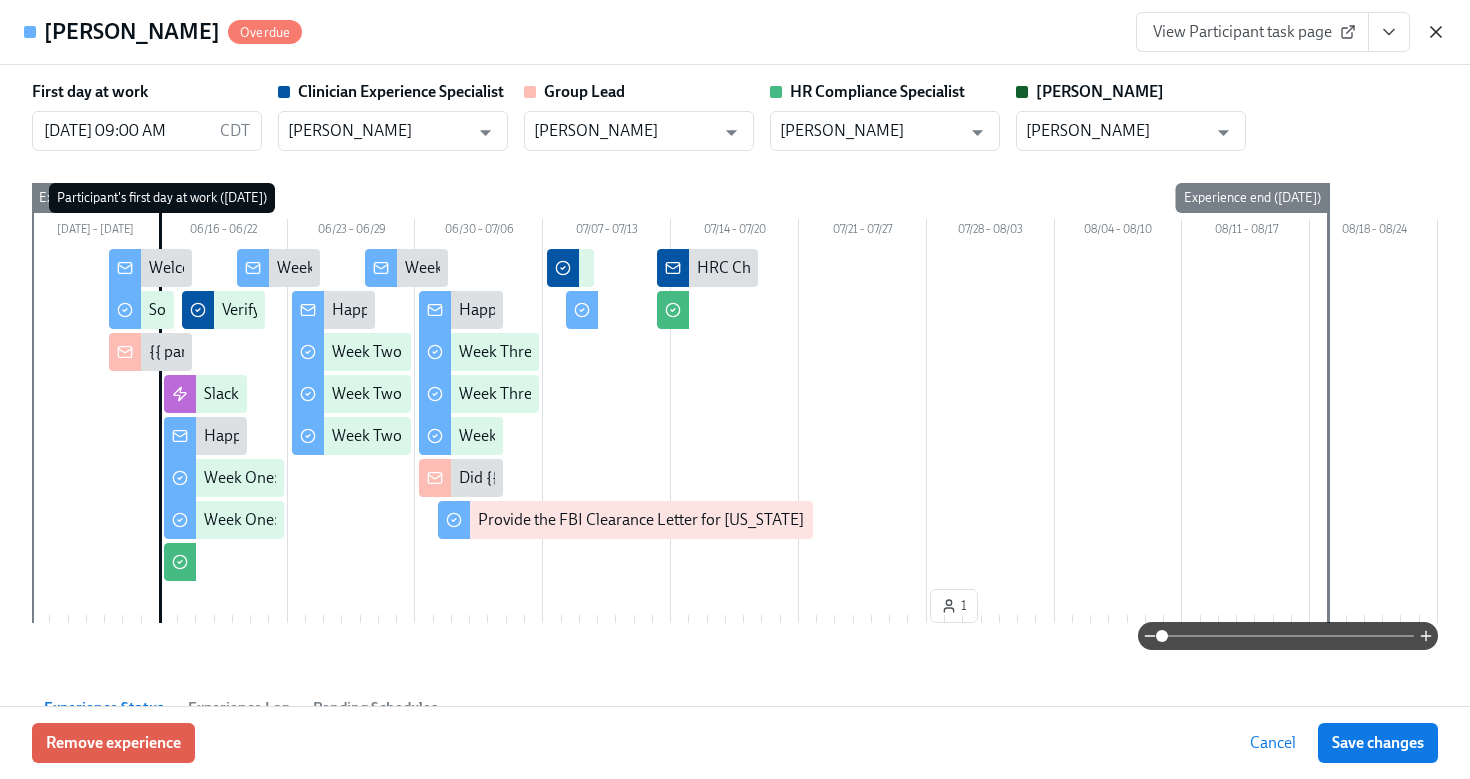 click 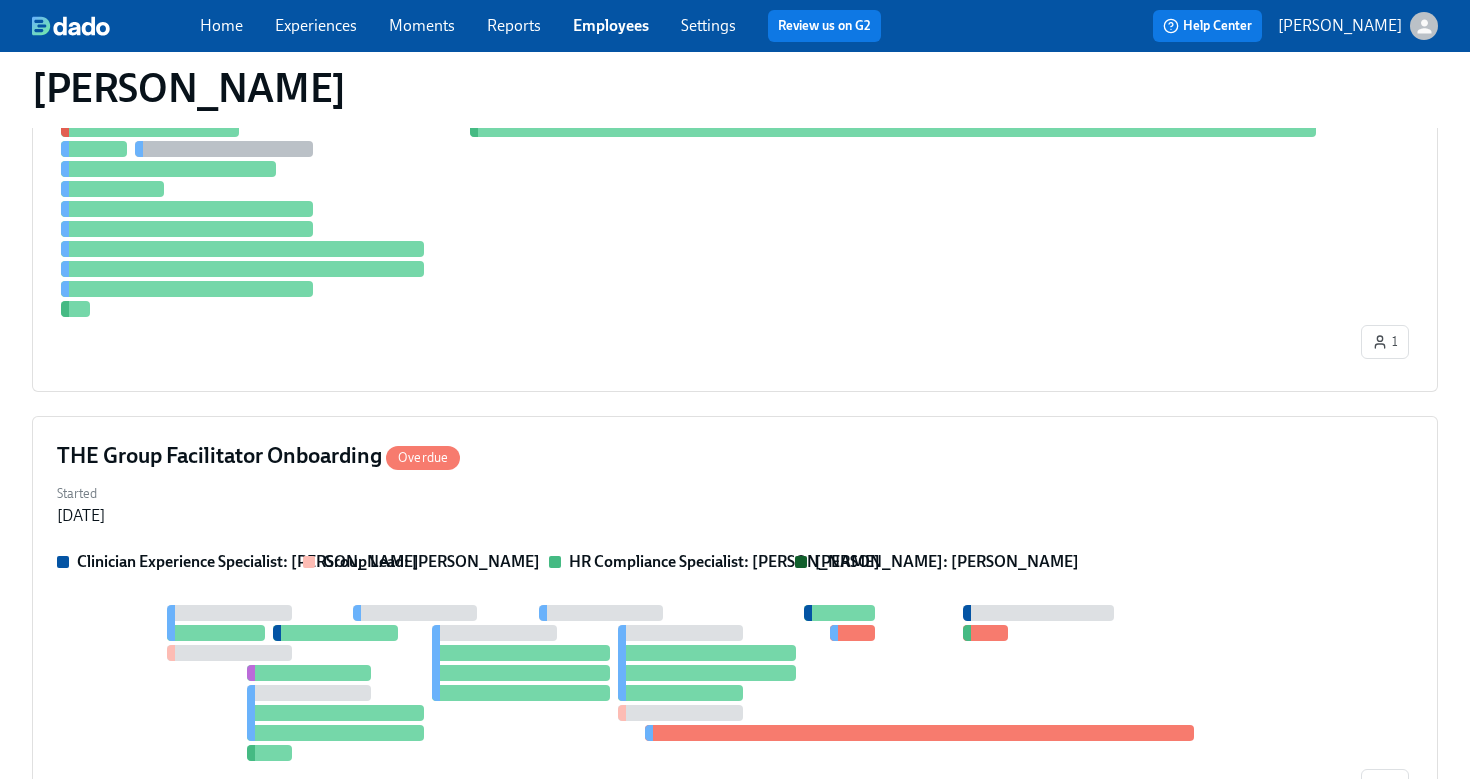 click on "Employees" at bounding box center [611, 26] 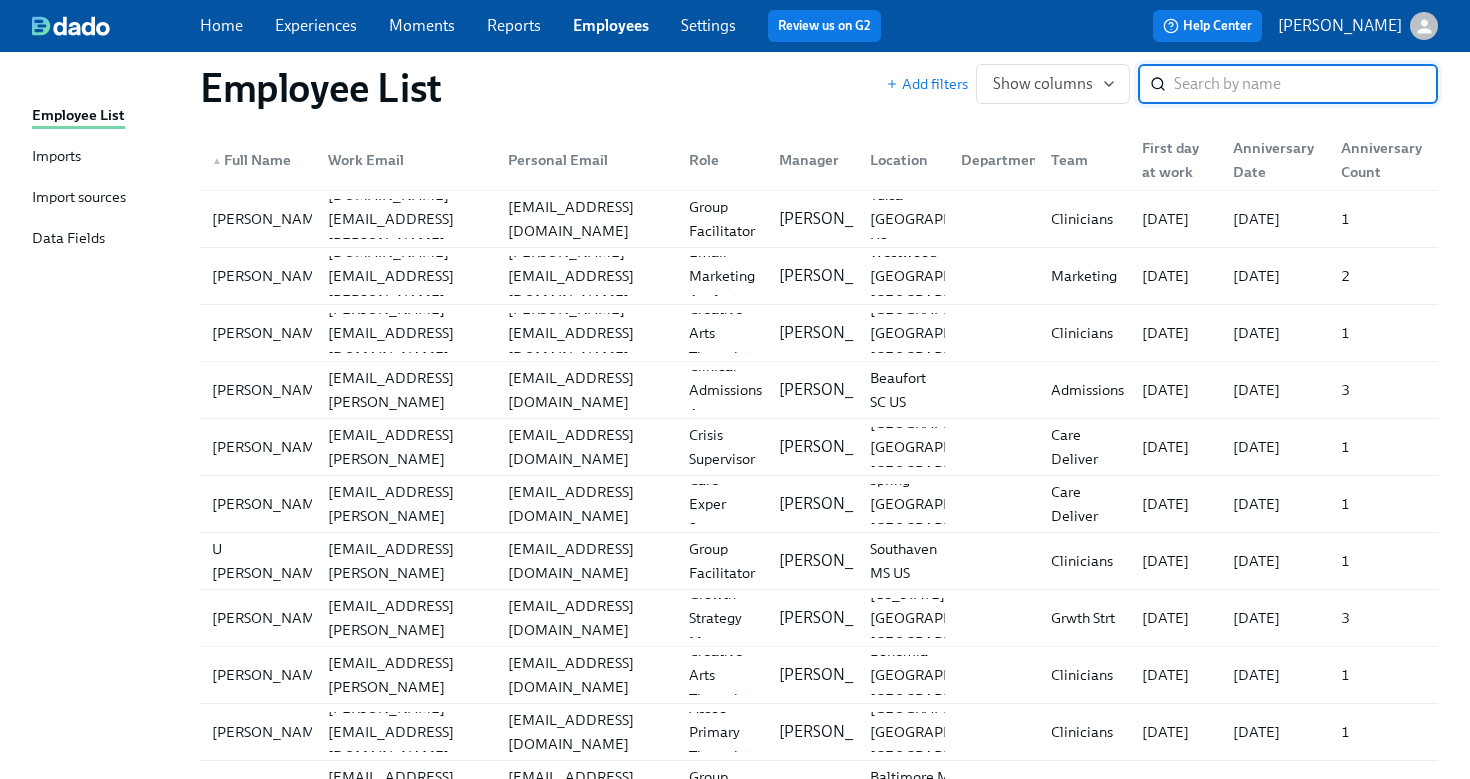 scroll, scrollTop: 0, scrollLeft: 0, axis: both 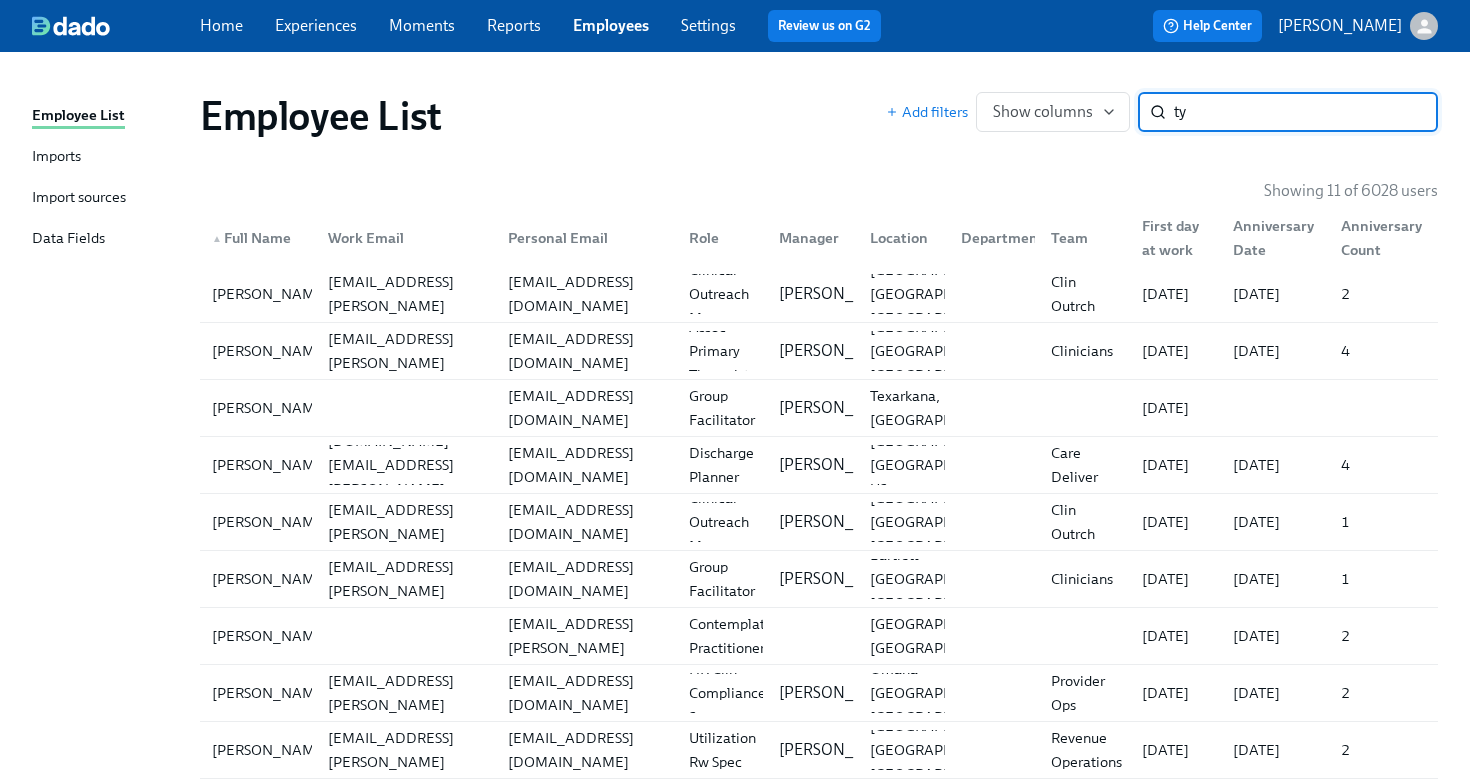 type on "t" 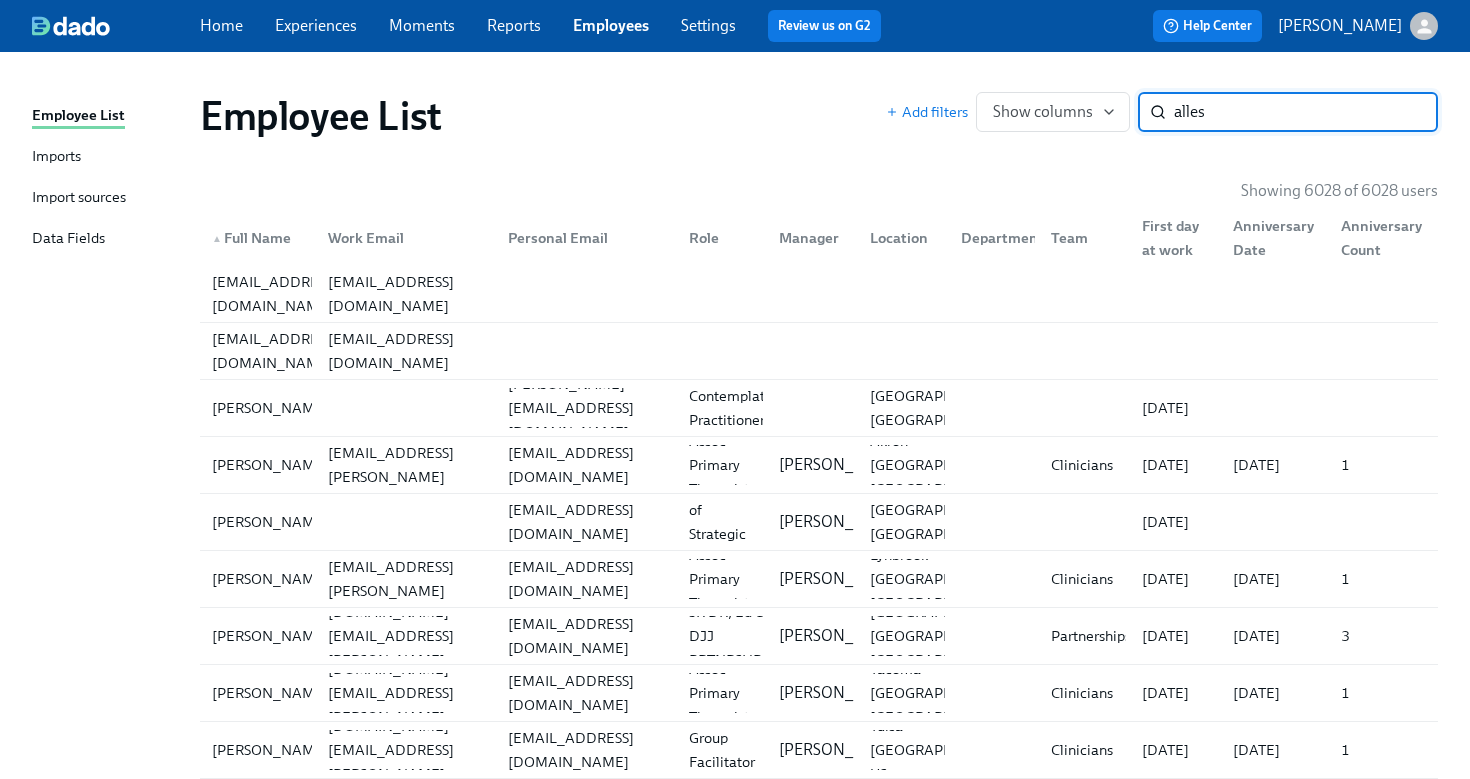 type on "alles" 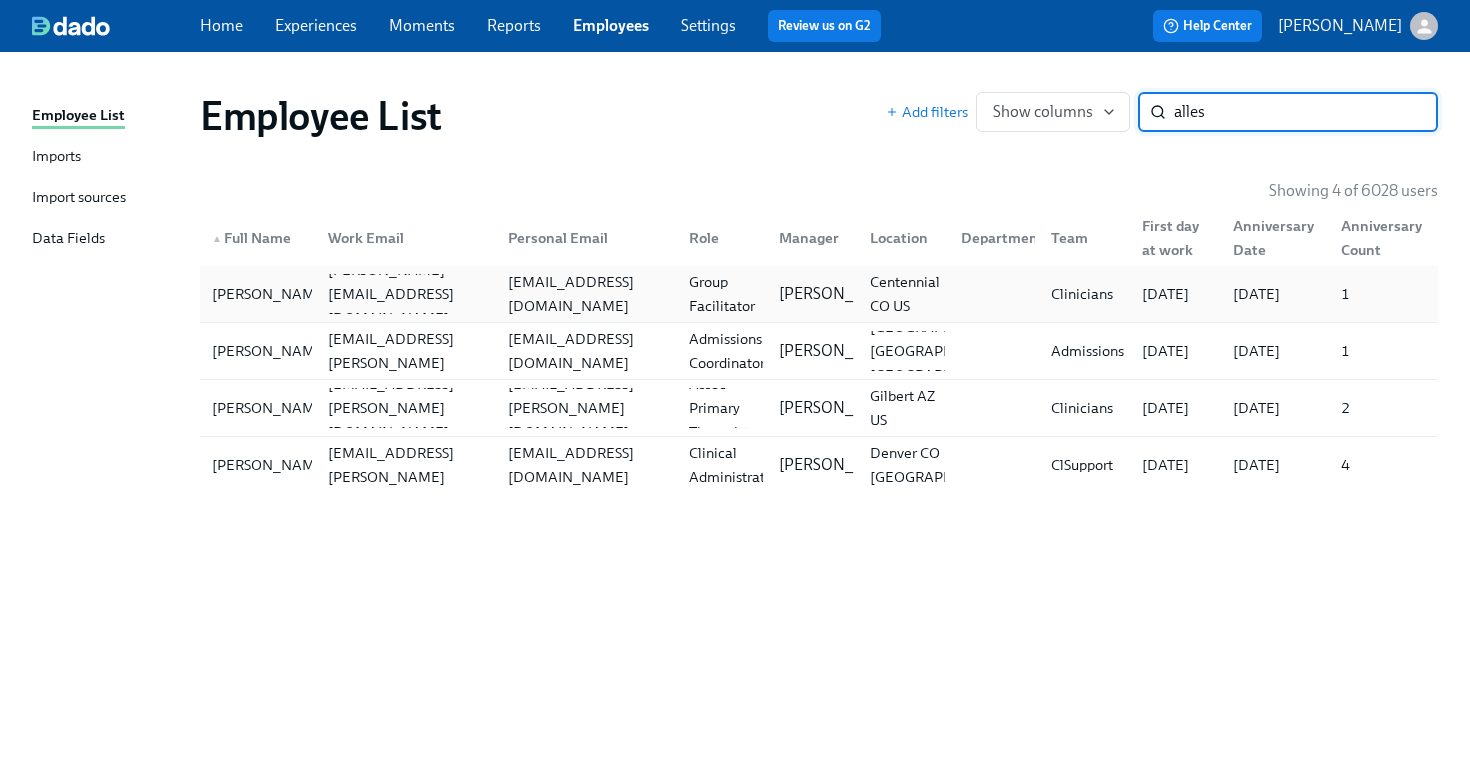 click on "chelsea.alles22@gmail.com" at bounding box center [586, 294] 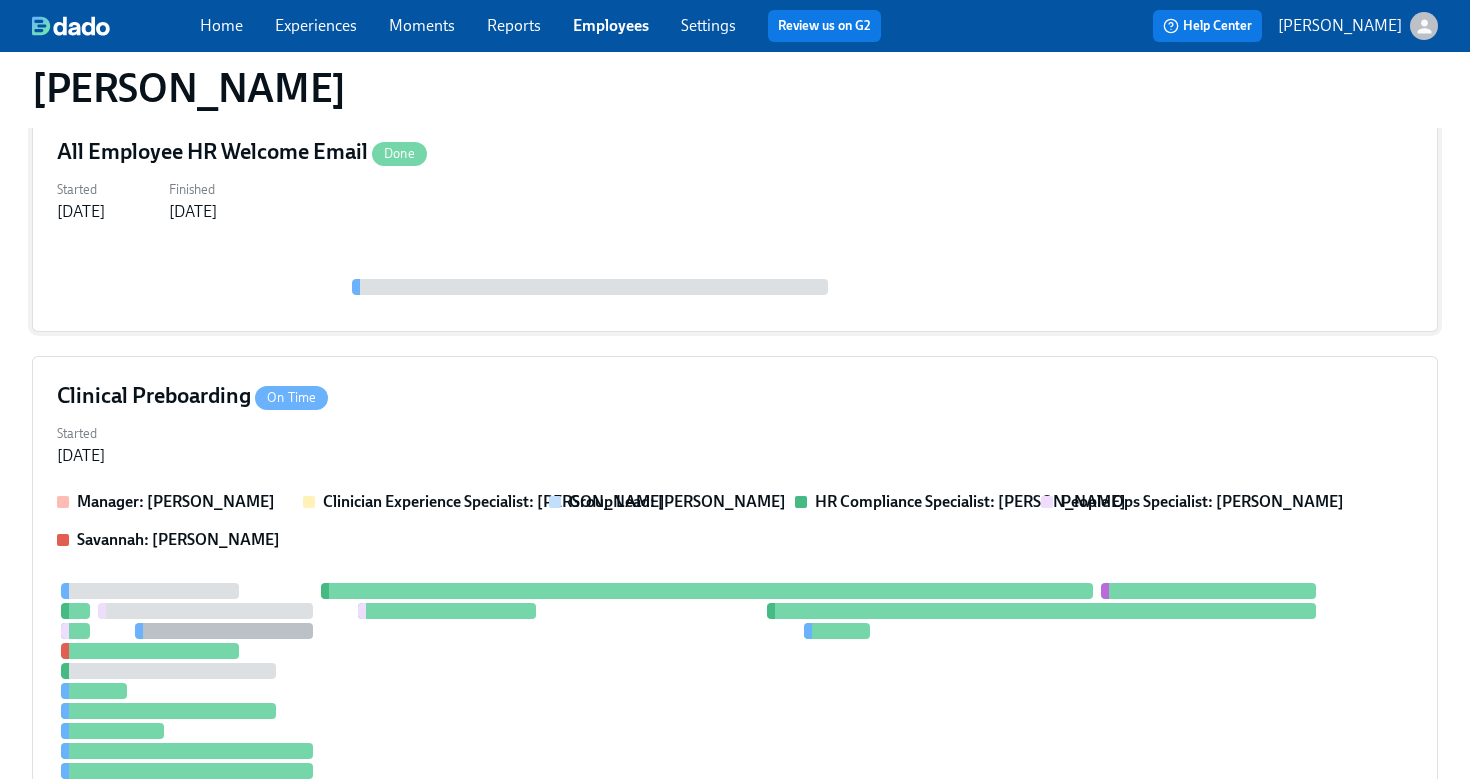 scroll, scrollTop: 461, scrollLeft: 0, axis: vertical 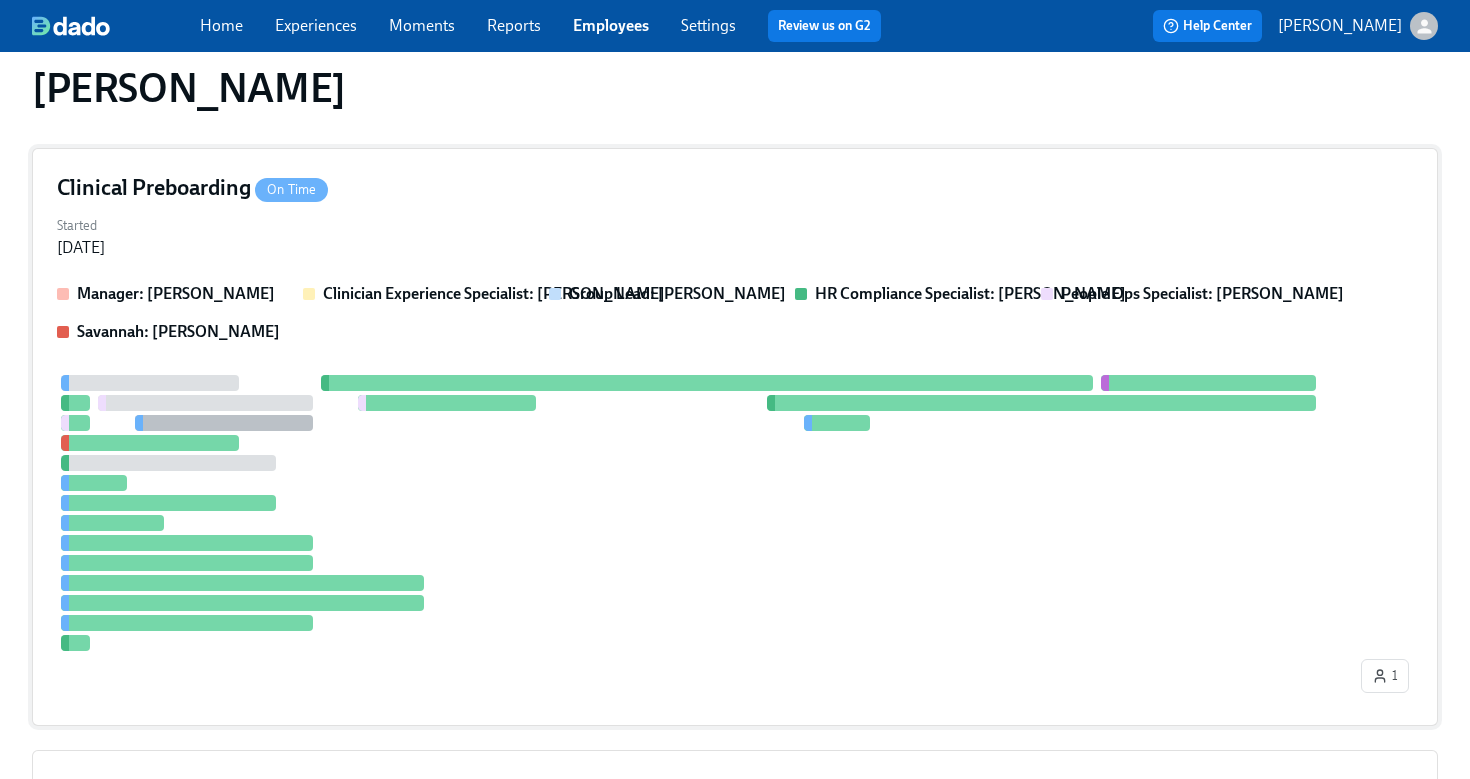 click on "Clinical Preboarding   On Time Started Jun 12, 2025 Manager: Todd Johnston Clinician Experience Specialist: Keenan Nessl Group Lead: Todd Johnston HR Compliance Specialist: Tyler Pieper People Ops Specialist: Brianna Keach Savannah: Savannah Doherty 1" at bounding box center (735, 437) 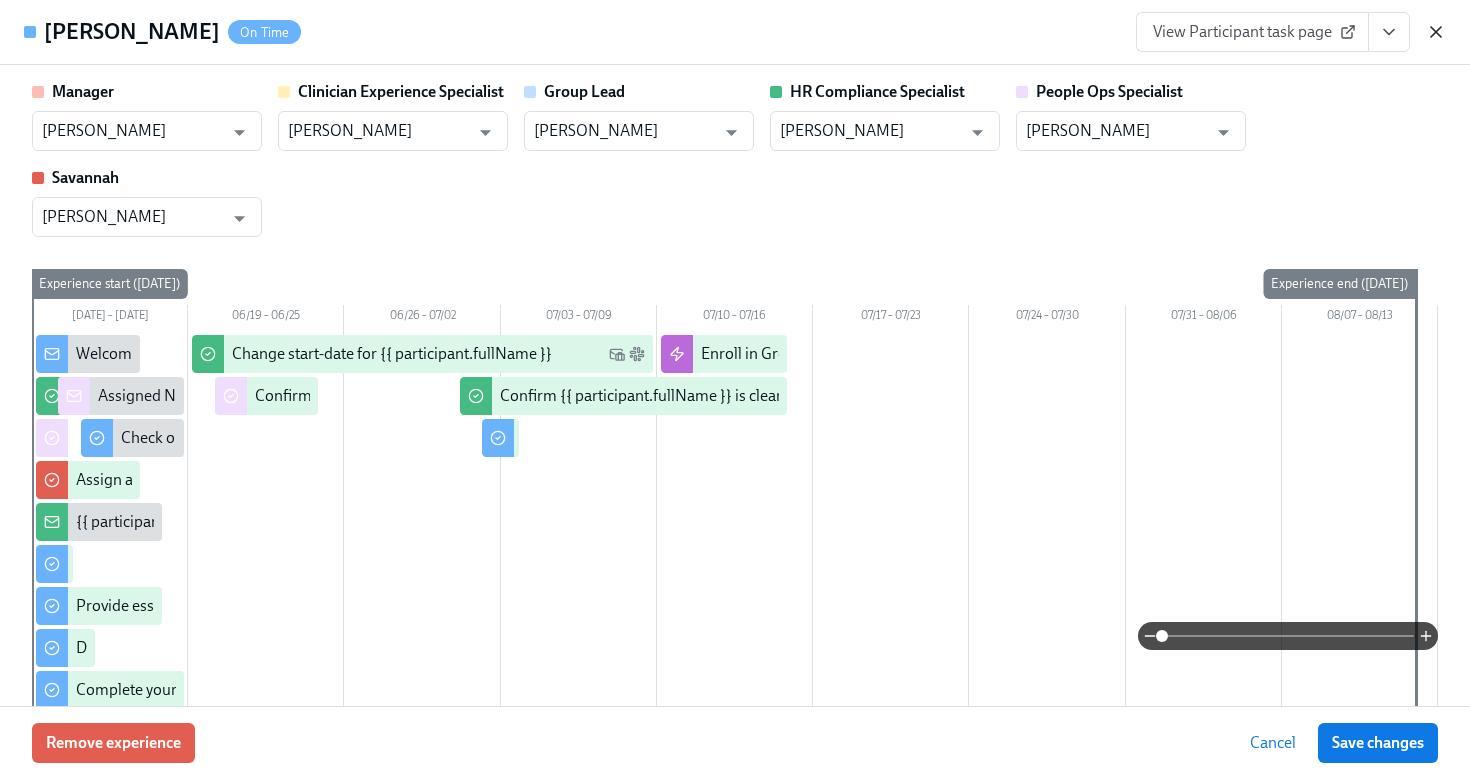click 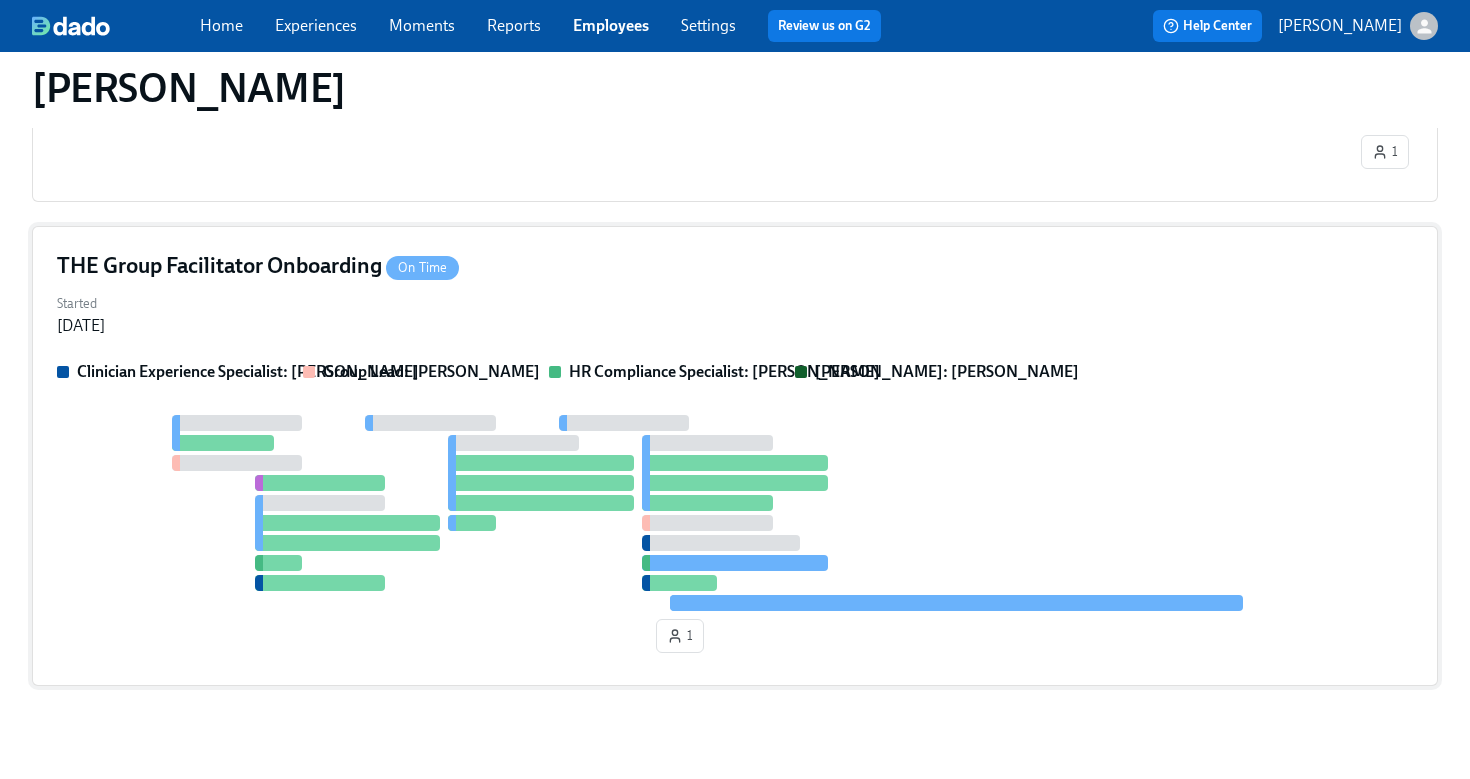 scroll, scrollTop: 1027, scrollLeft: 0, axis: vertical 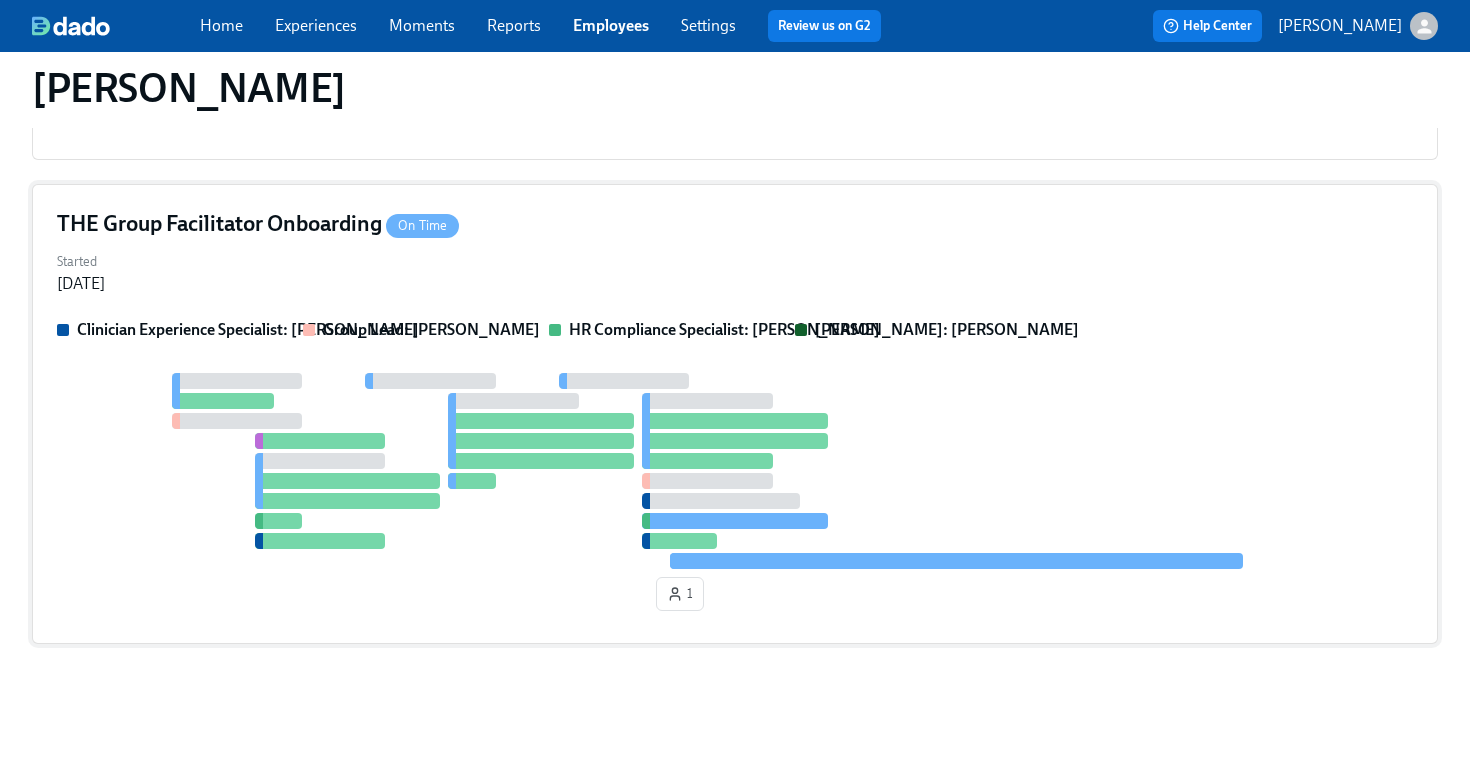 click on "Started Jul 10, 2025" at bounding box center (735, 271) 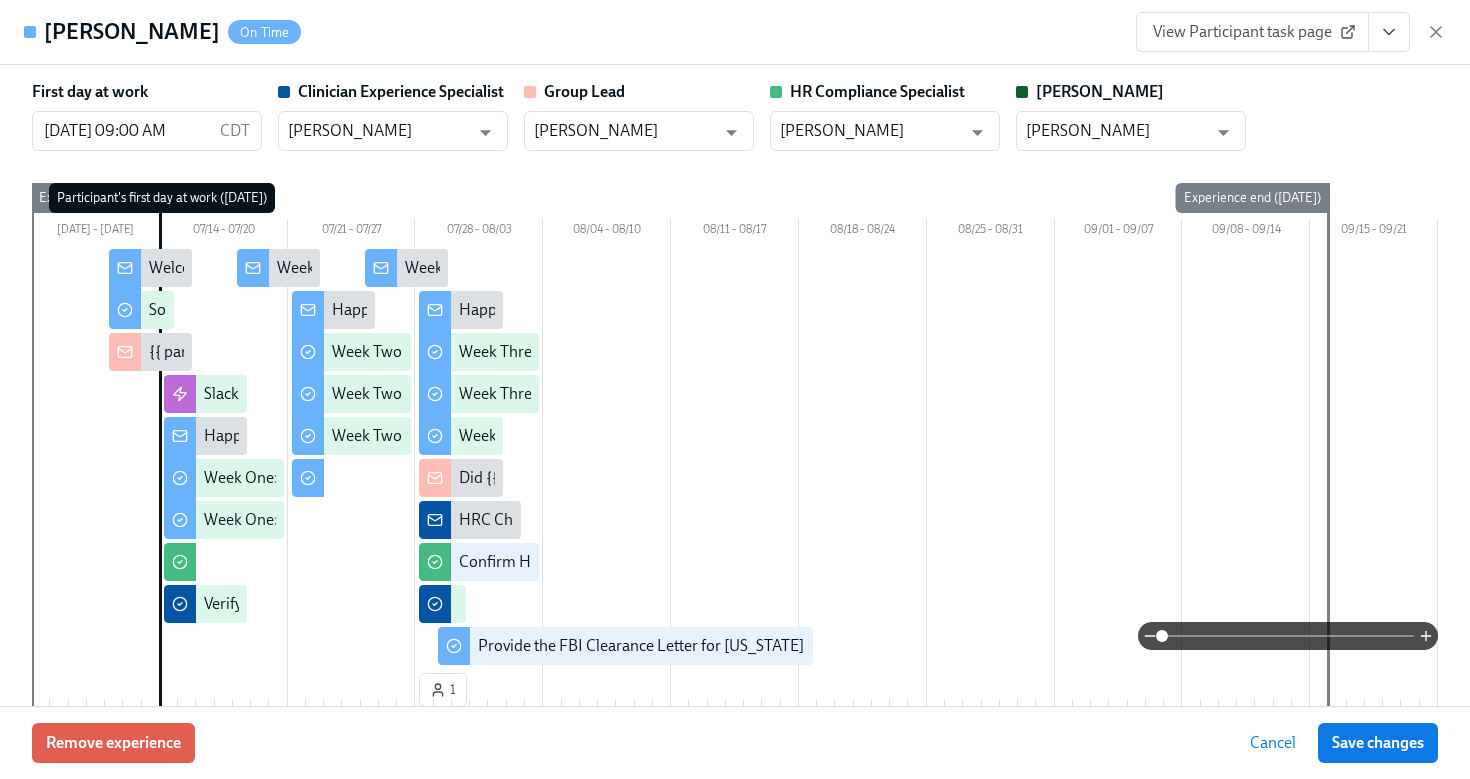 click 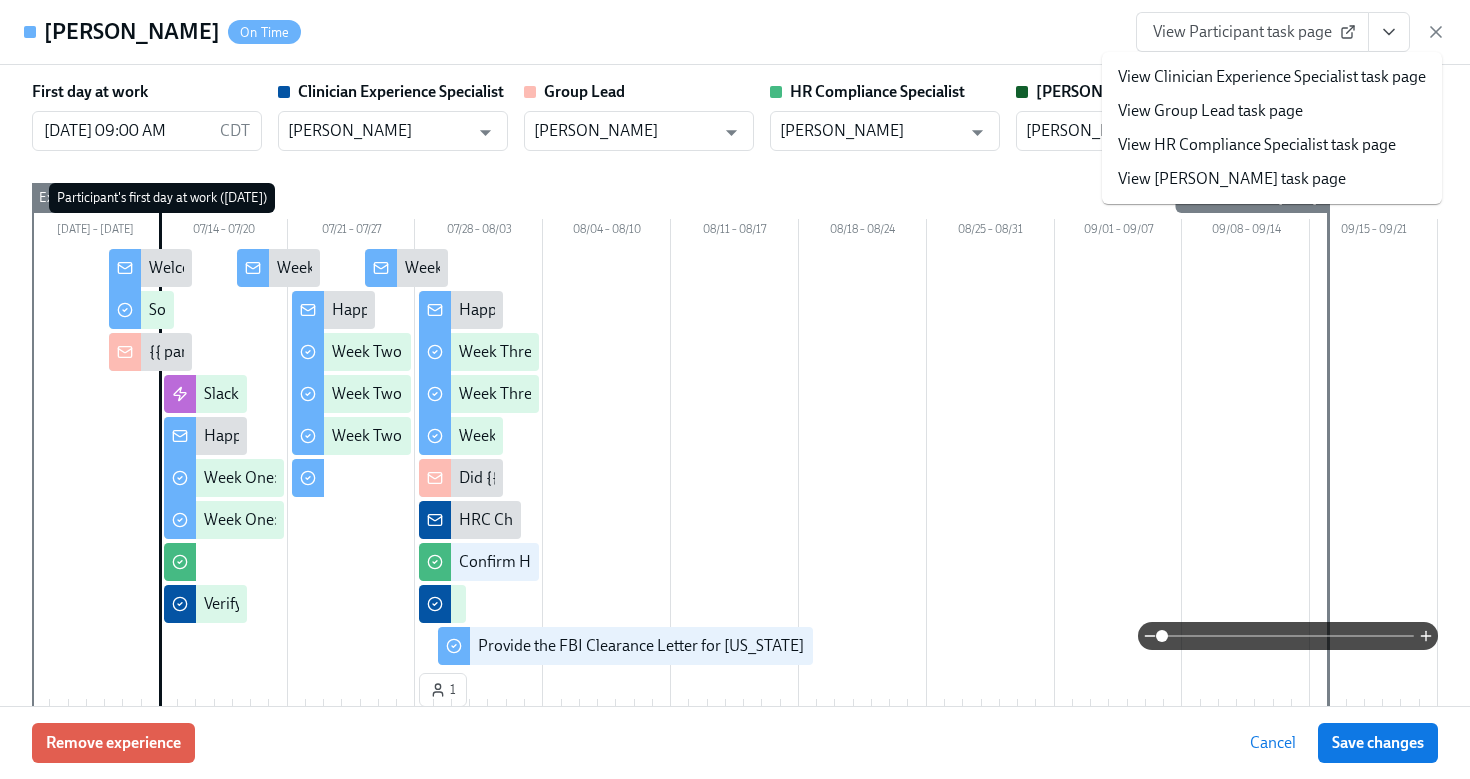 click on "View Participant task page" at bounding box center [1252, 32] 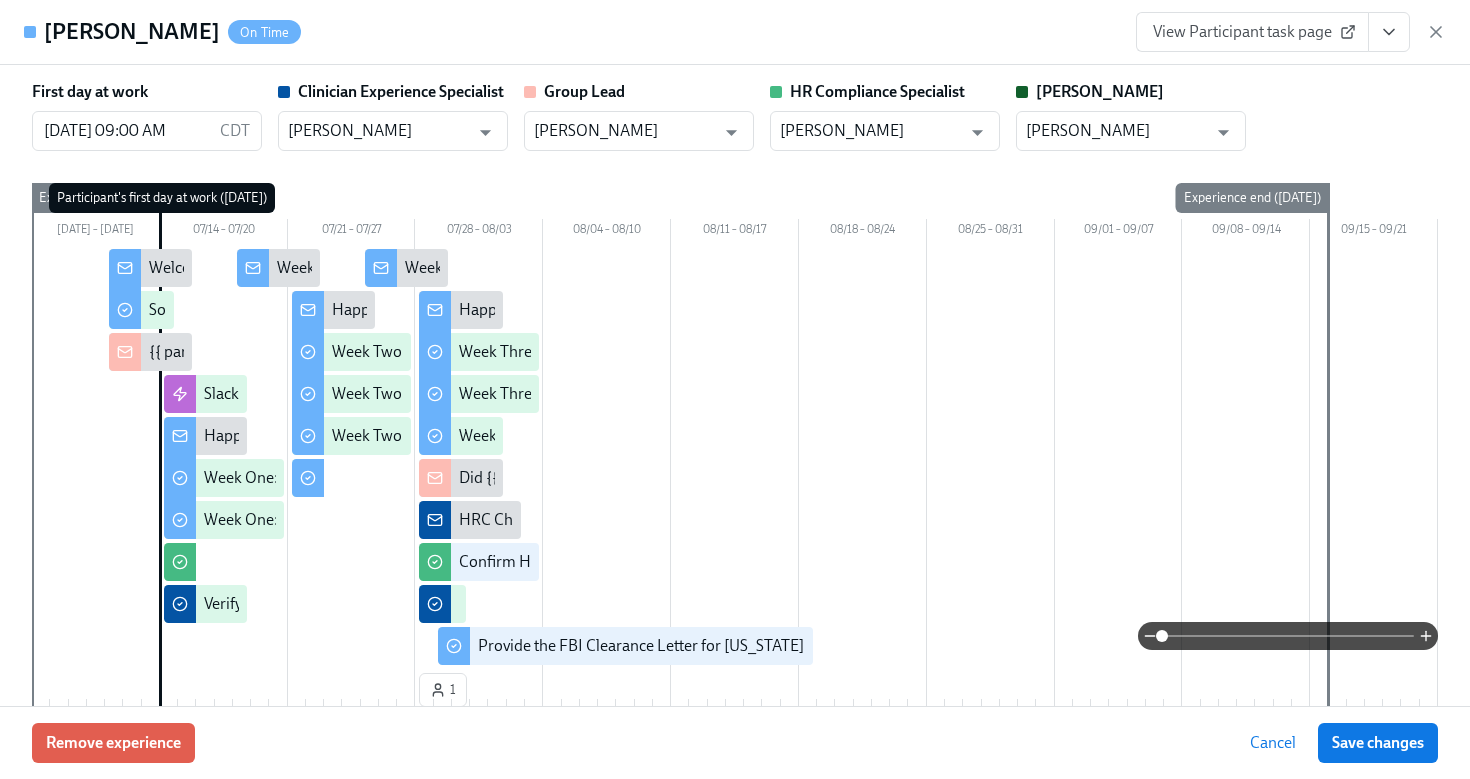 click 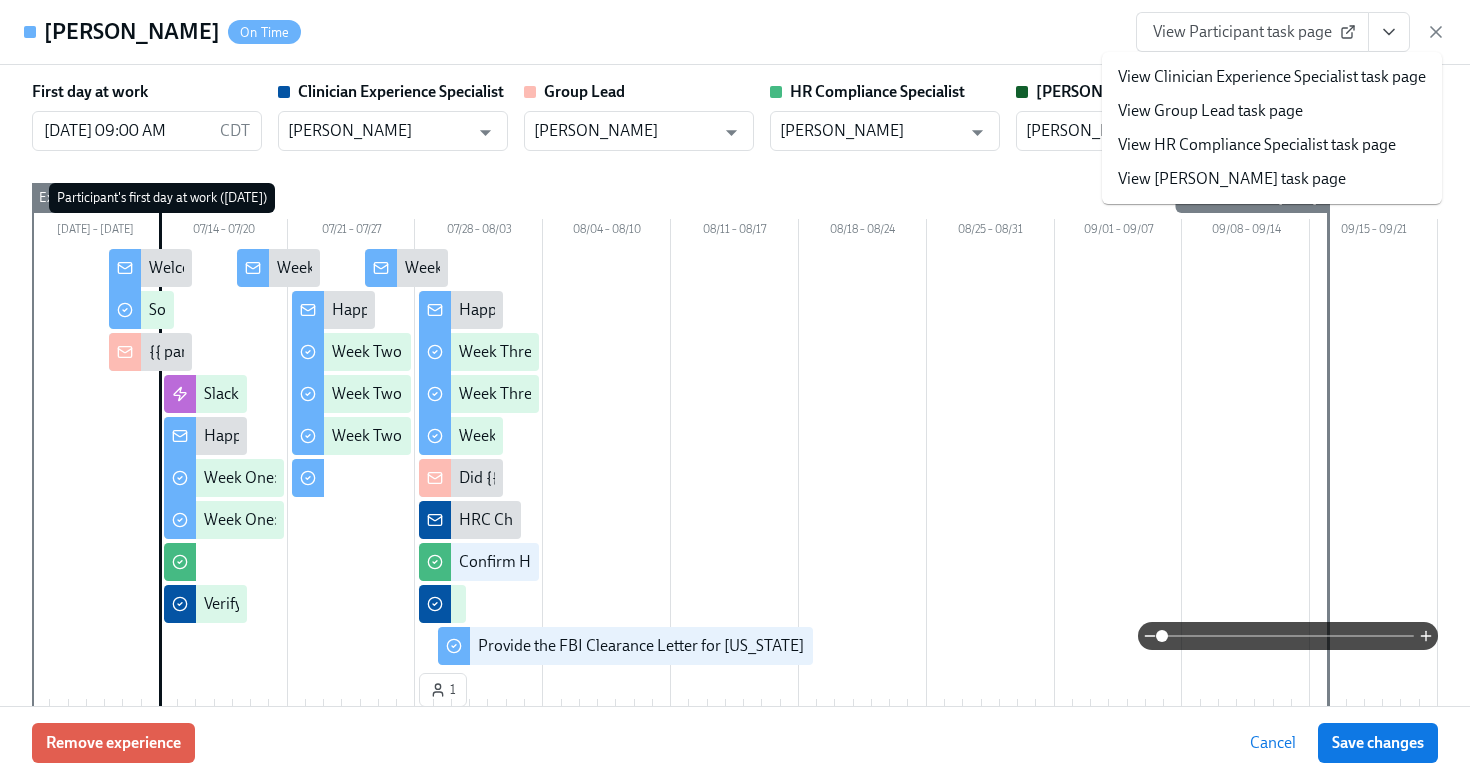 click on "View HR Compliance Specialist task page" at bounding box center [1272, 145] 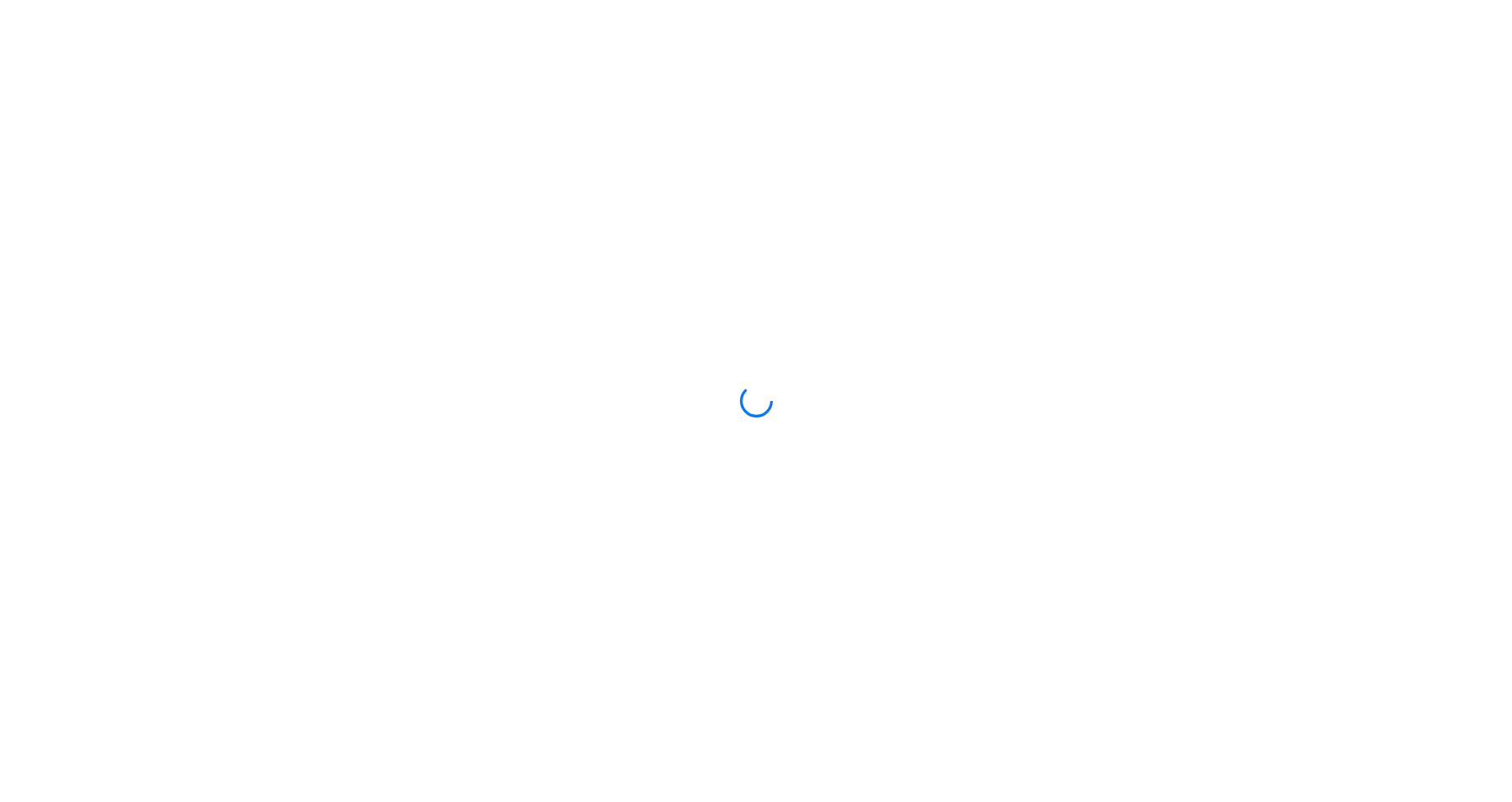 scroll, scrollTop: 0, scrollLeft: 0, axis: both 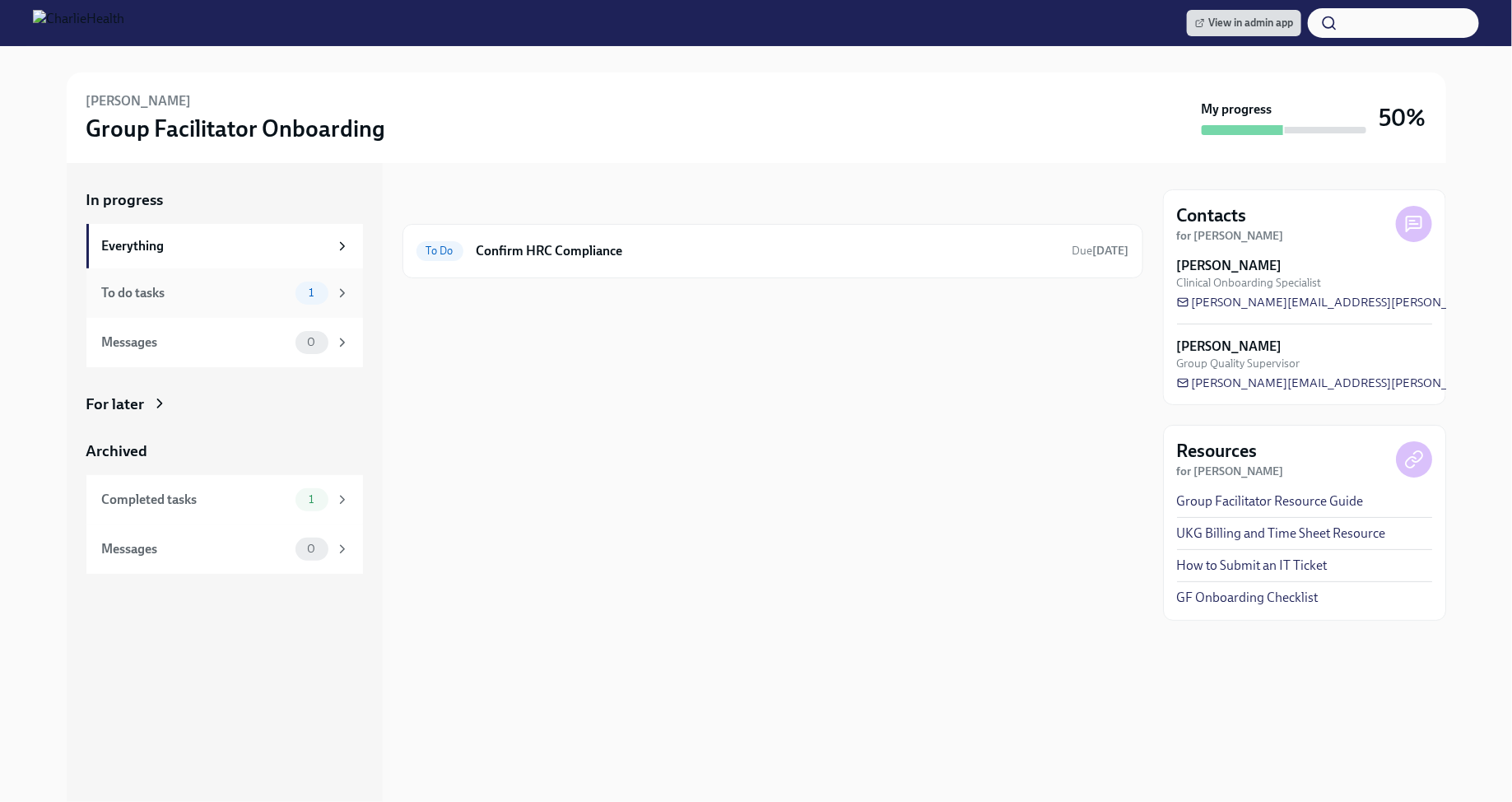 click on "1" at bounding box center [312, 293] 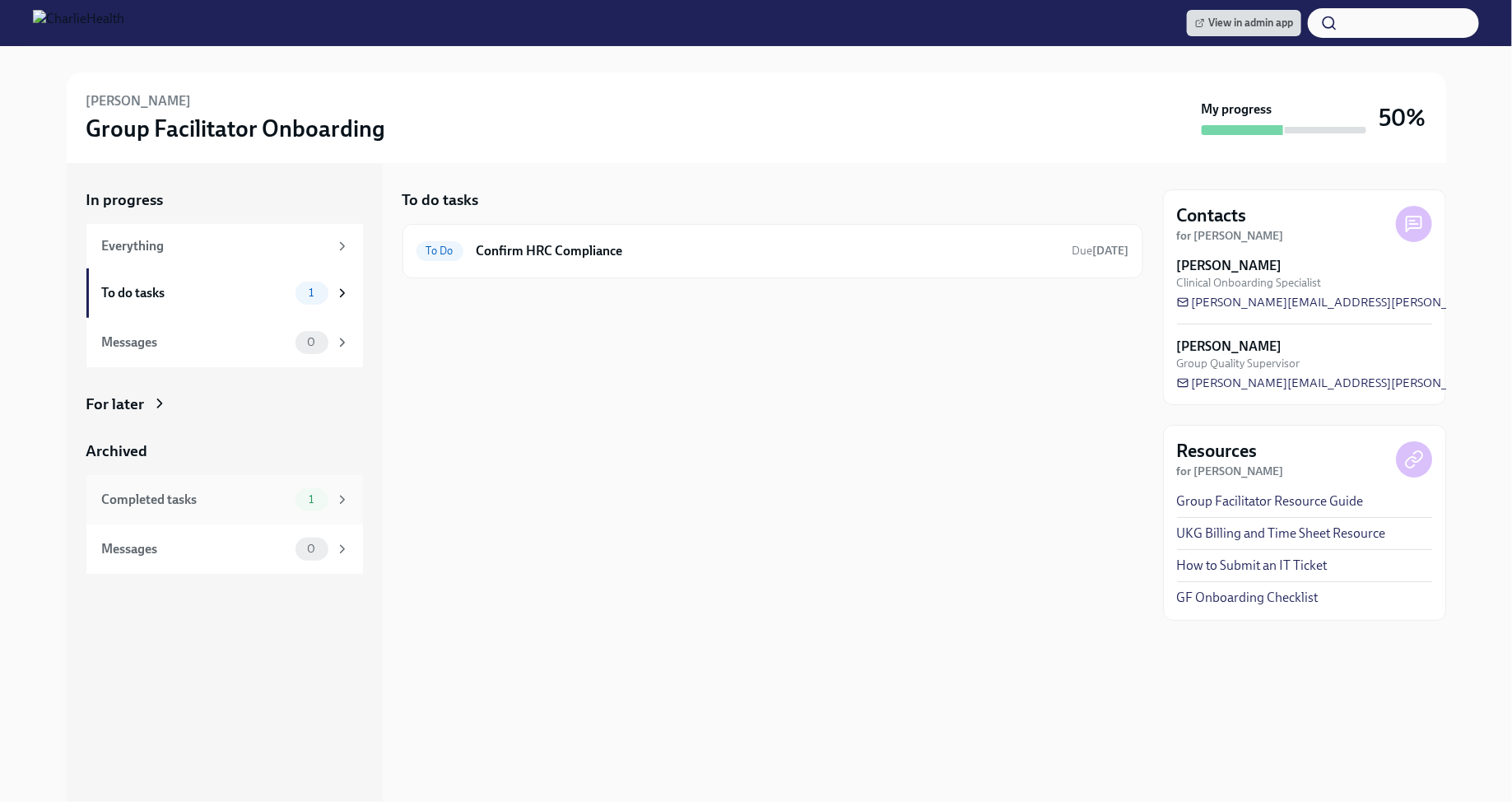click on "Completed tasks 1" at bounding box center (225, 500) 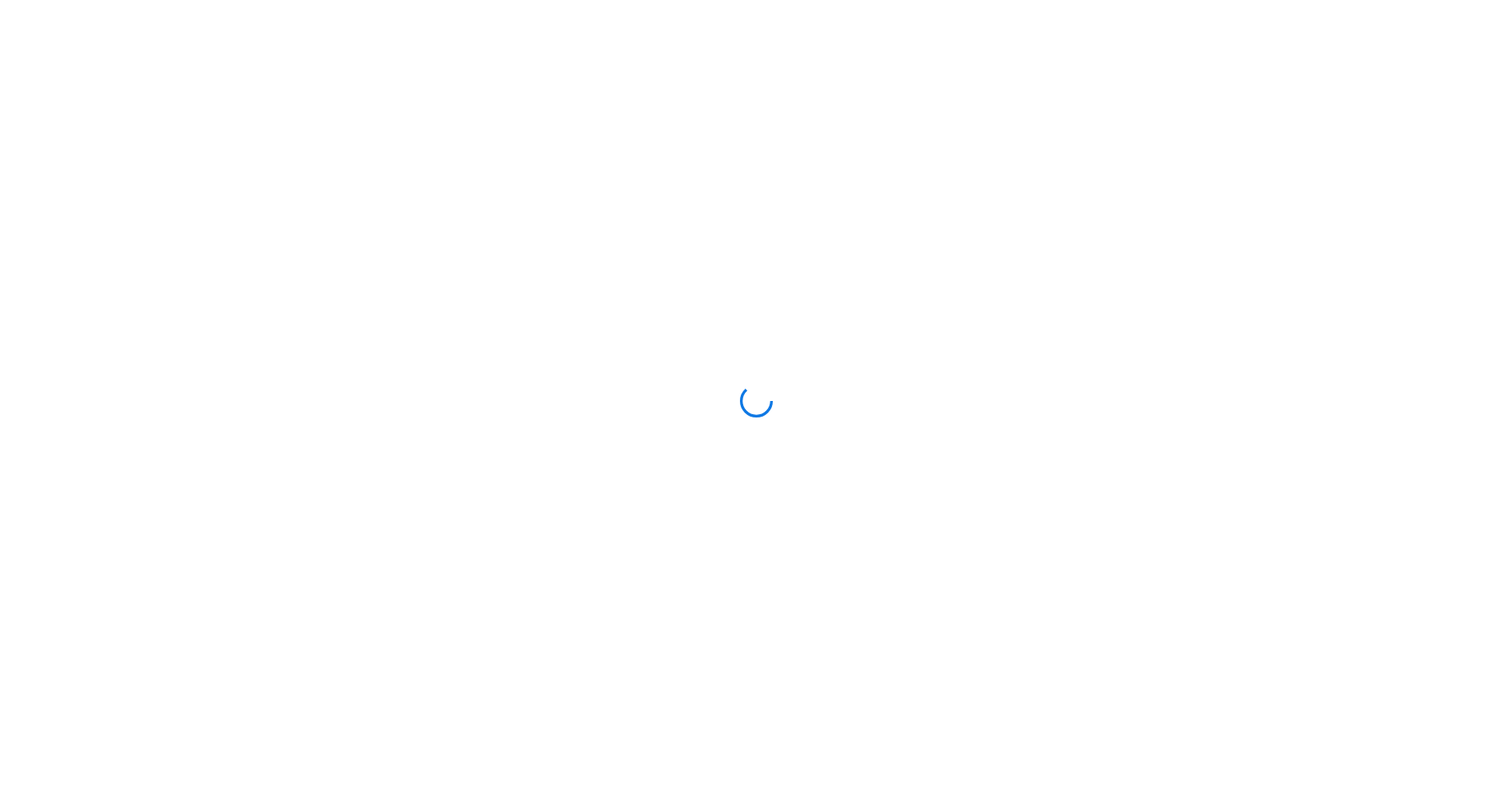 scroll, scrollTop: 0, scrollLeft: 0, axis: both 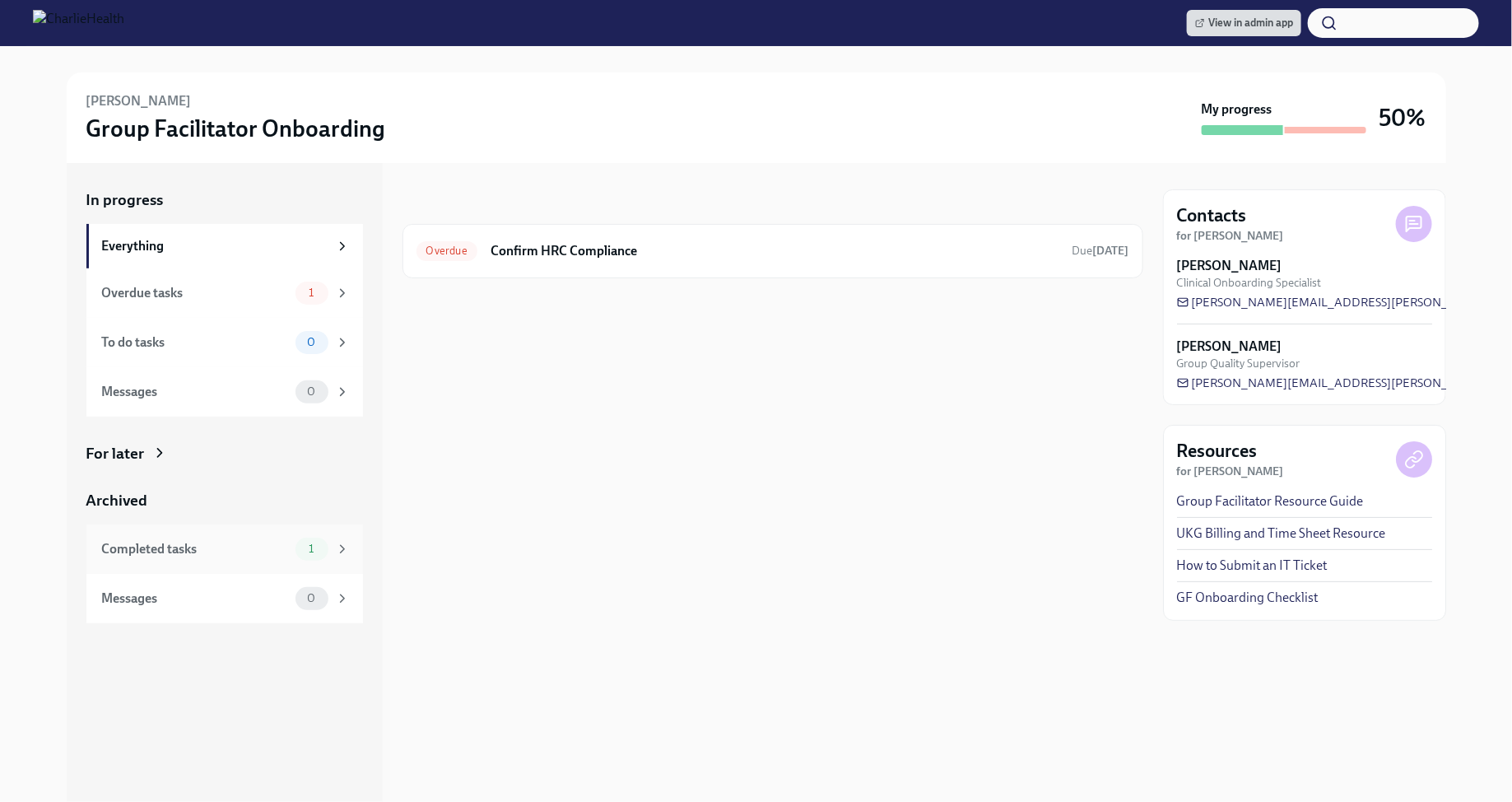 click 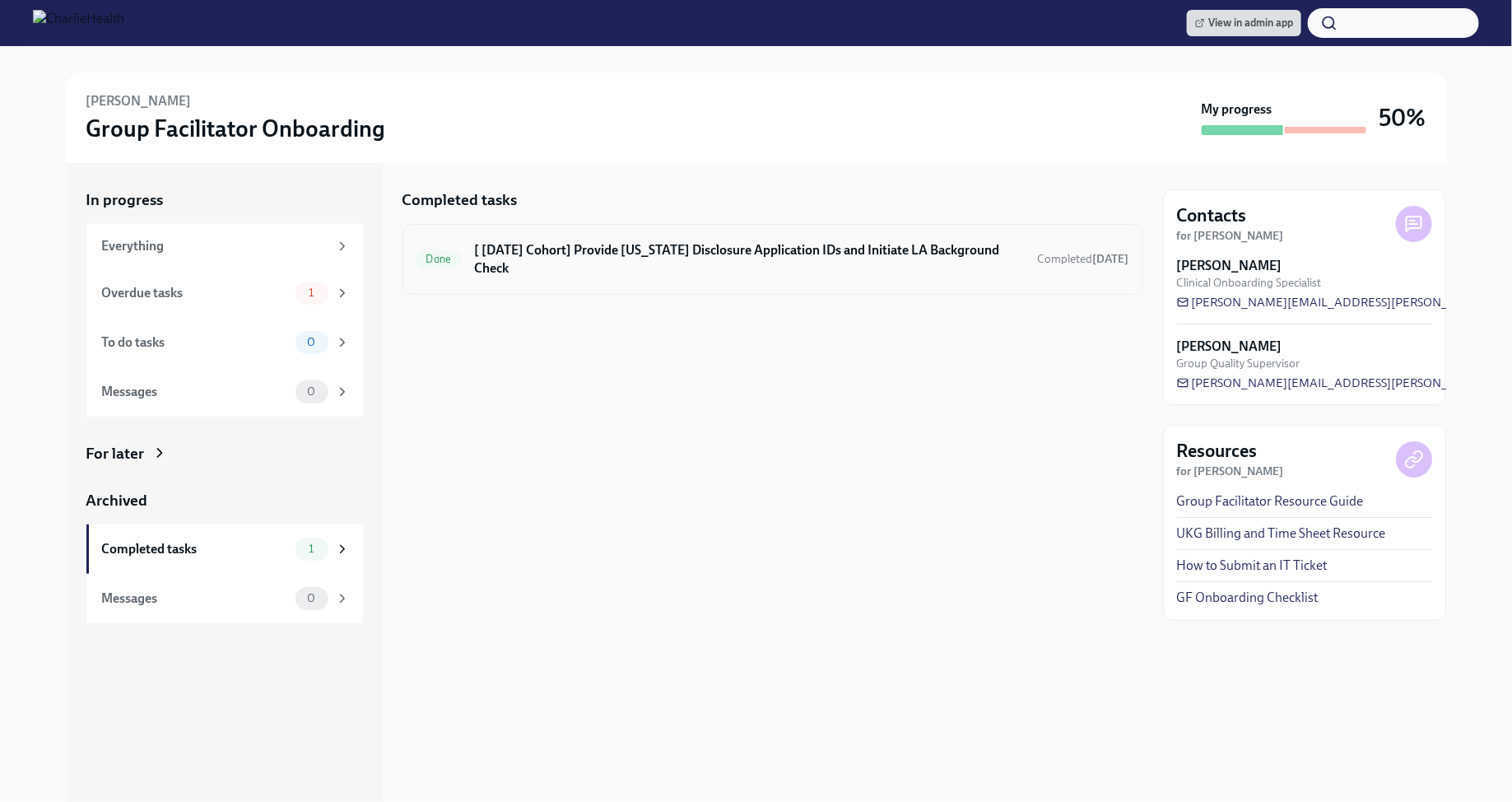 click on "Done [ [DATE] Cohort] Provide [US_STATE] Disclosure Application IDs and Initiate LA Background Check Completed  [DATE]" at bounding box center [773, 259] 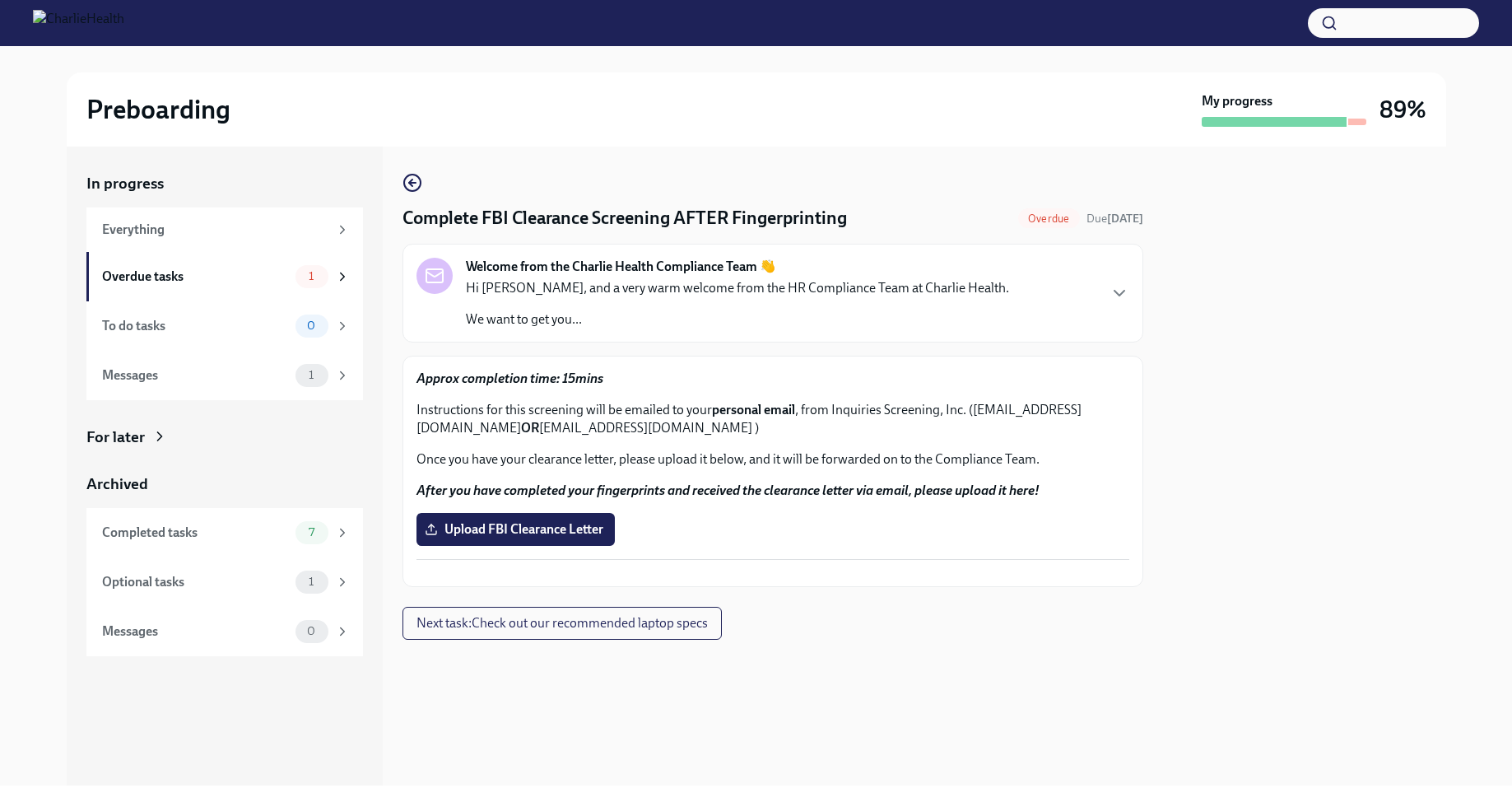 scroll, scrollTop: 0, scrollLeft: 0, axis: both 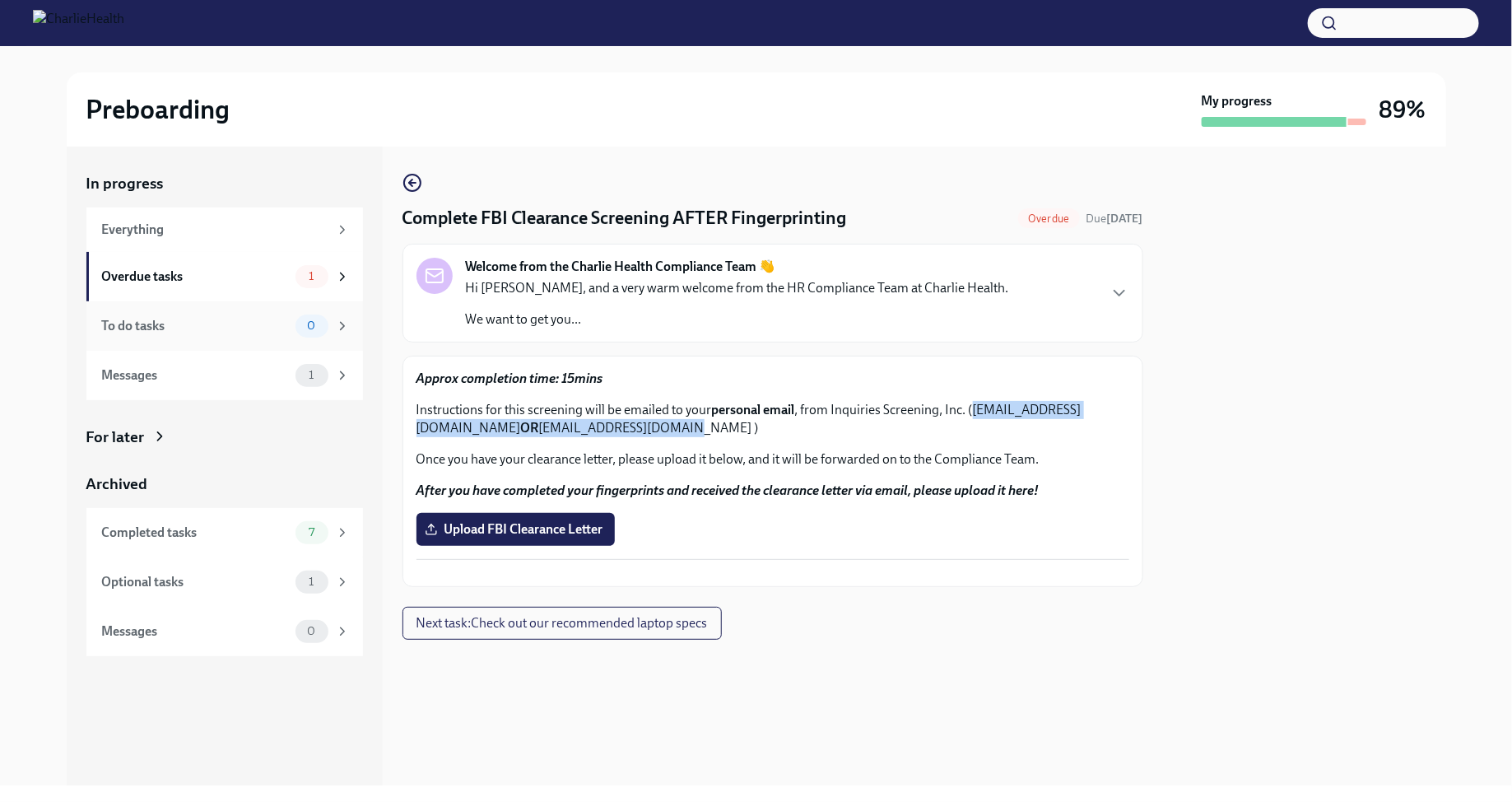 click on "To do tasks 0" at bounding box center (225, 326) 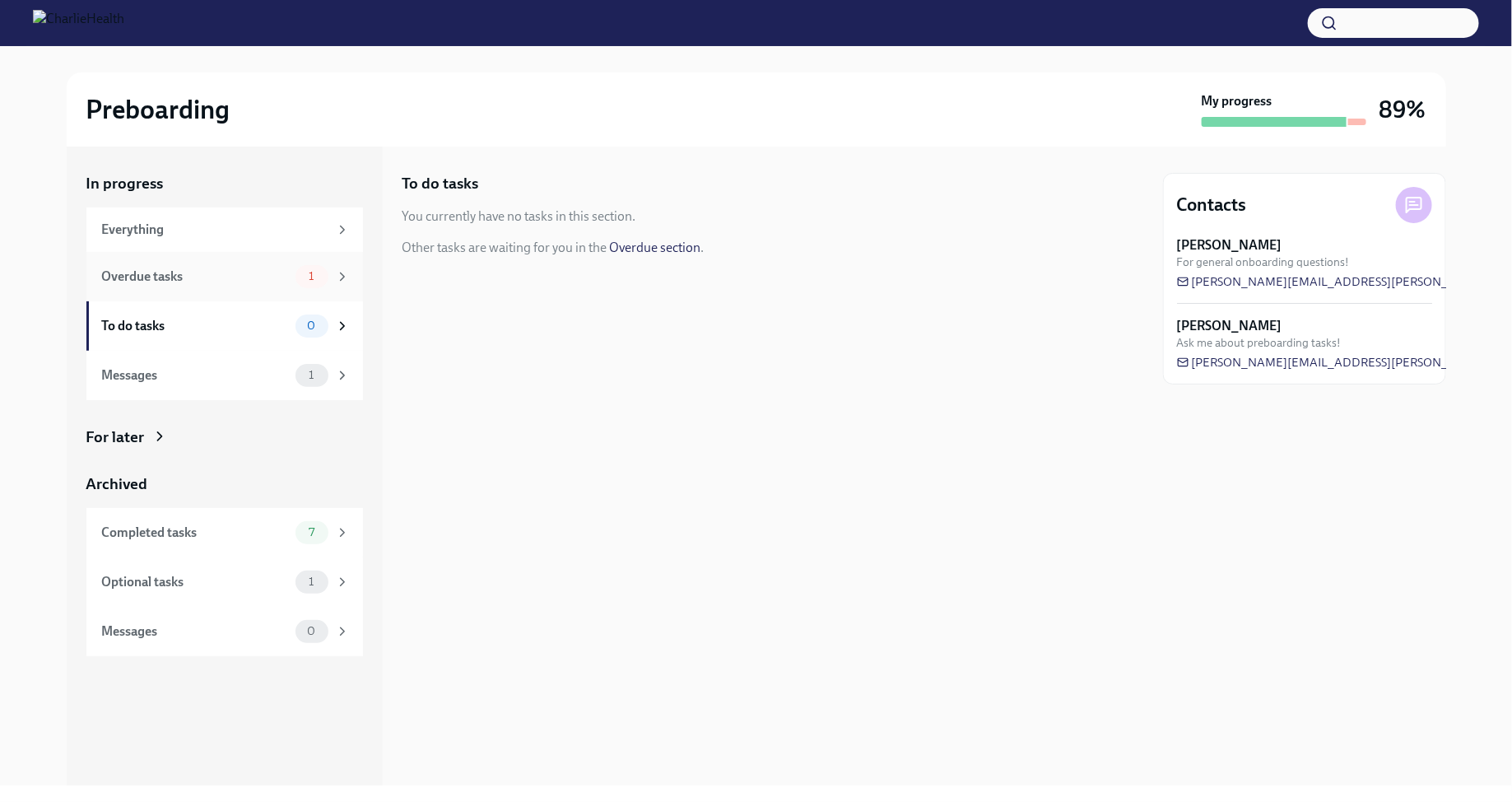 click on "1" at bounding box center (312, 277) 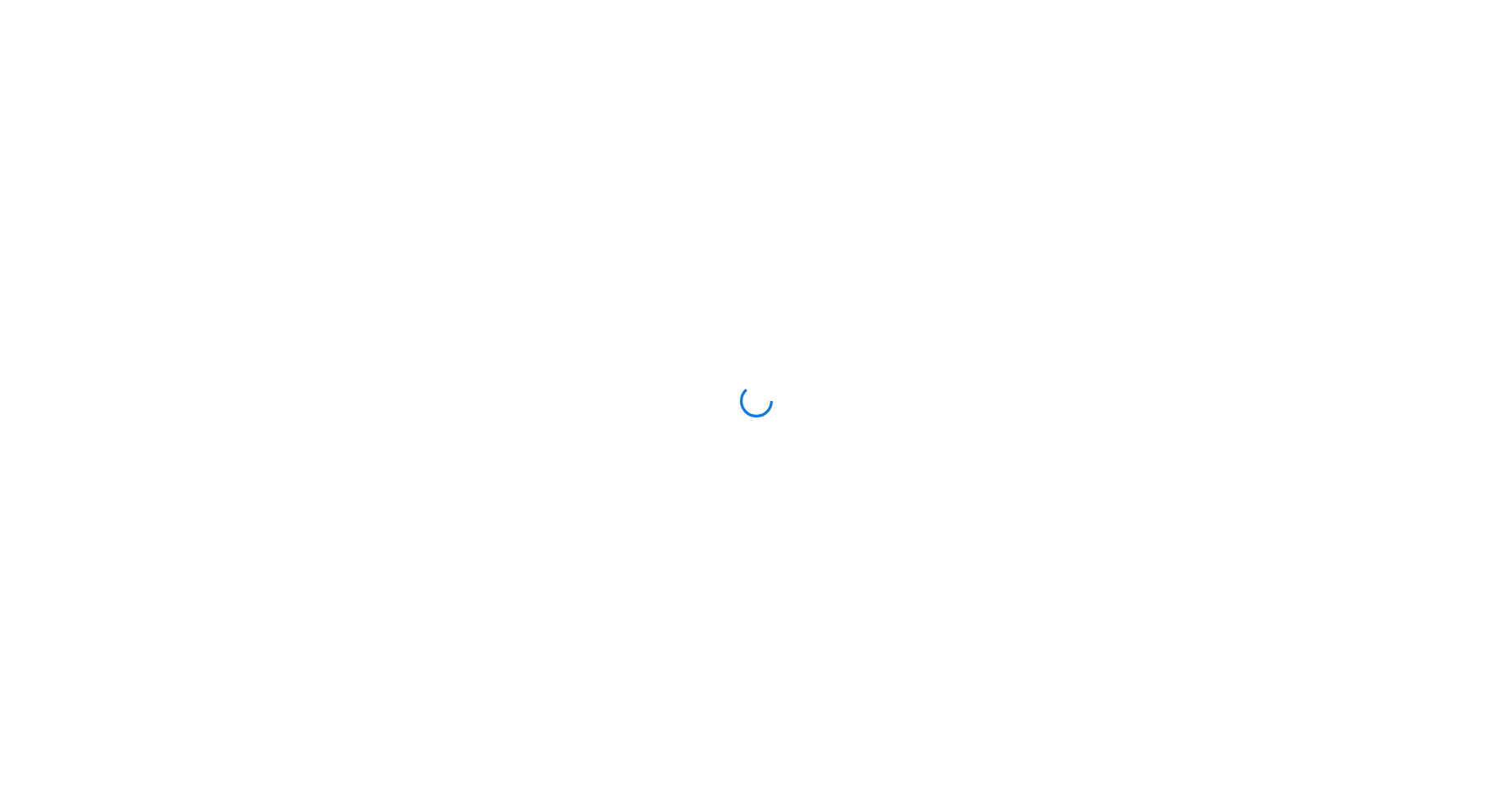scroll, scrollTop: 0, scrollLeft: 0, axis: both 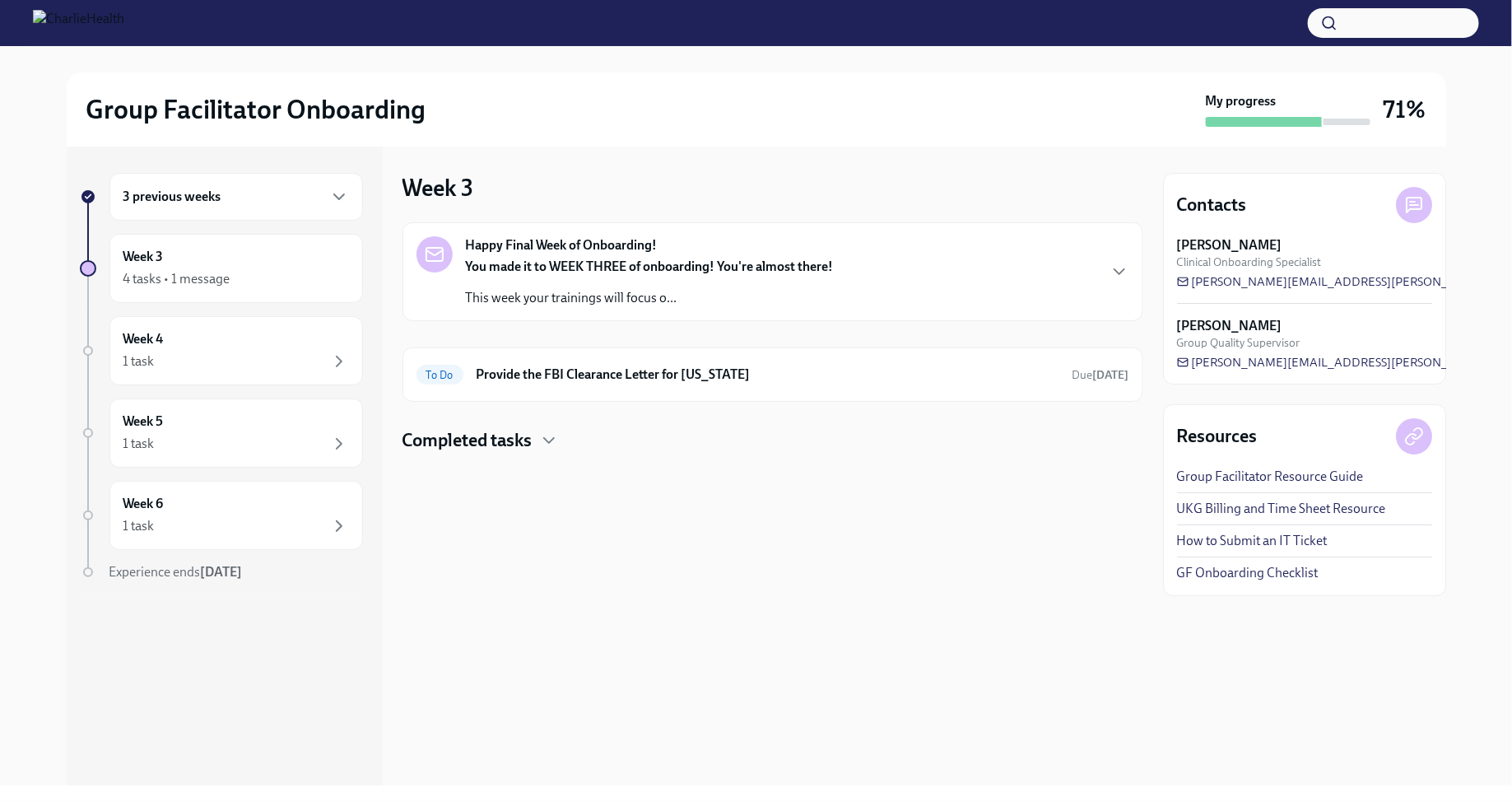 click on "3 previous weeks" at bounding box center (236, 197) 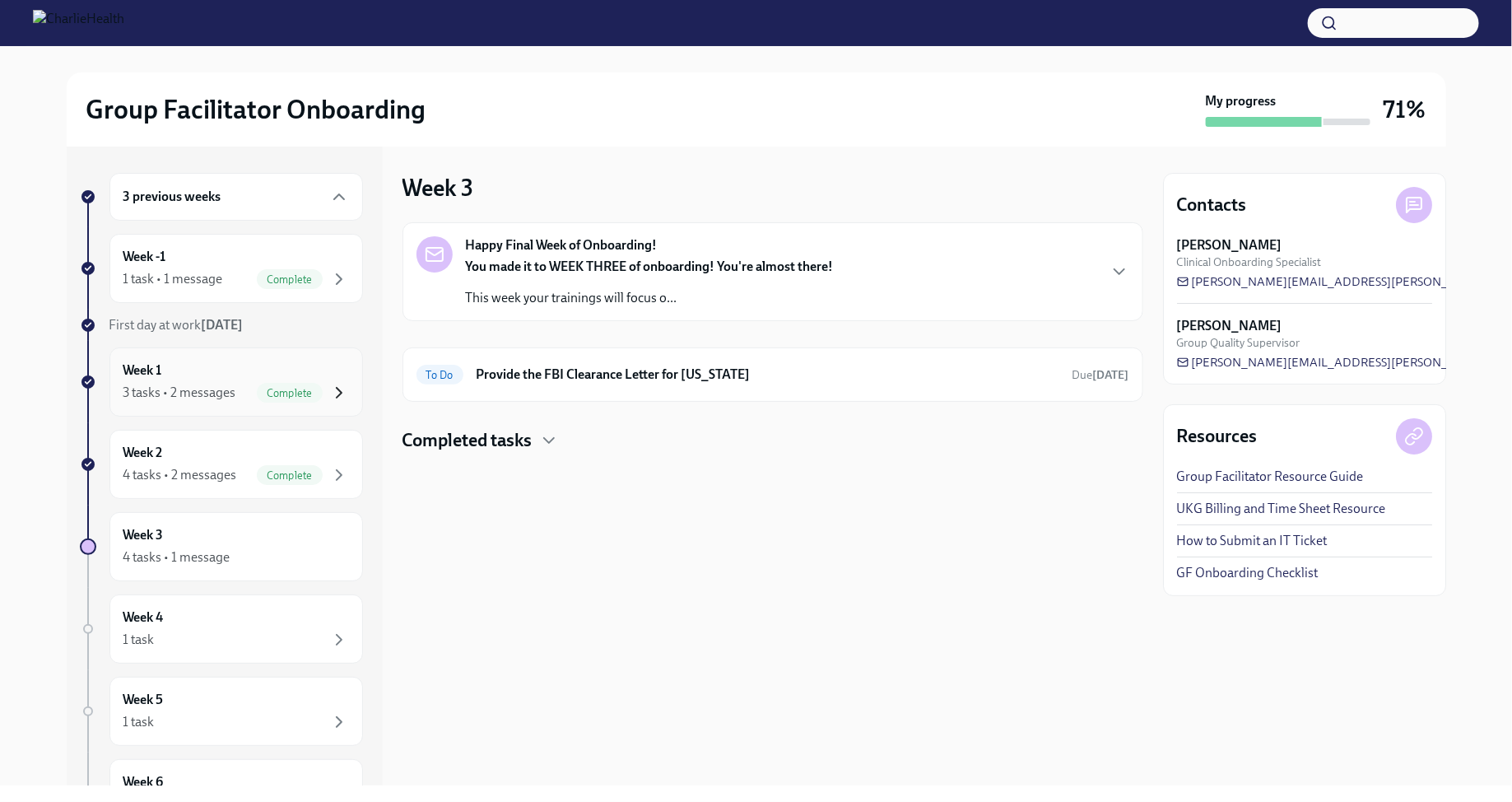 click 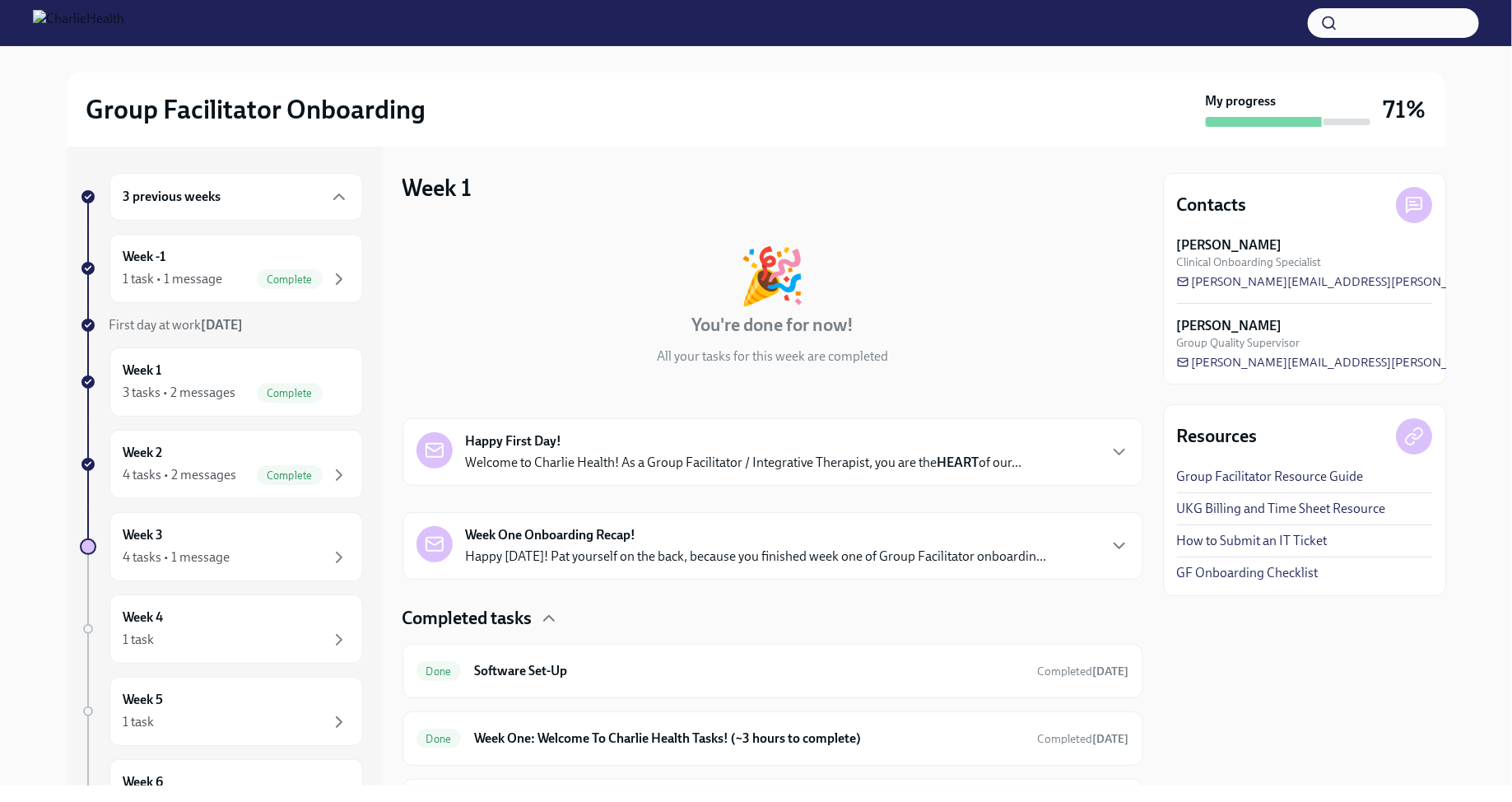scroll, scrollTop: 97, scrollLeft: 0, axis: vertical 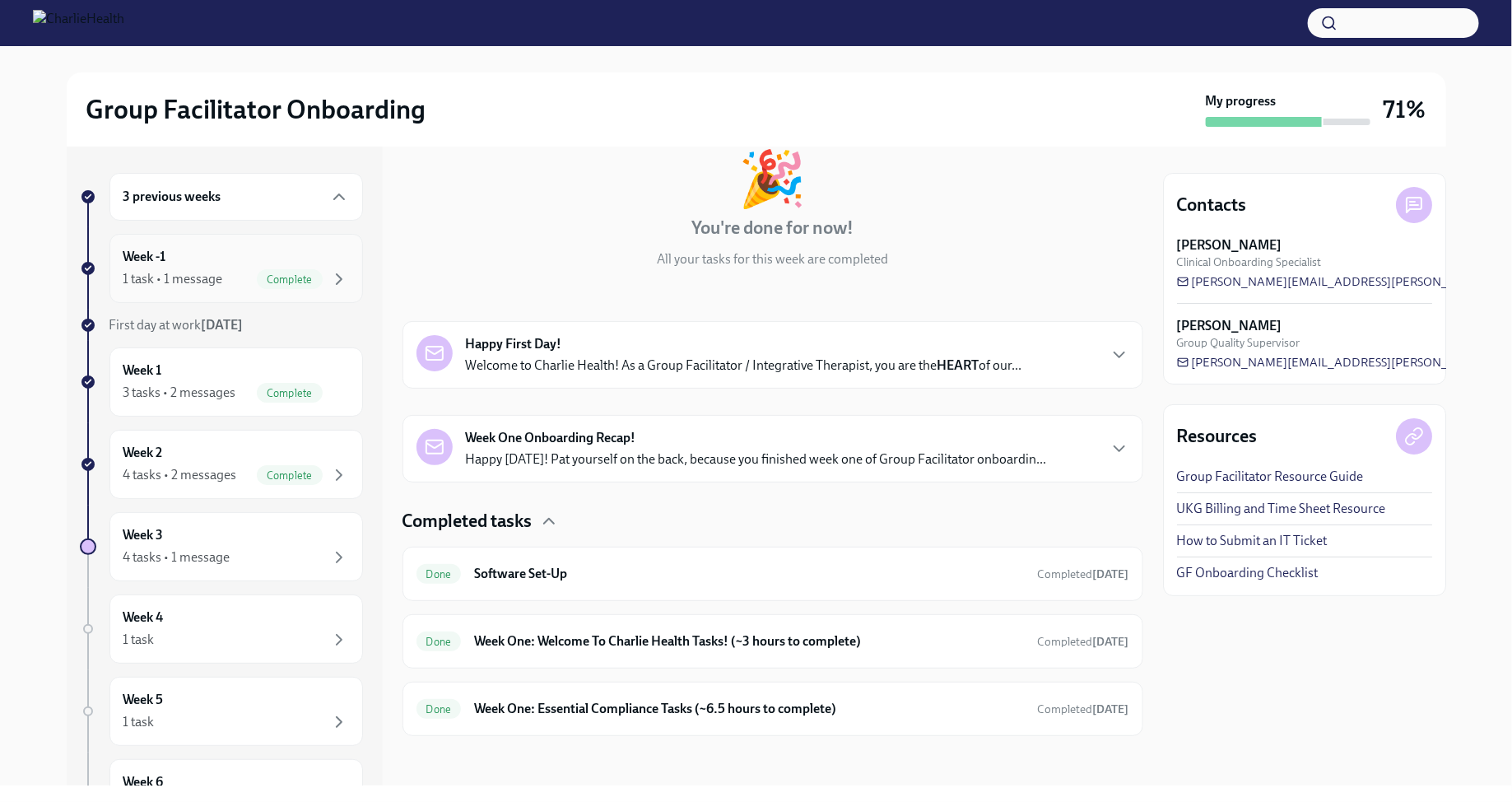 click on "Week -1 1 task • 1 message Complete" at bounding box center (236, 268) 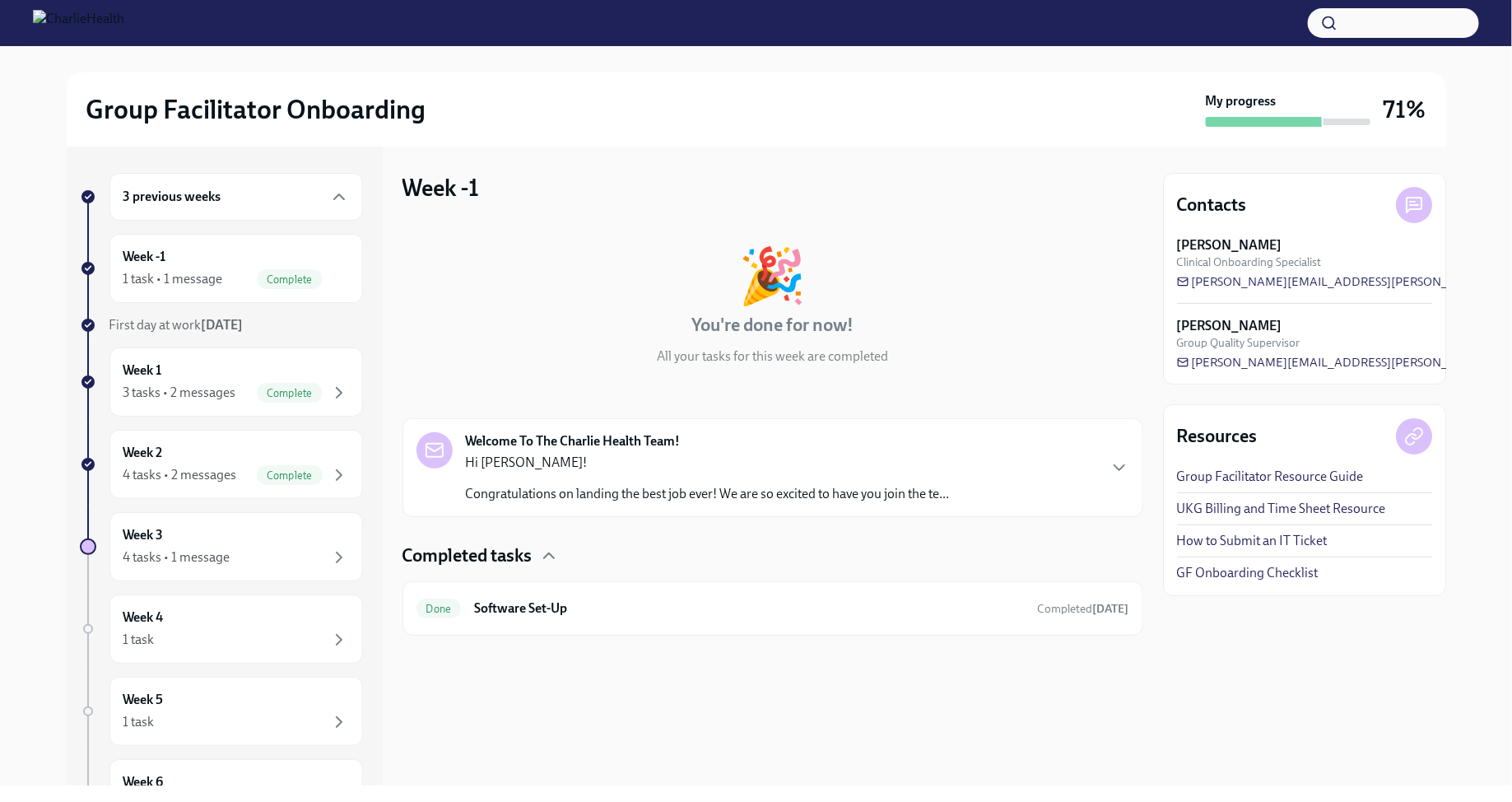 click on "Welcome To The Charlie Health Team! Hi [PERSON_NAME]!
Congratulations on landing the best job ever! We are so excited to have you join the te..." at bounding box center [773, 468] 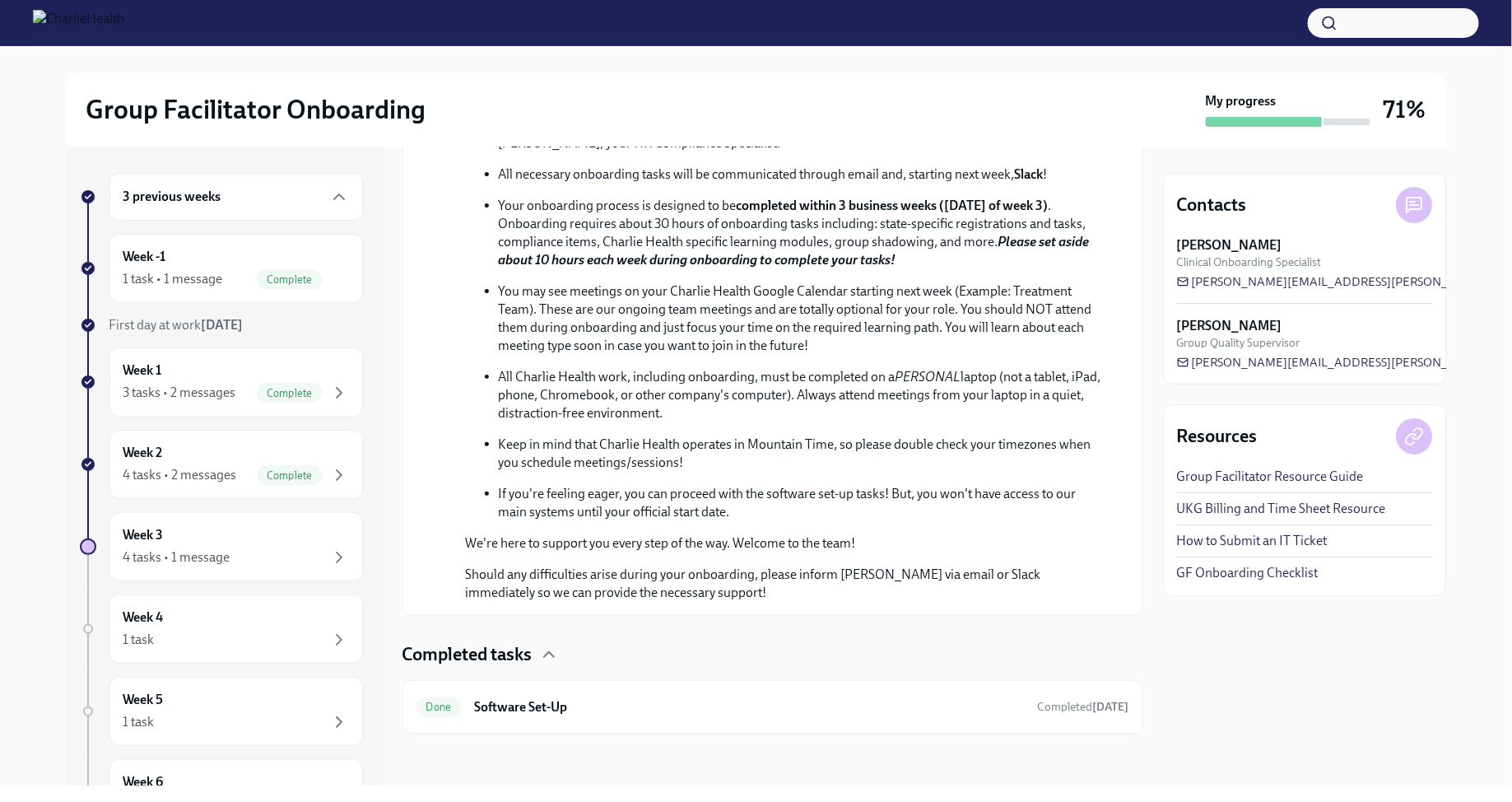 scroll, scrollTop: 695, scrollLeft: 0, axis: vertical 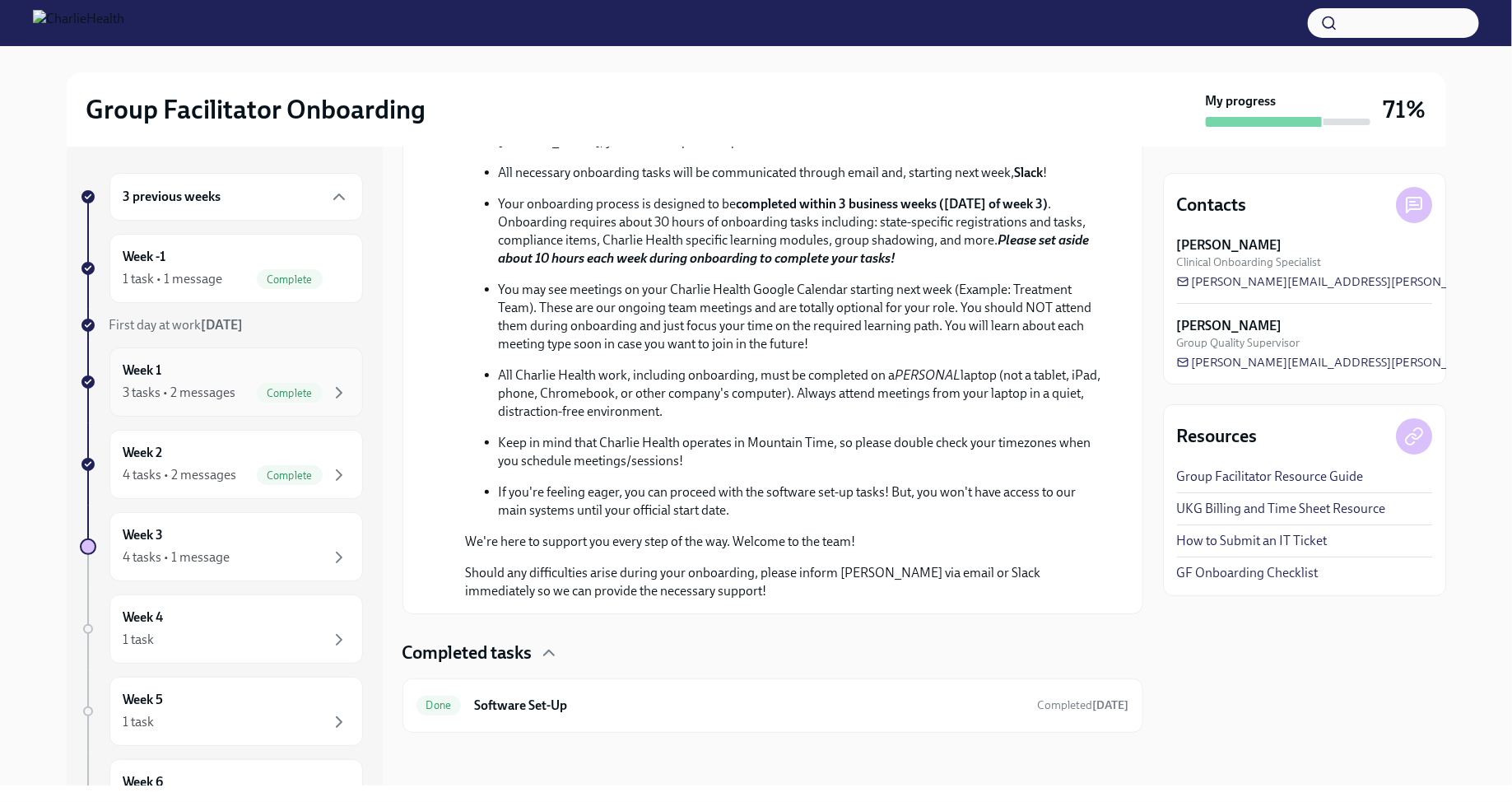 click on "Week 1 3 tasks • 2 messages Complete" at bounding box center [236, 382] 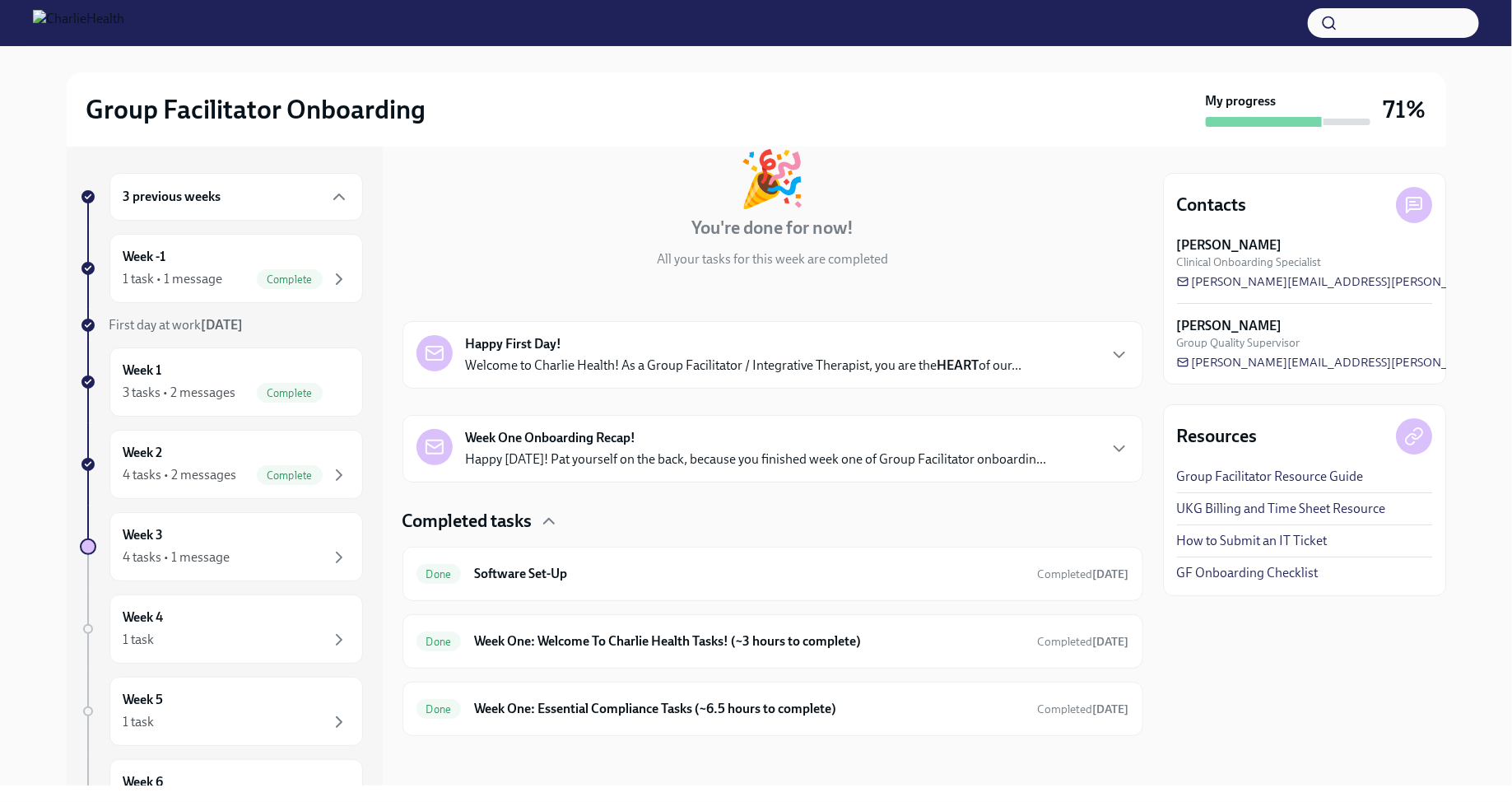 scroll, scrollTop: 97, scrollLeft: 0, axis: vertical 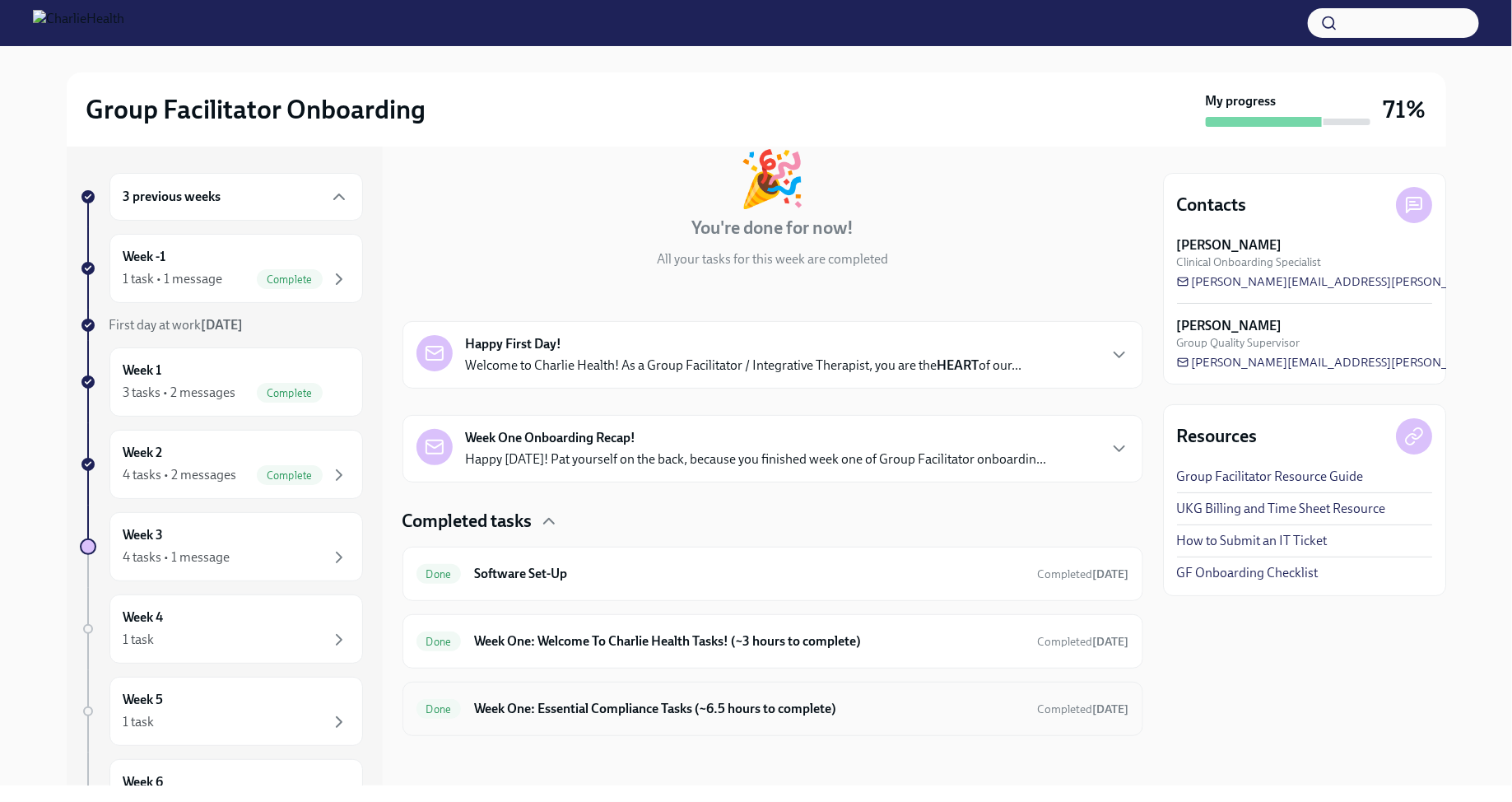 click on "Done Week One: Essential Compliance Tasks (~6.5 hours to complete) Completed  [DATE]" at bounding box center [773, 709] 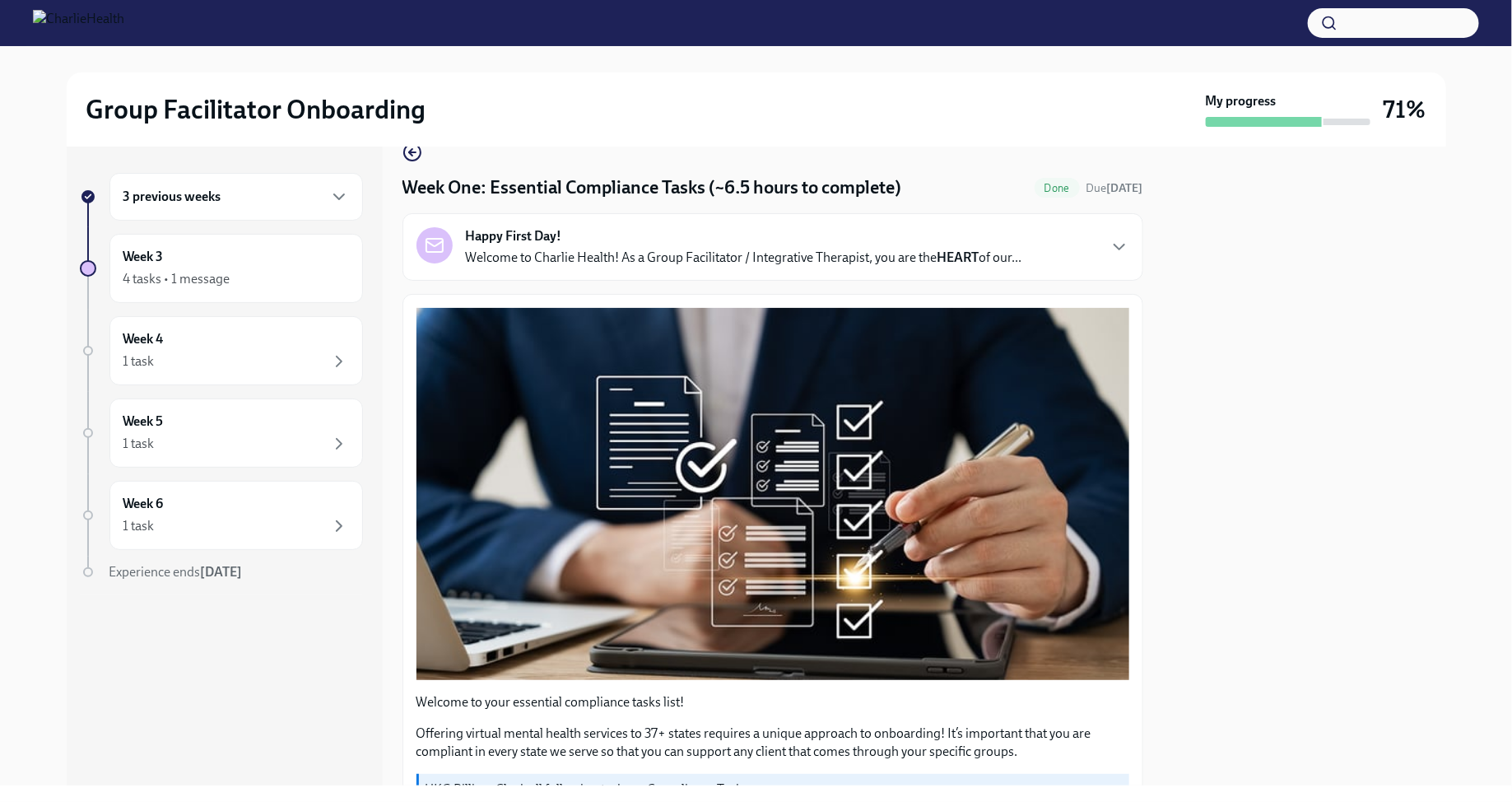 scroll, scrollTop: 0, scrollLeft: 0, axis: both 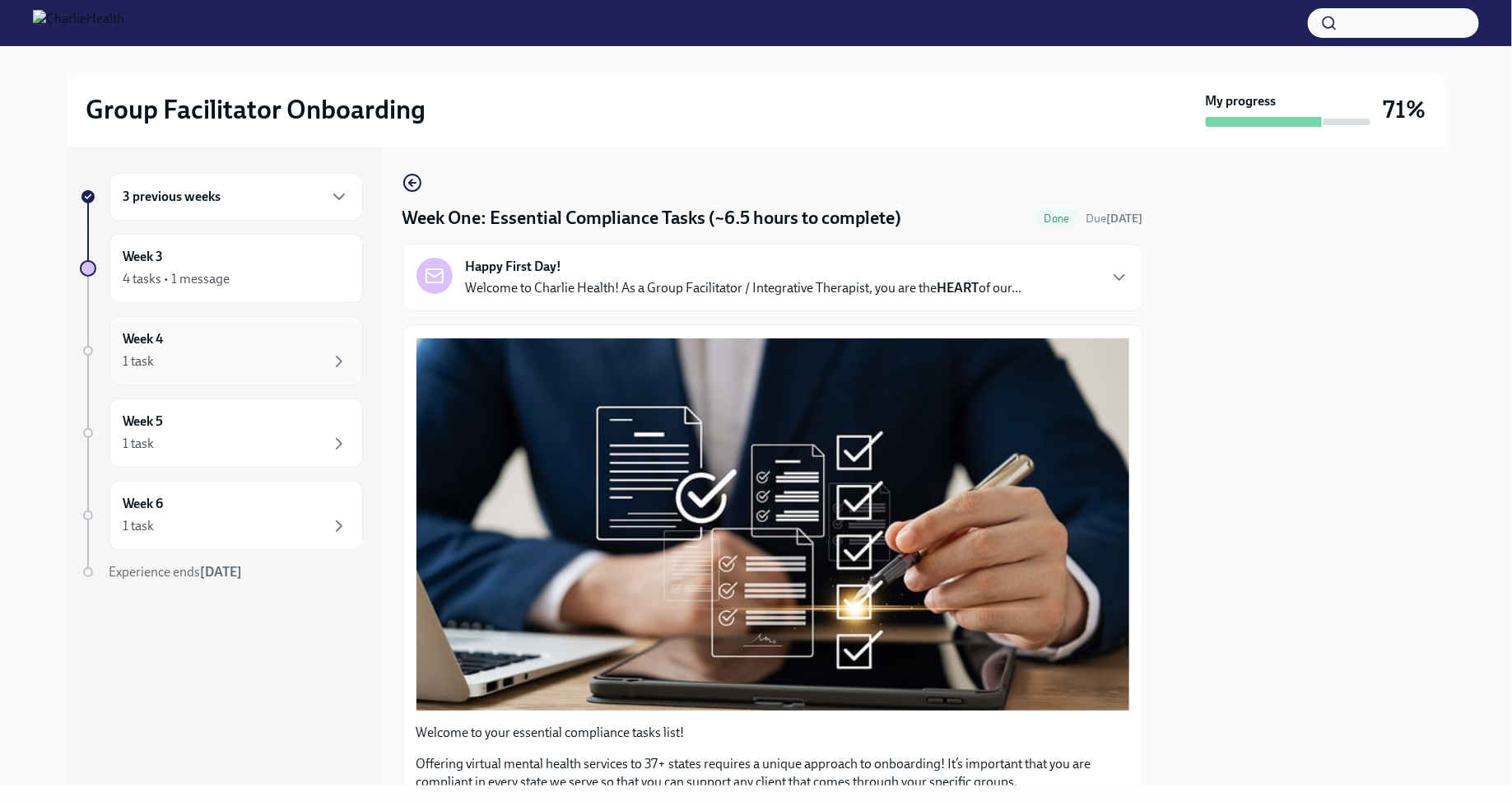 click on "Week 4 1 task" at bounding box center (236, 351) 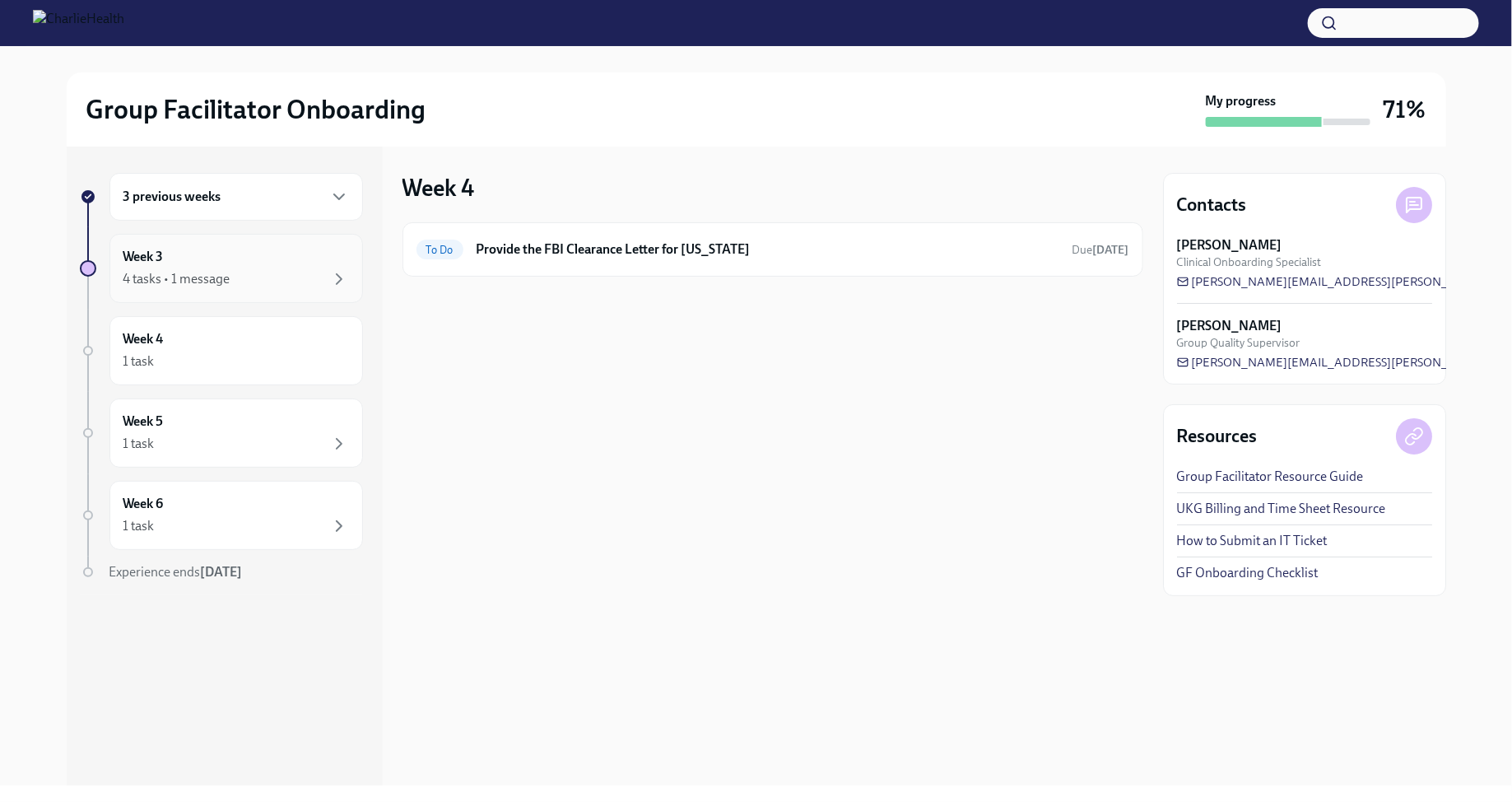 click on "4 tasks • 1 message" at bounding box center (236, 279) 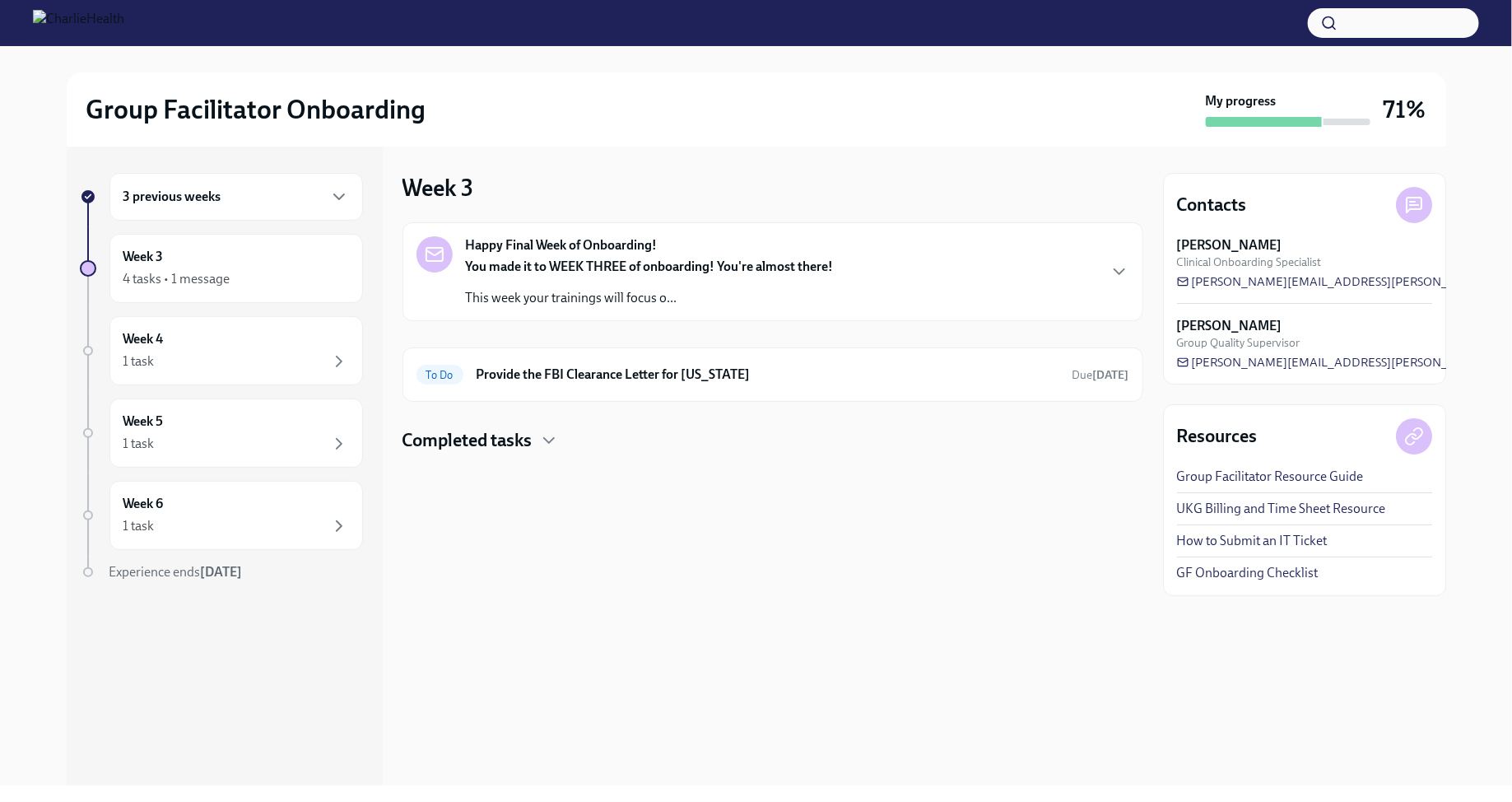 click on "Completed tasks" at bounding box center (468, 441) 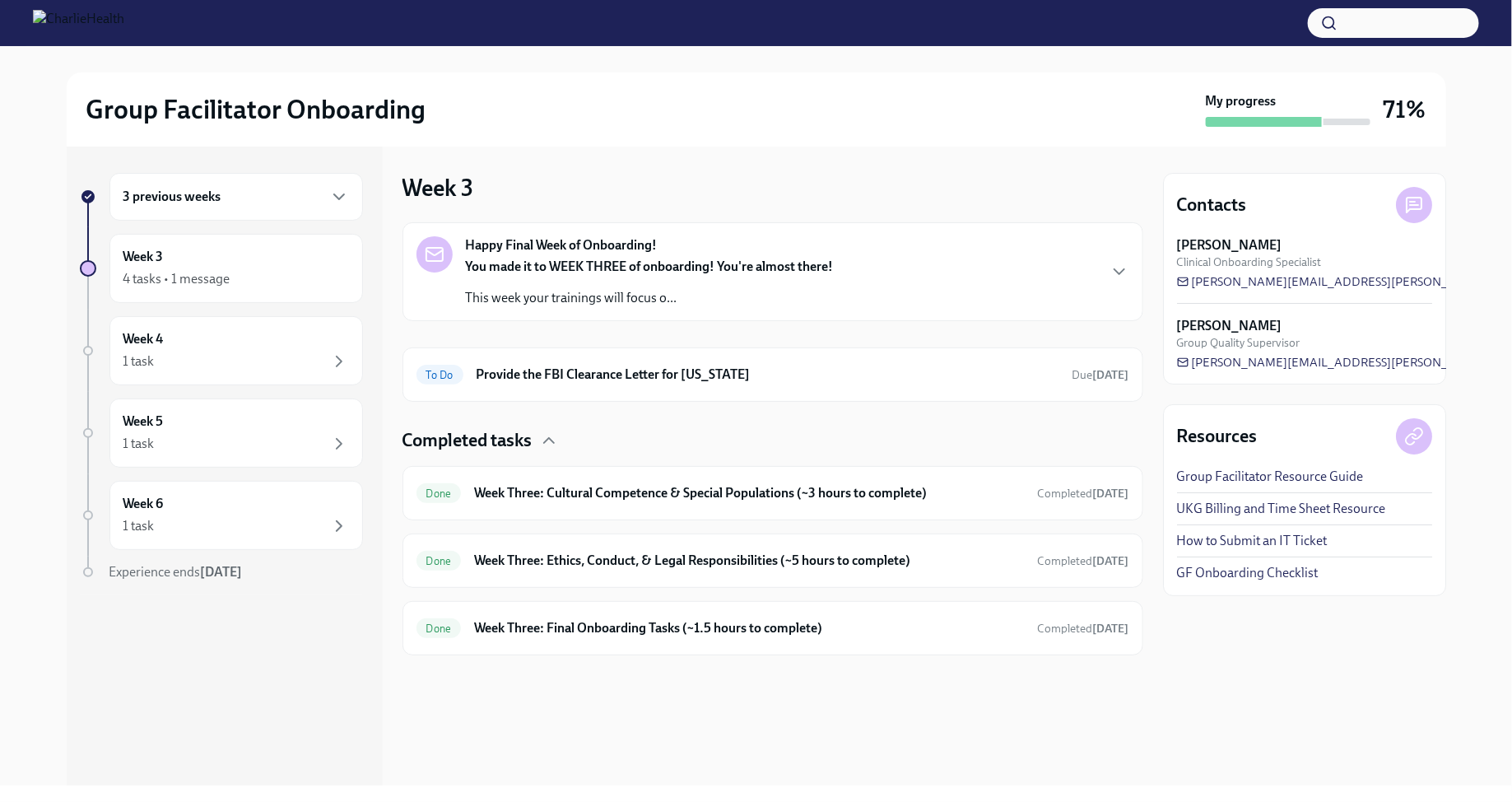 click on "Happy Final Week of Onboarding! You made it to WEEK THREE of onboarding! You're almost there!
This week your trainings will focus o..." at bounding box center [773, 272] 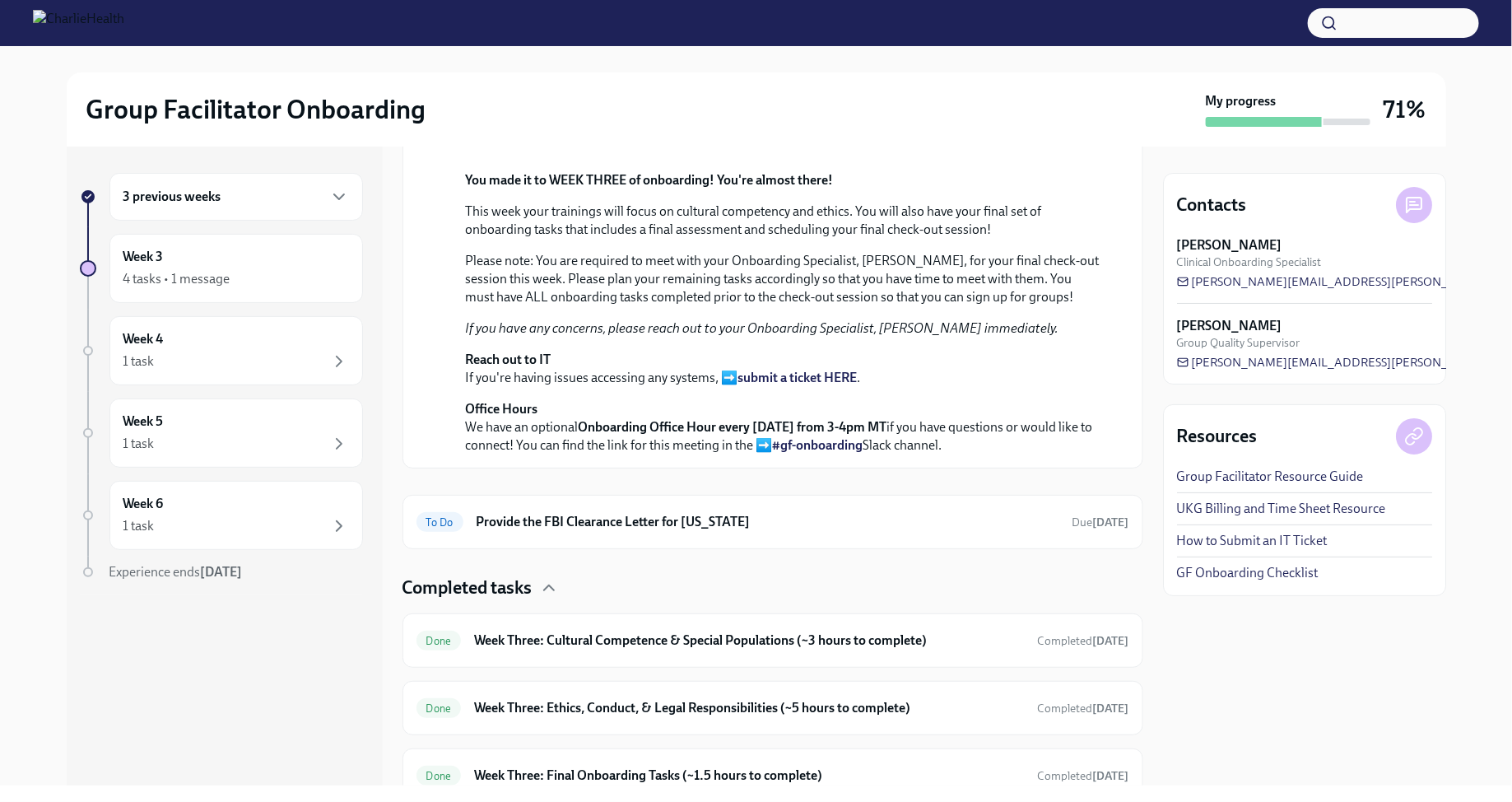 scroll, scrollTop: 575, scrollLeft: 0, axis: vertical 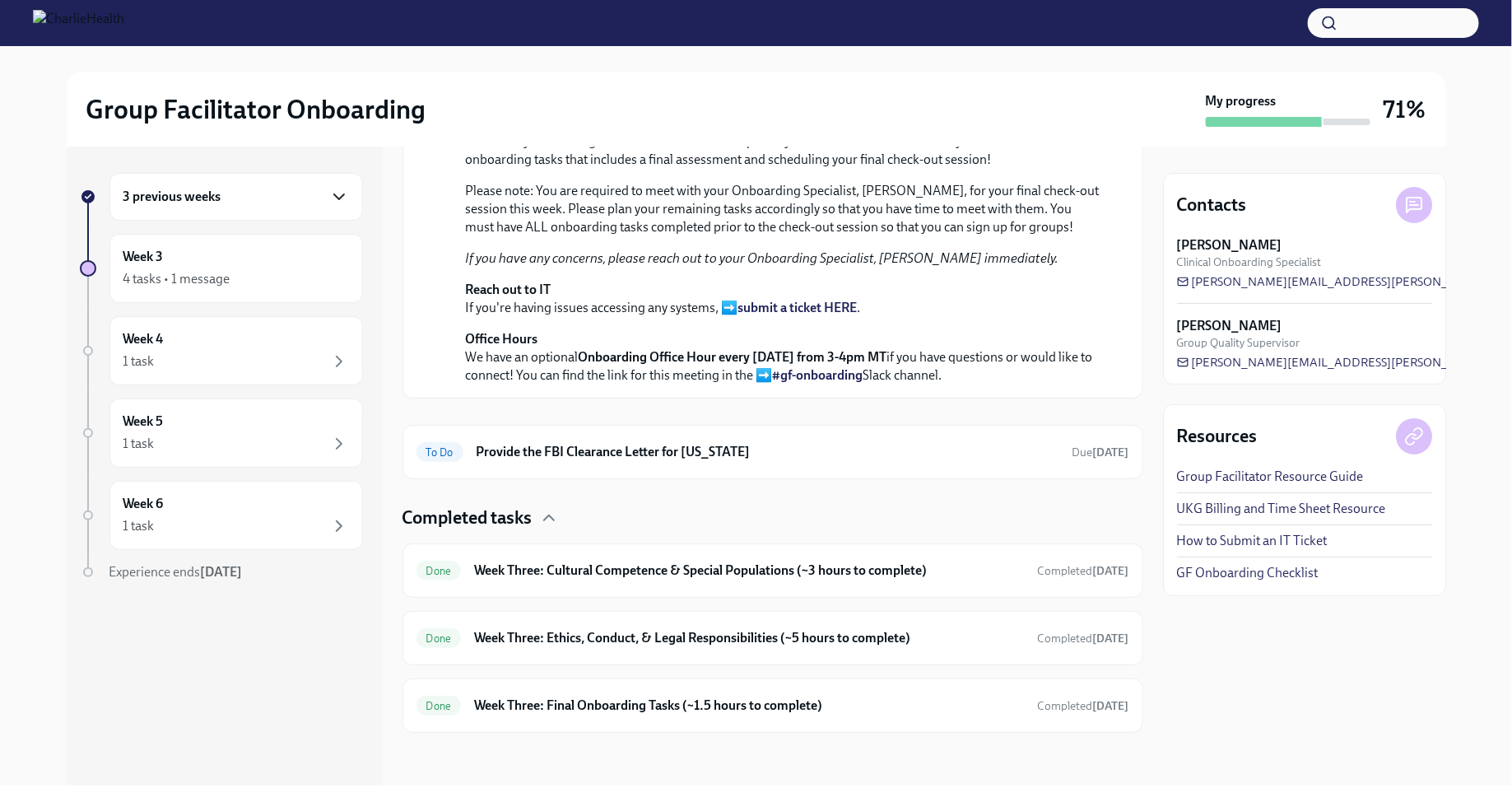 click 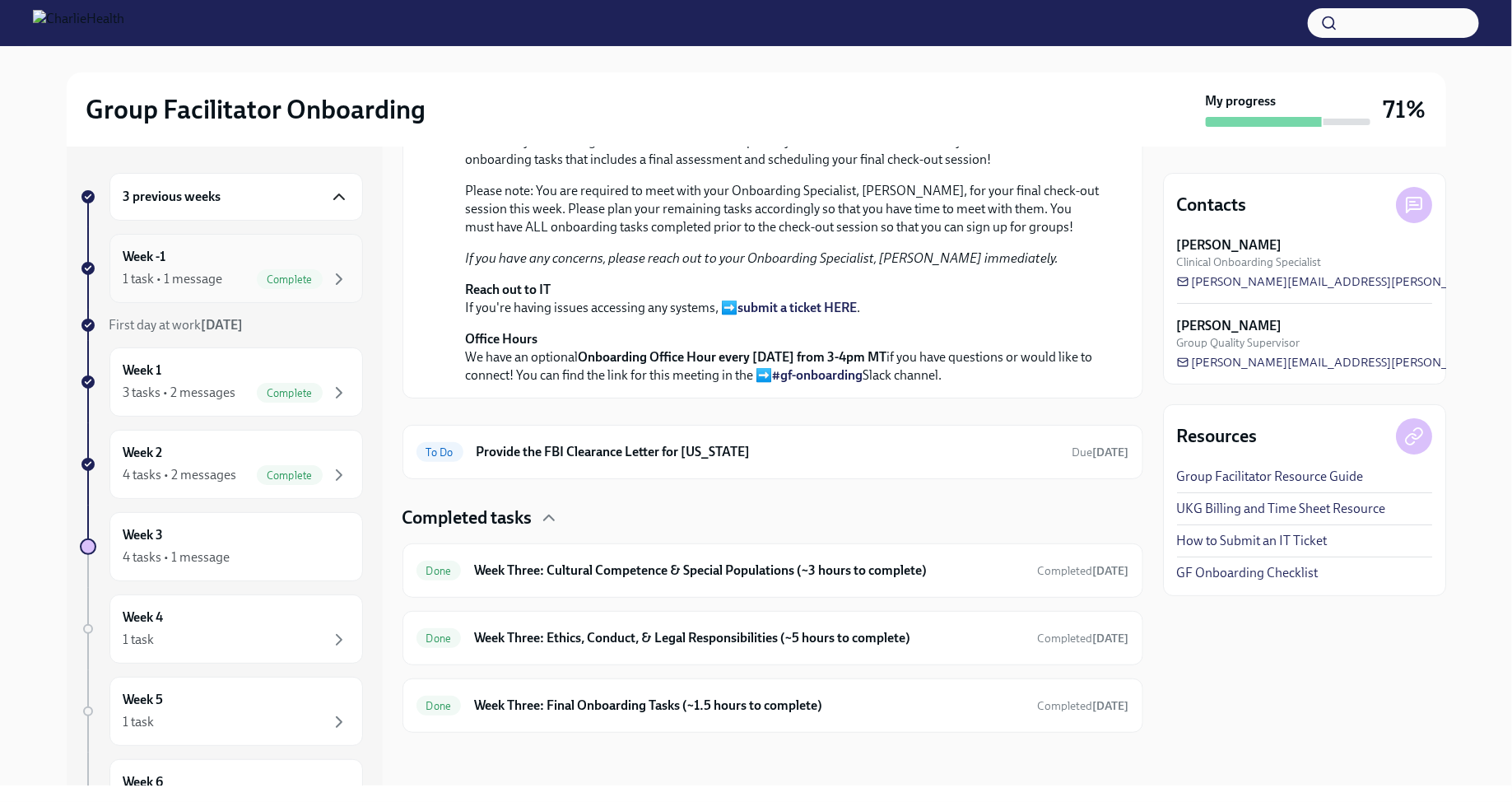 click on "Week -1 1 task • 1 message Complete" at bounding box center (236, 268) 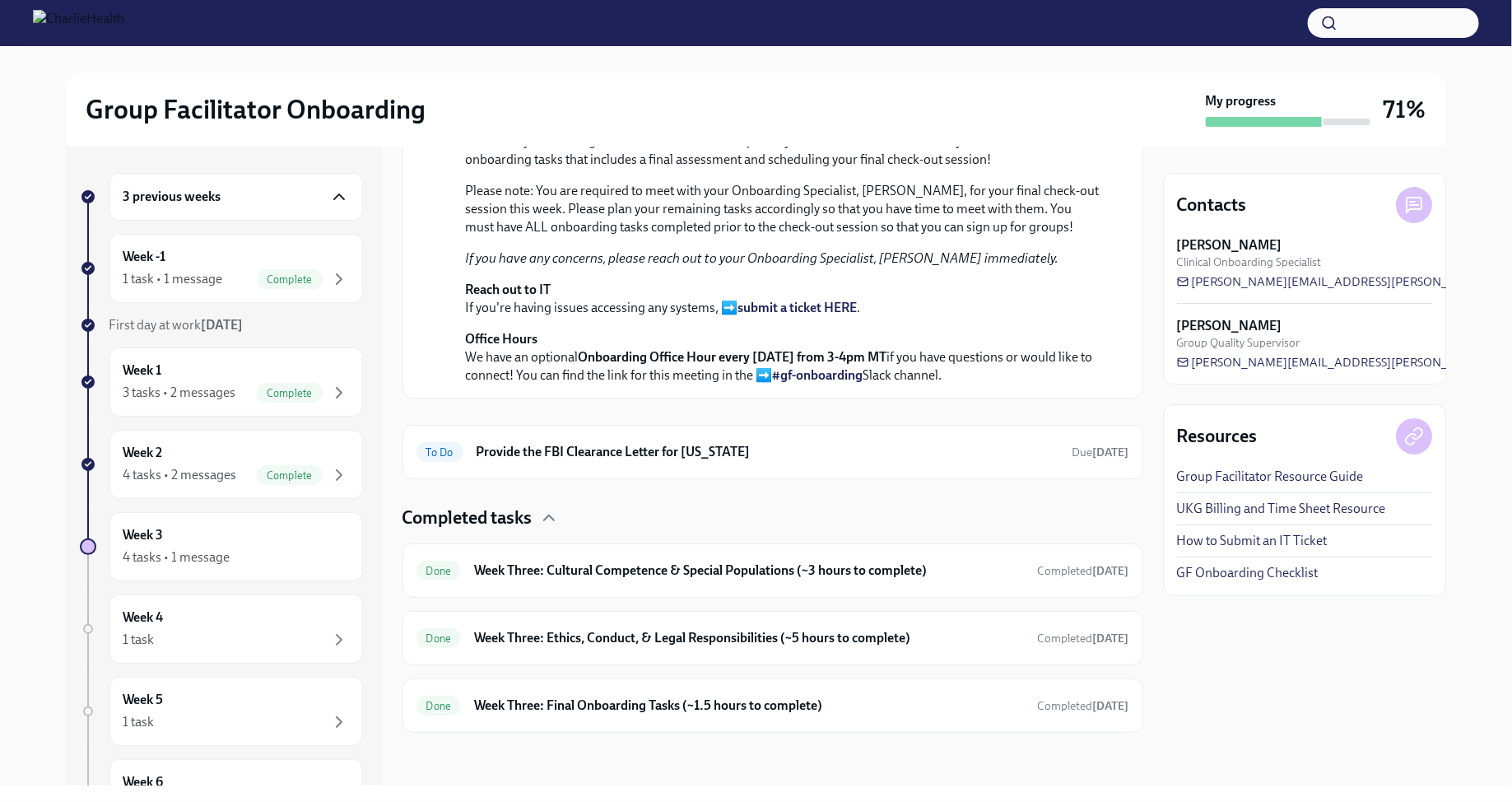 scroll, scrollTop: 0, scrollLeft: 0, axis: both 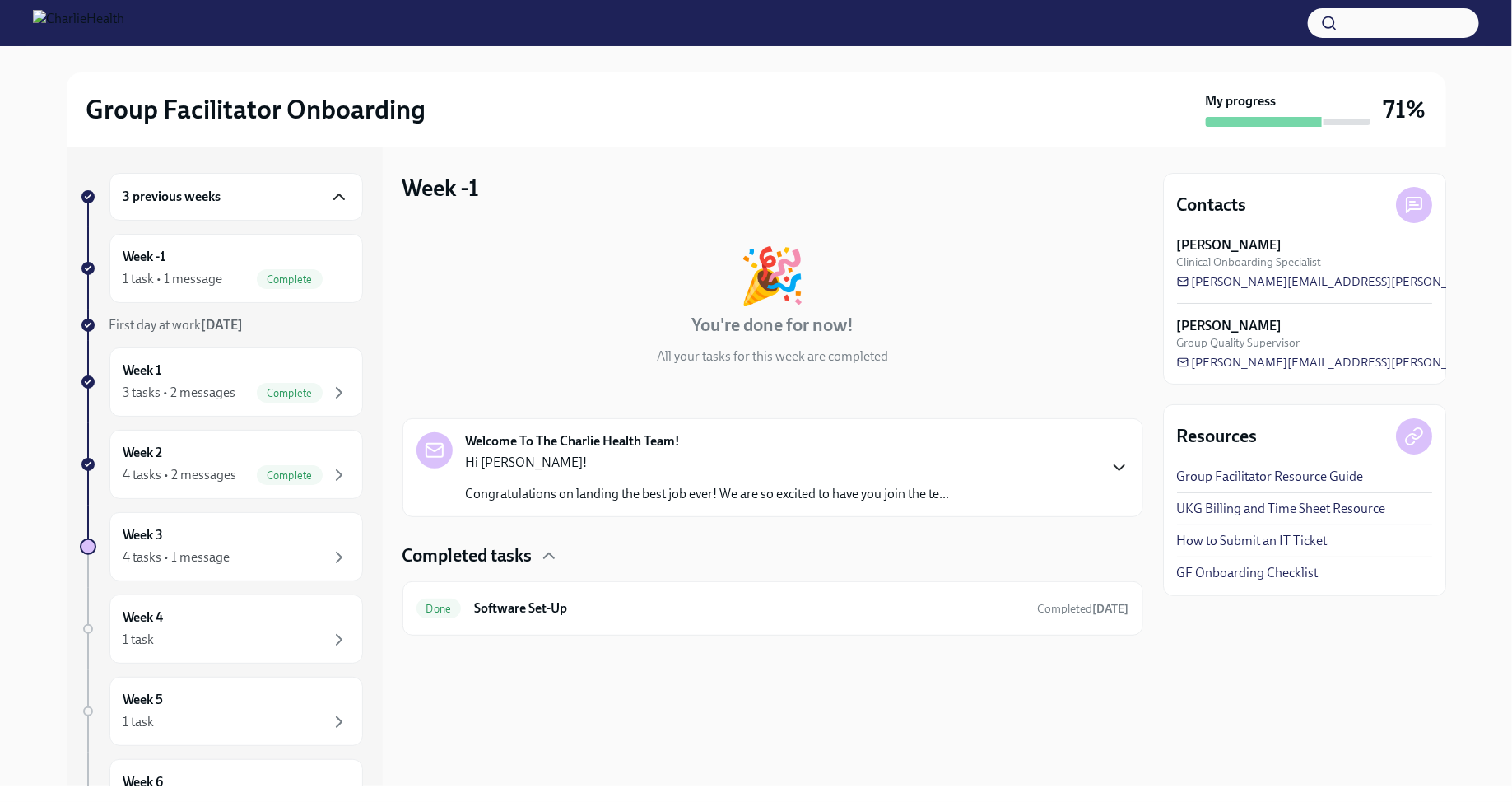 click 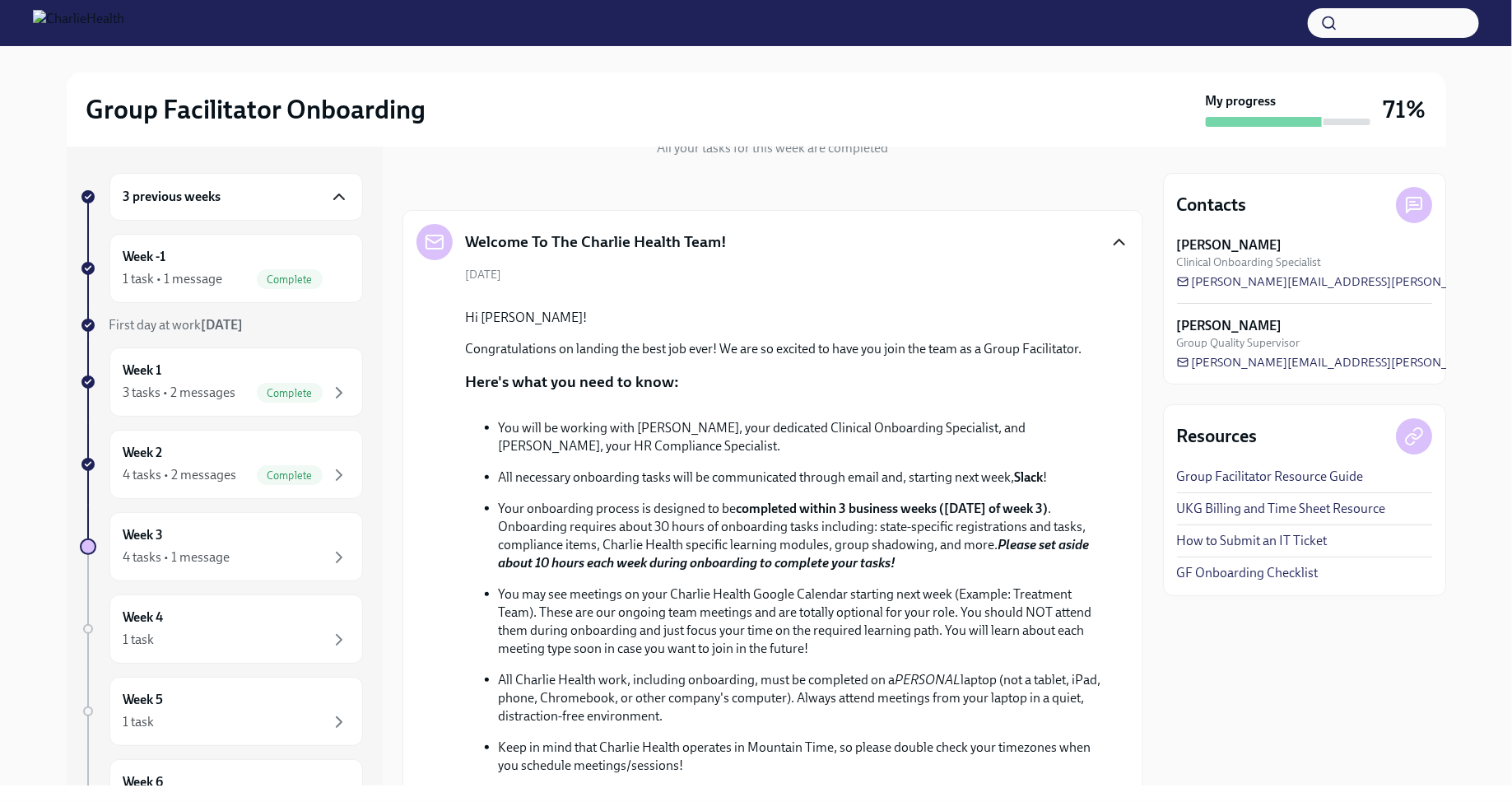 scroll, scrollTop: 695, scrollLeft: 0, axis: vertical 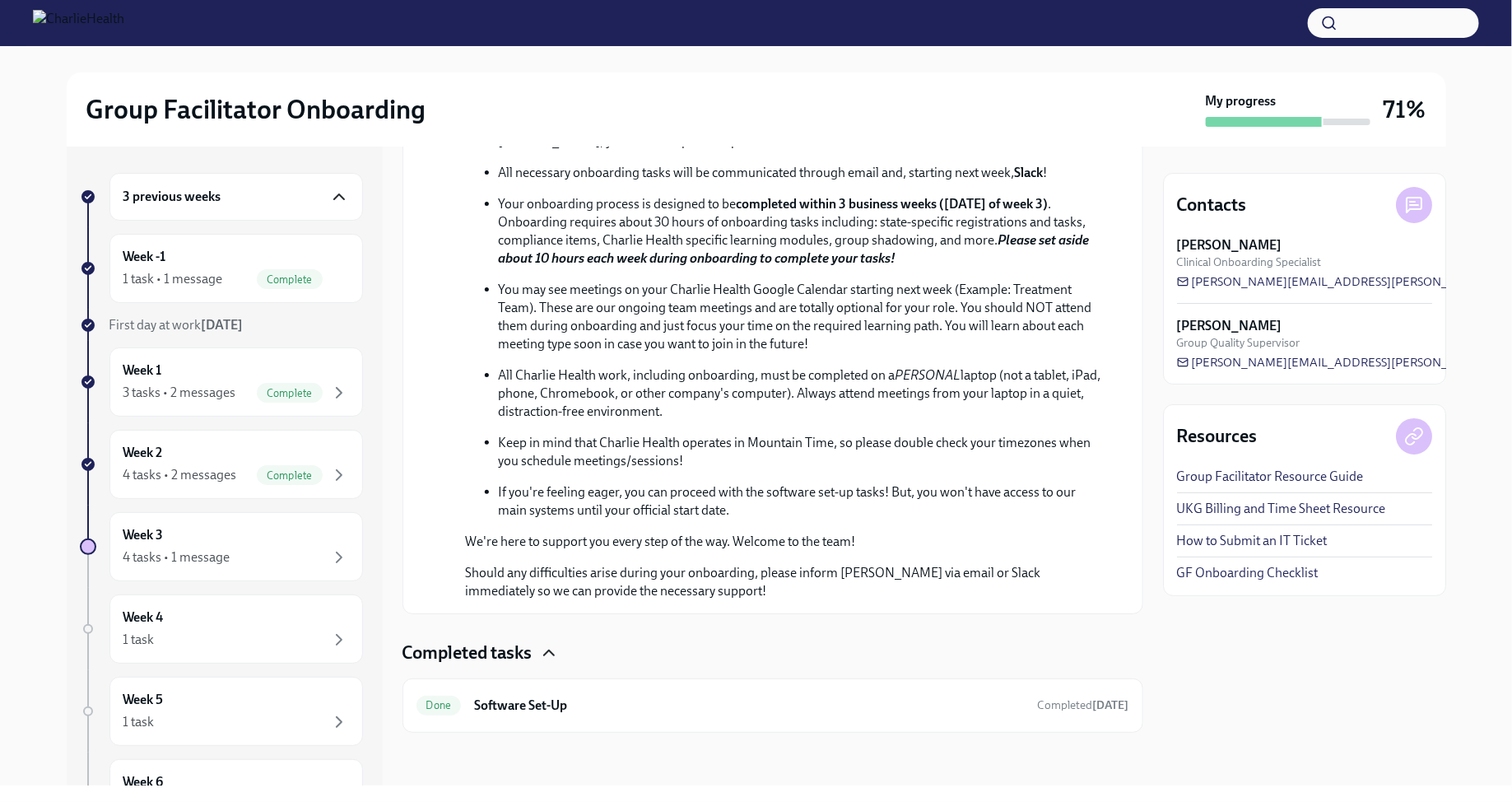 click 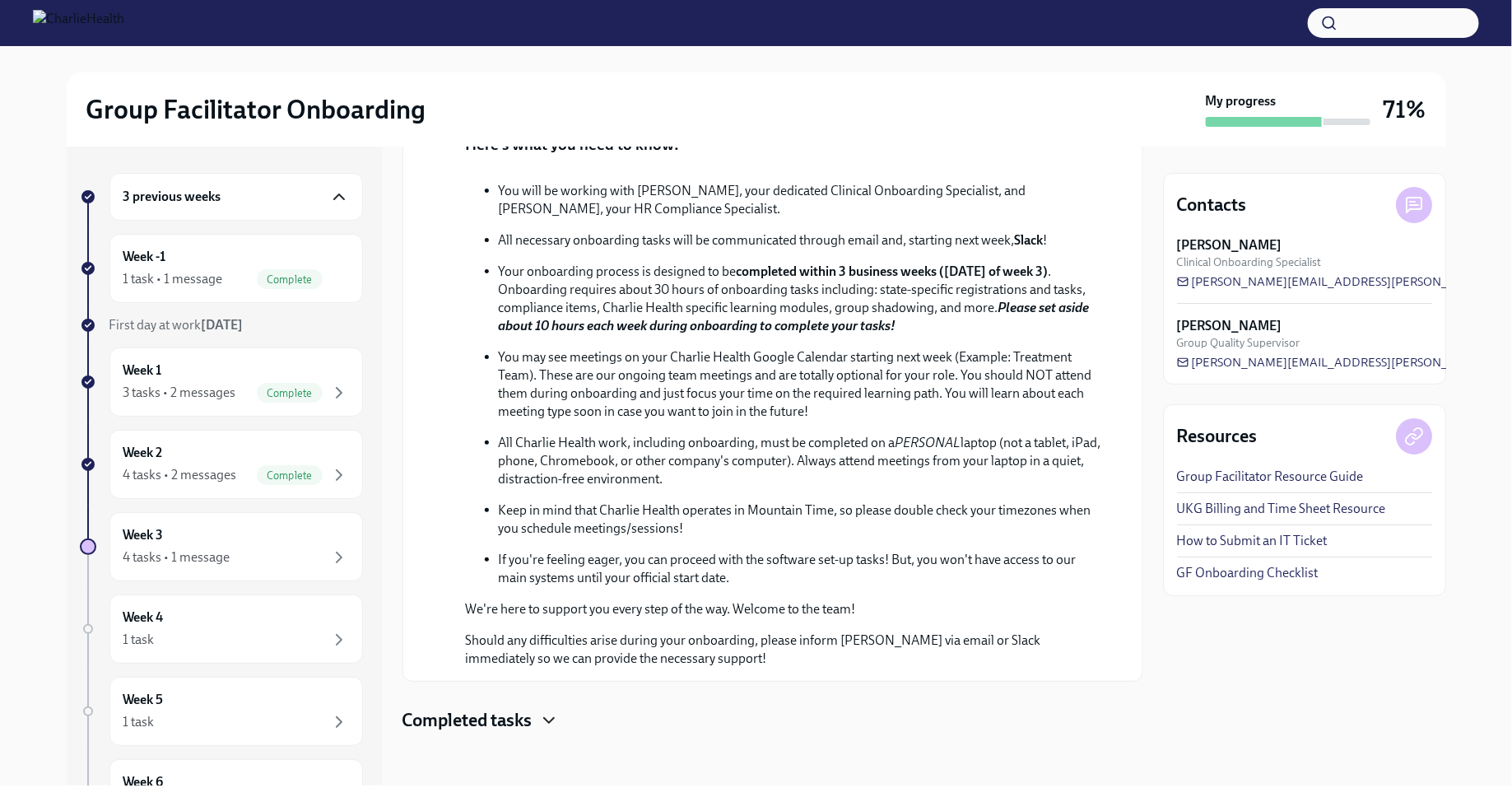 click 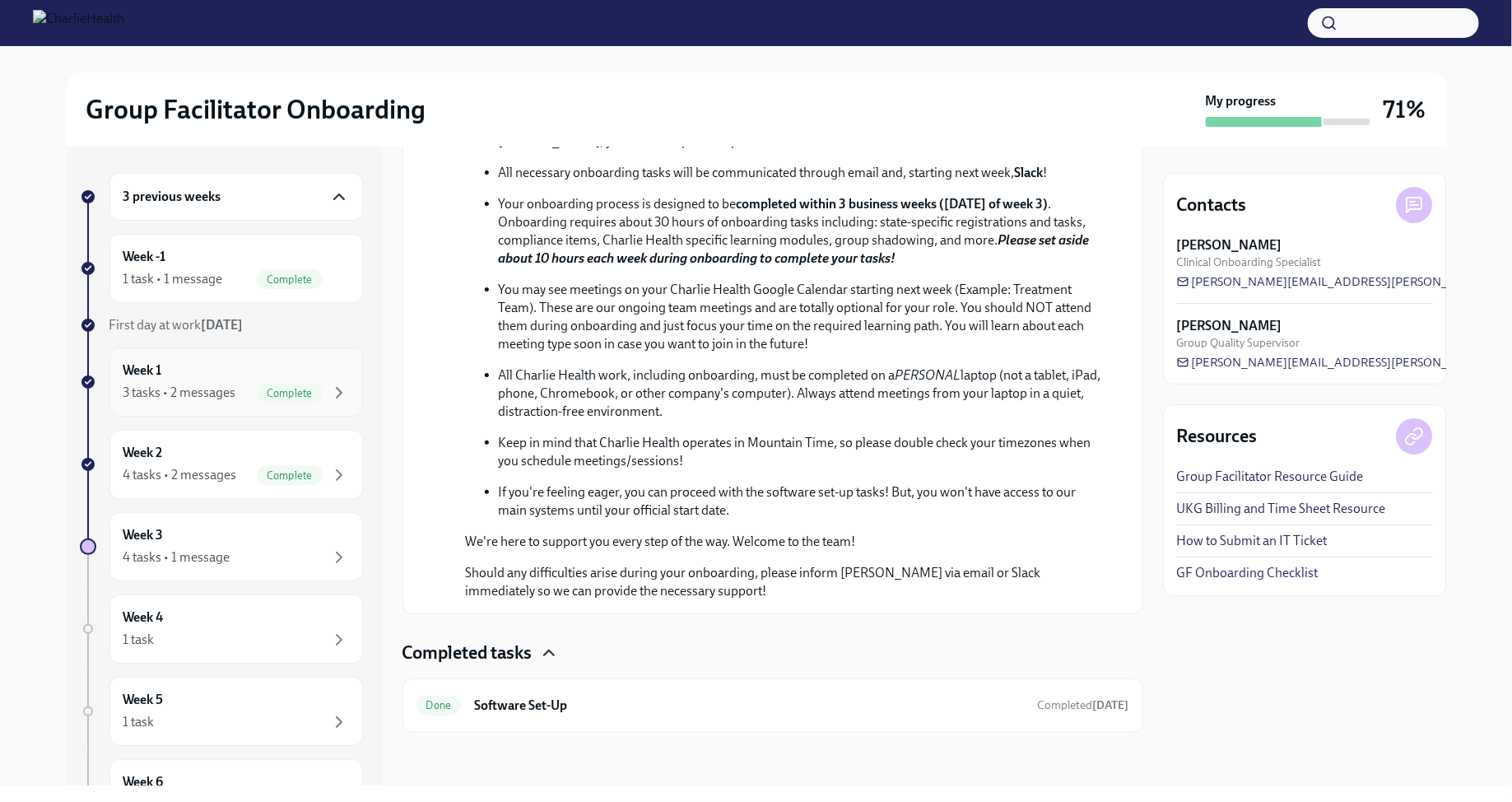 click on "Week 1 3 tasks • 2 messages Complete" at bounding box center [236, 382] 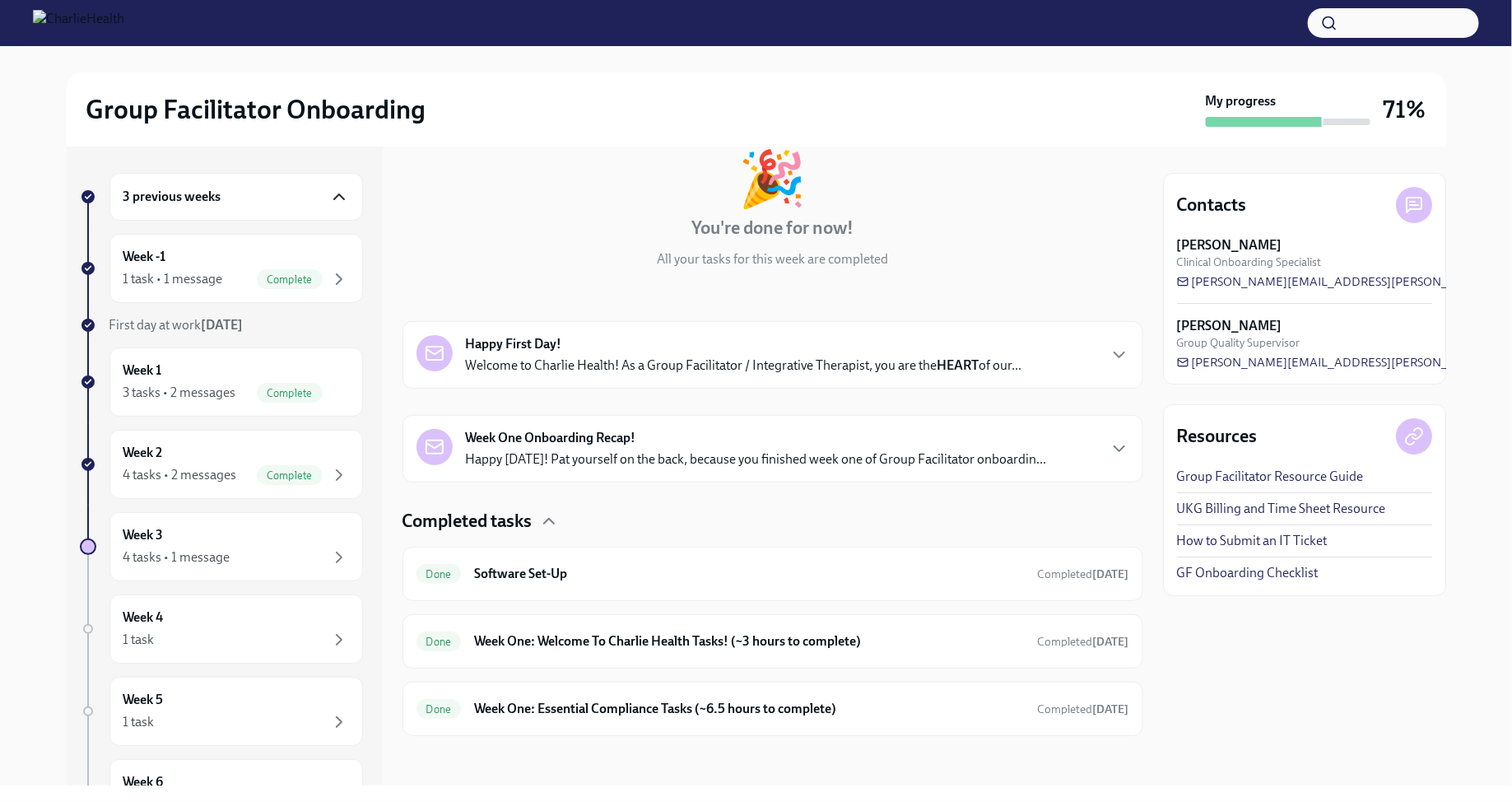 scroll, scrollTop: 97, scrollLeft: 0, axis: vertical 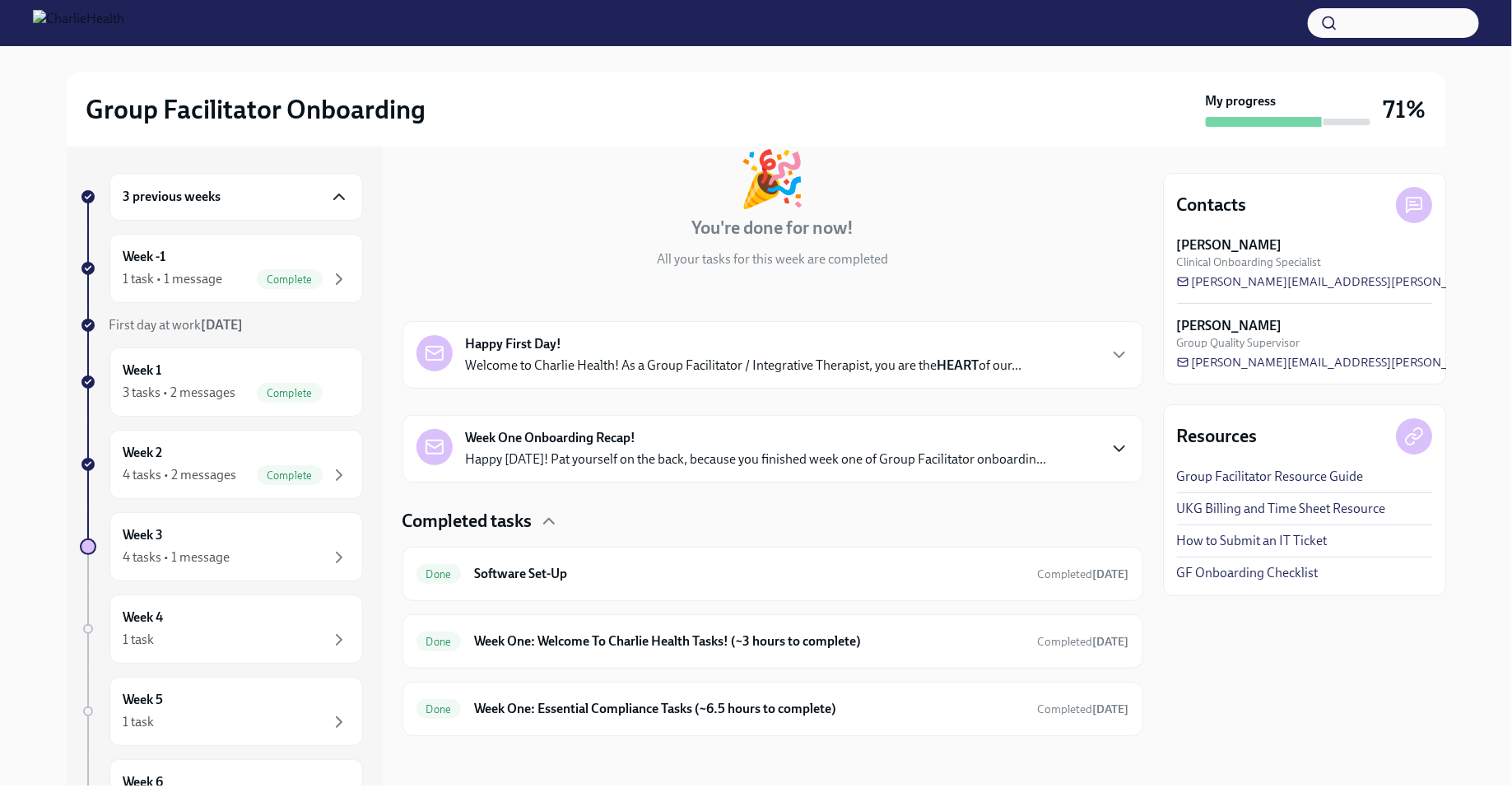 click 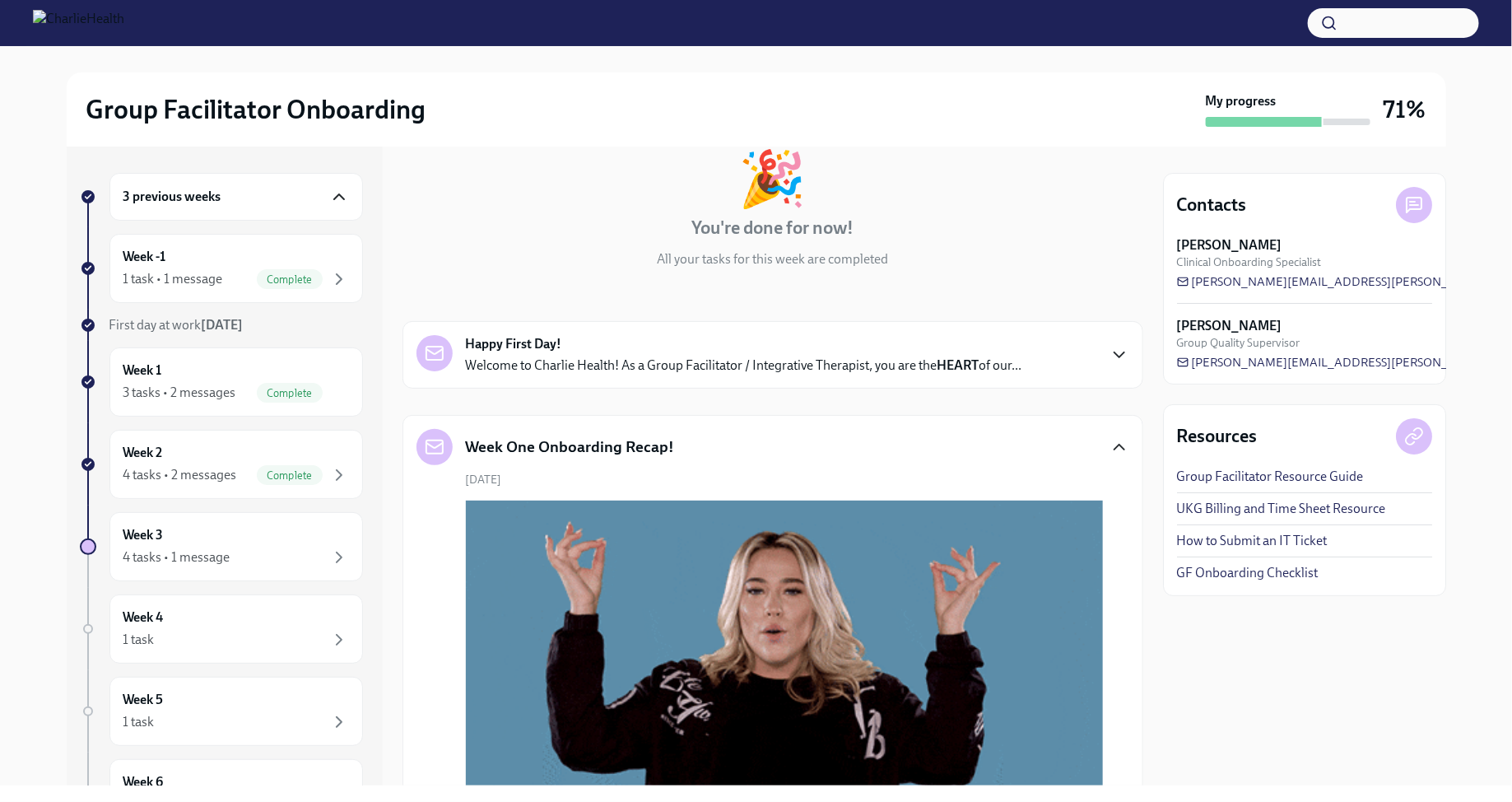click 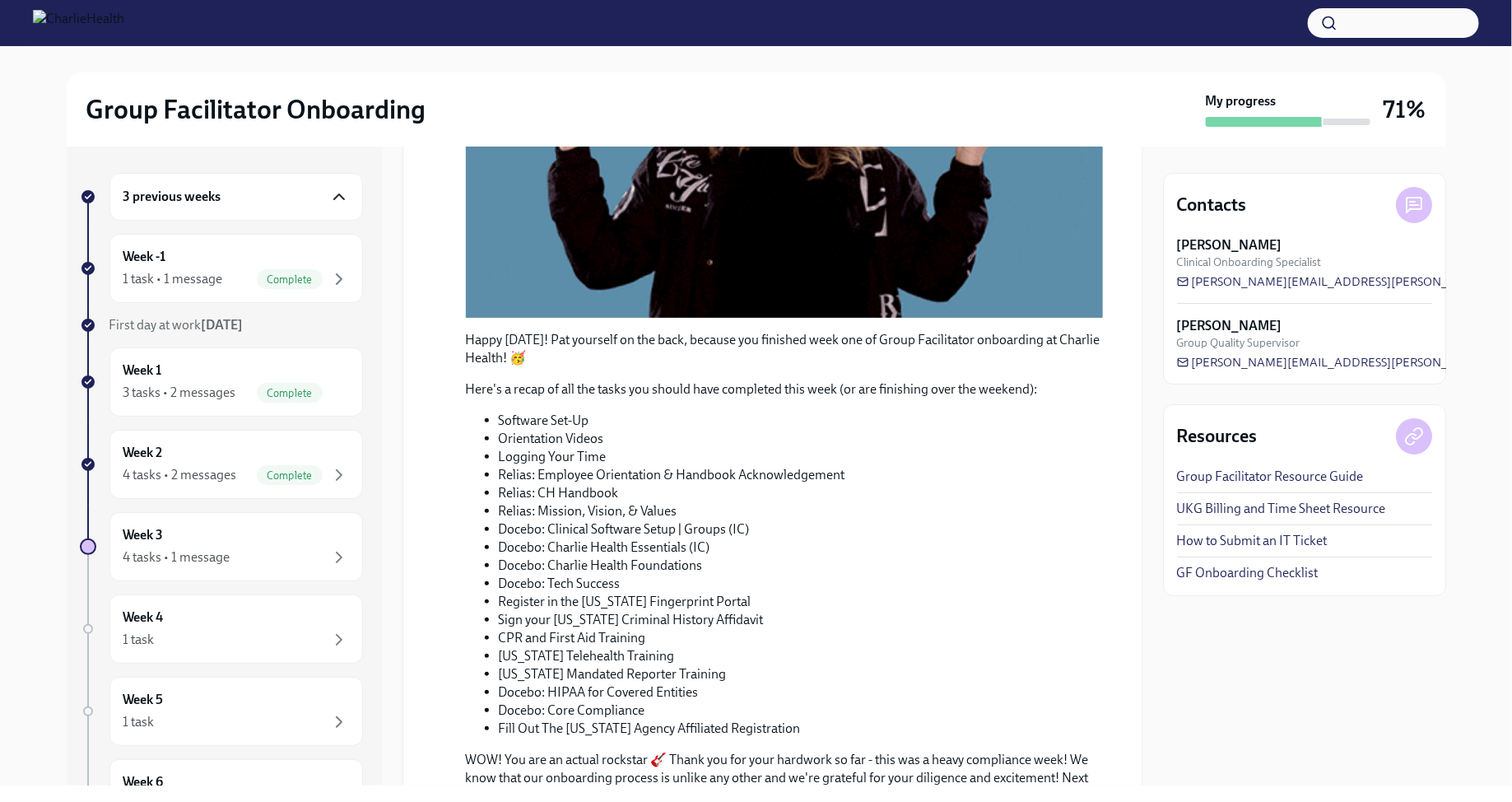 scroll, scrollTop: 1704, scrollLeft: 0, axis: vertical 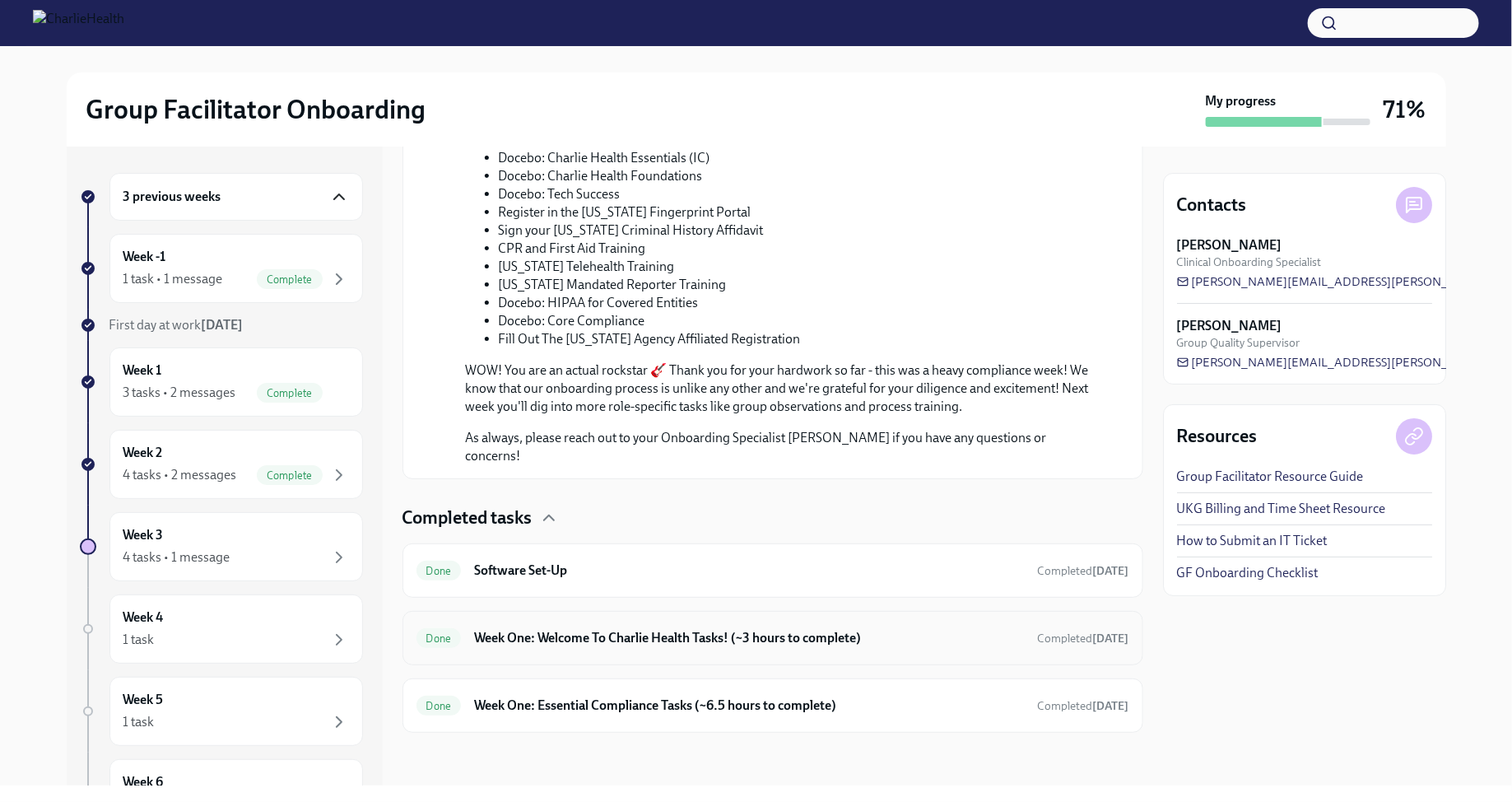click on "Week One: Welcome To Charlie Health Tasks! (~3 hours to complete)" at bounding box center [749, 638] 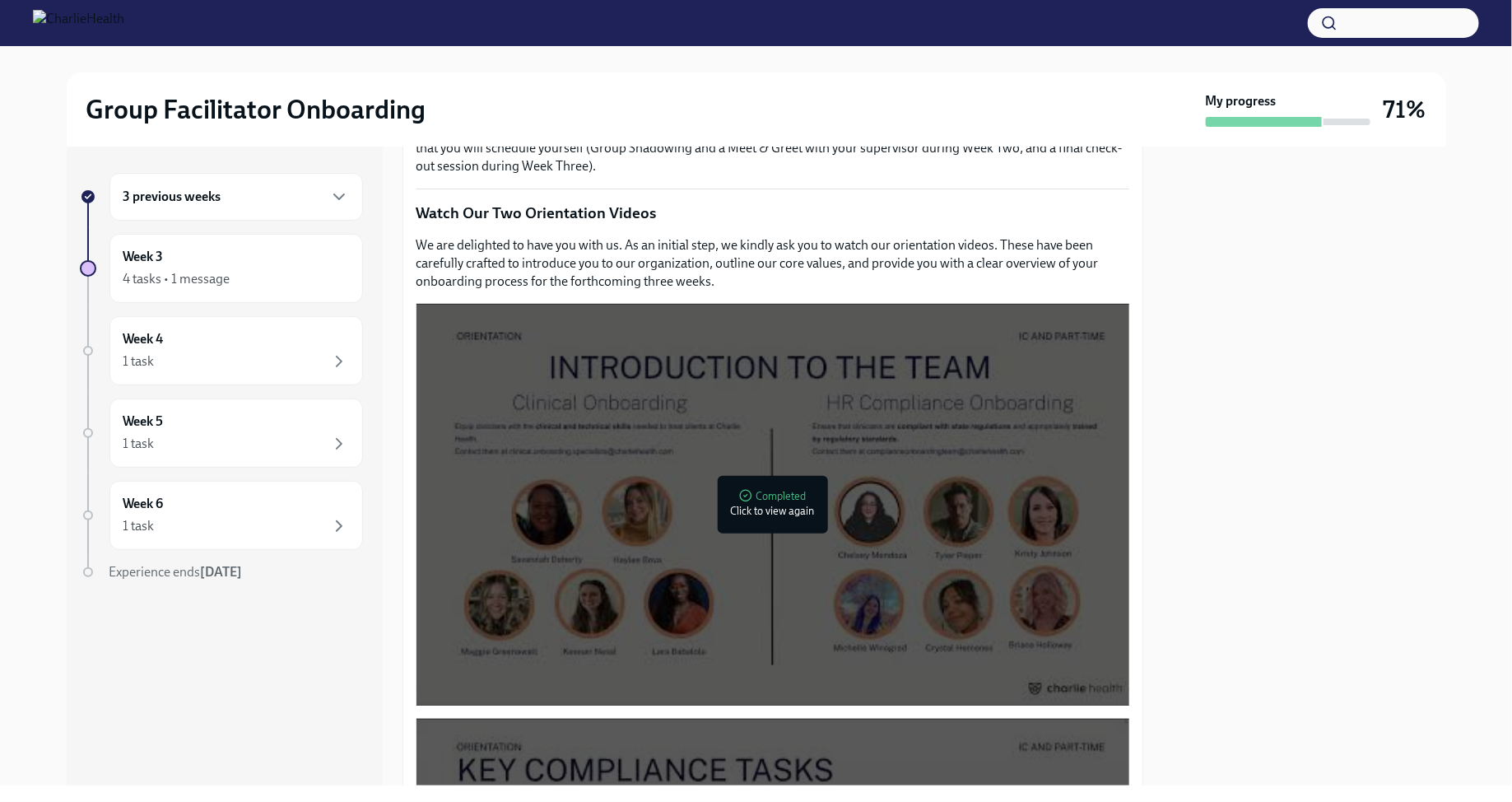 scroll, scrollTop: 751, scrollLeft: 0, axis: vertical 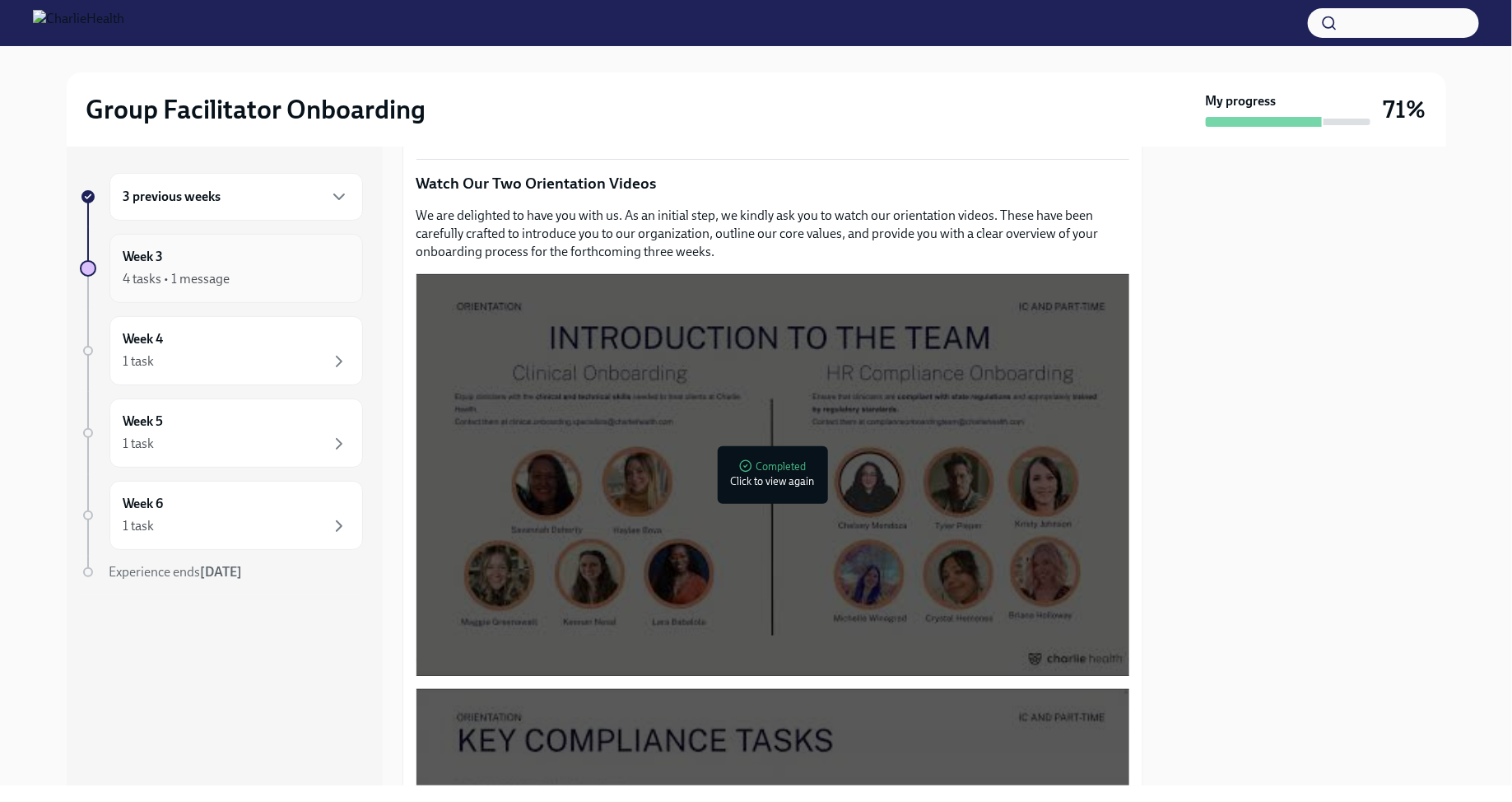 click on "Week 3 4 tasks • 1 message" at bounding box center [236, 268] 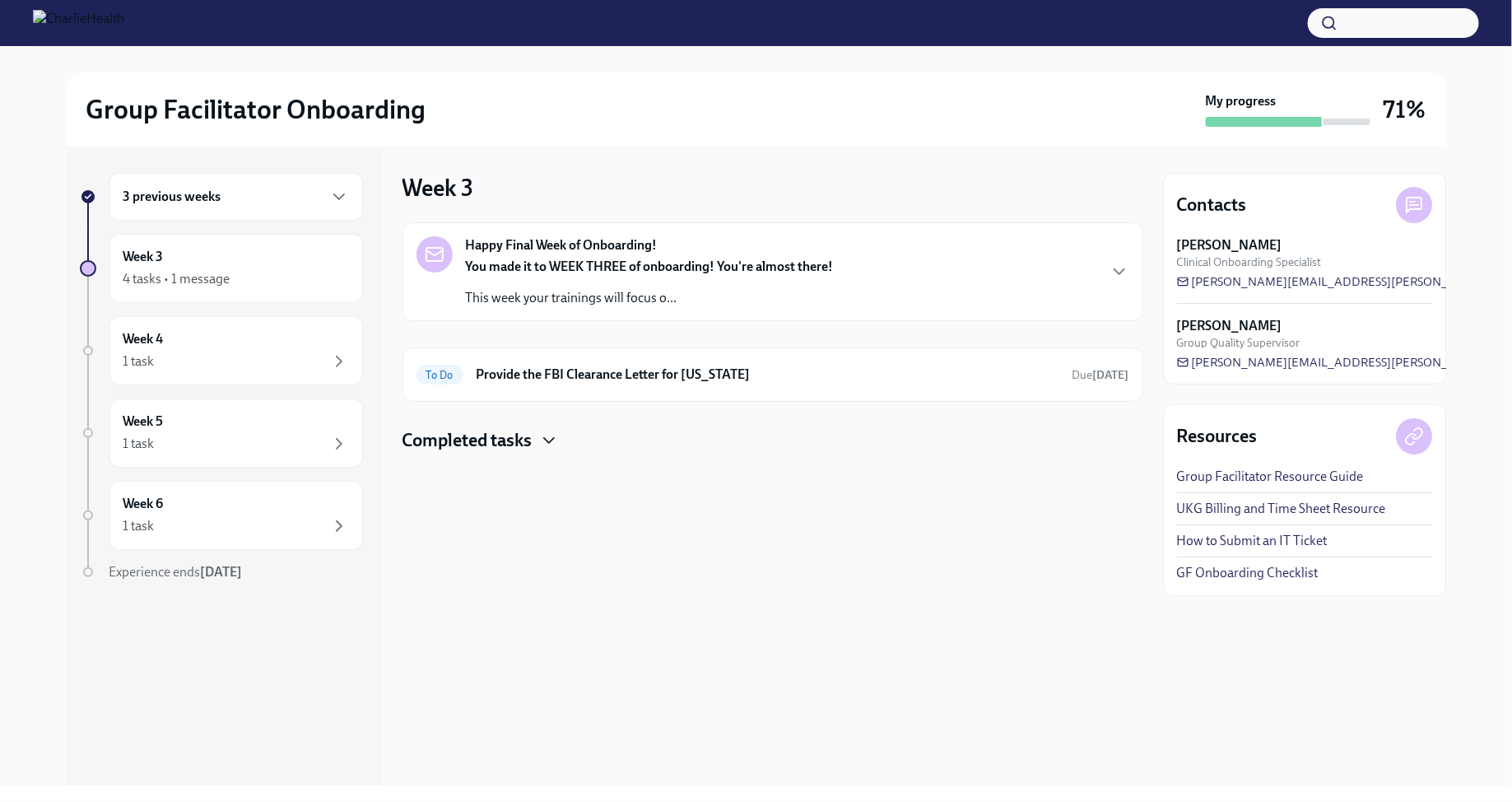 click 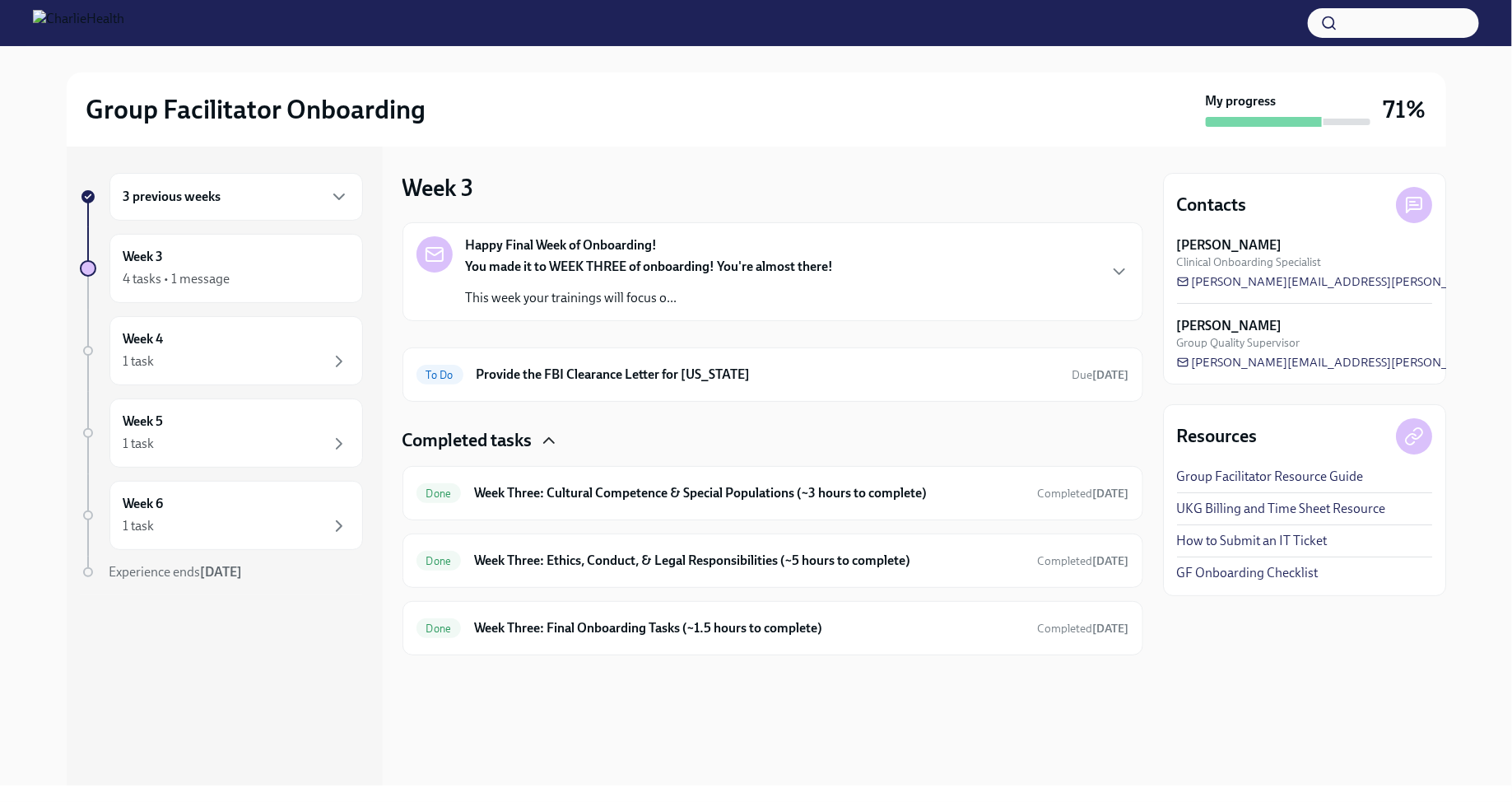 click on "3 previous weeks" at bounding box center (236, 197) 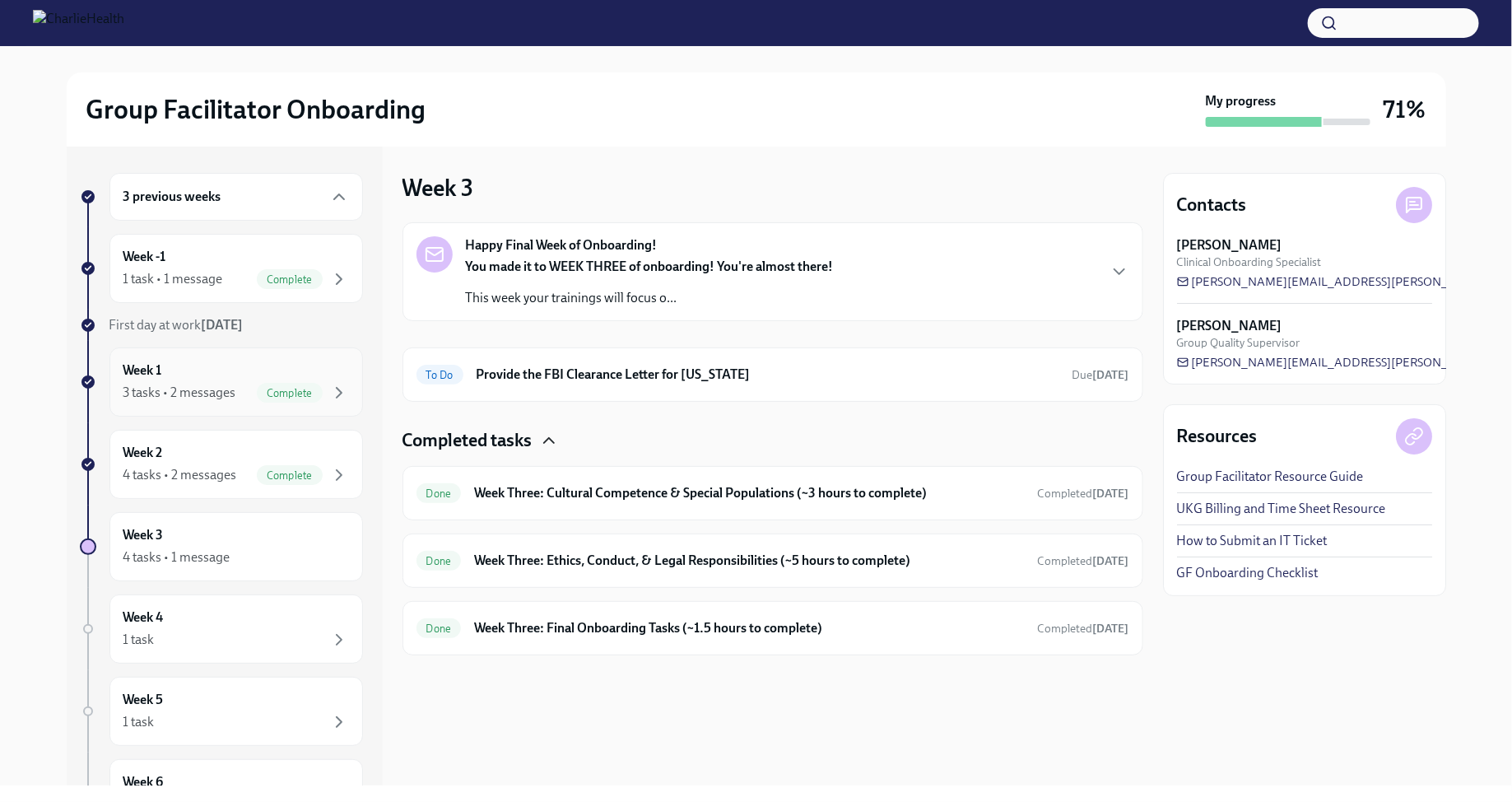 click on "Week 1 3 tasks • 2 messages Complete" at bounding box center [236, 382] 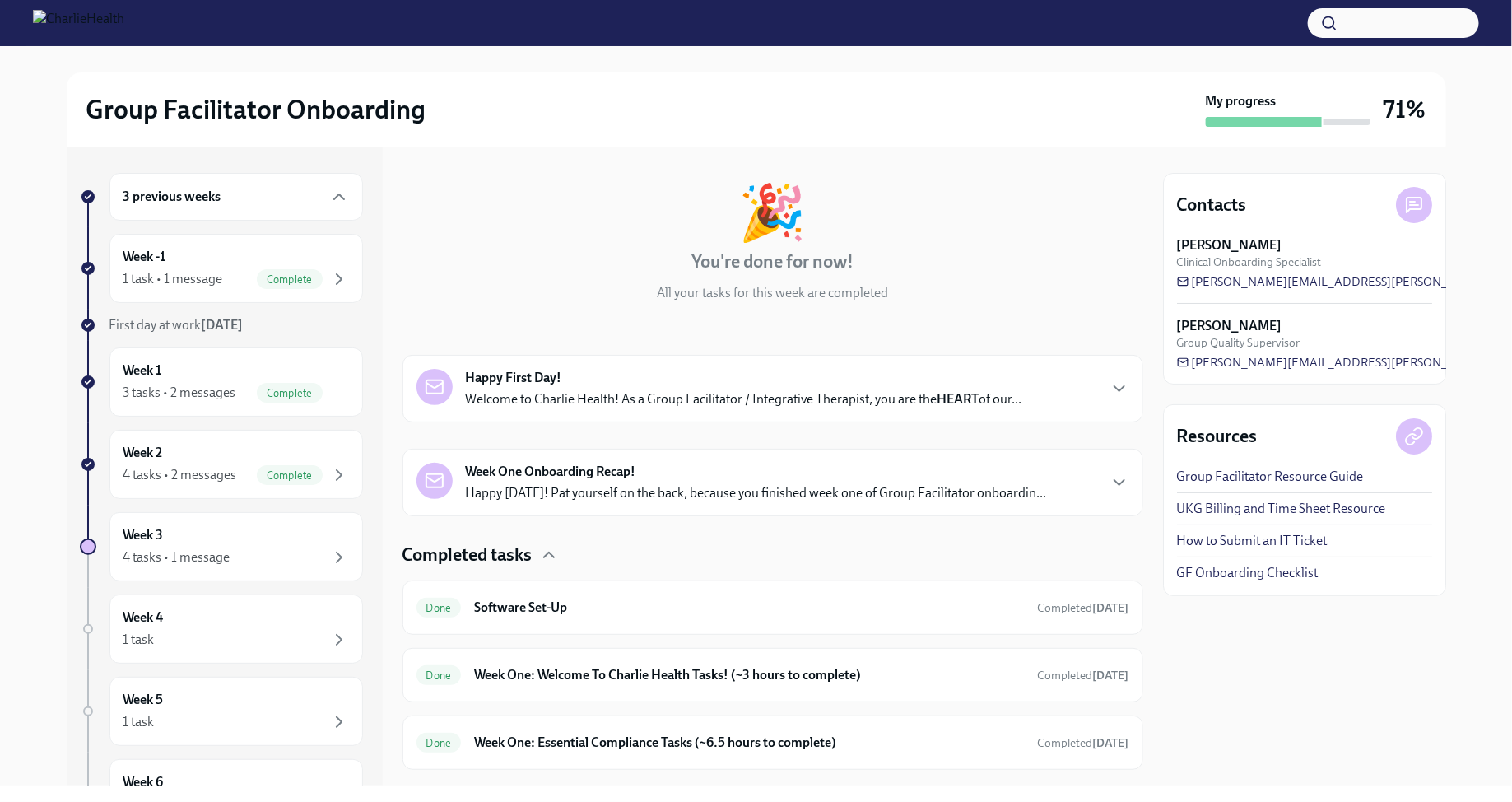 scroll, scrollTop: 97, scrollLeft: 0, axis: vertical 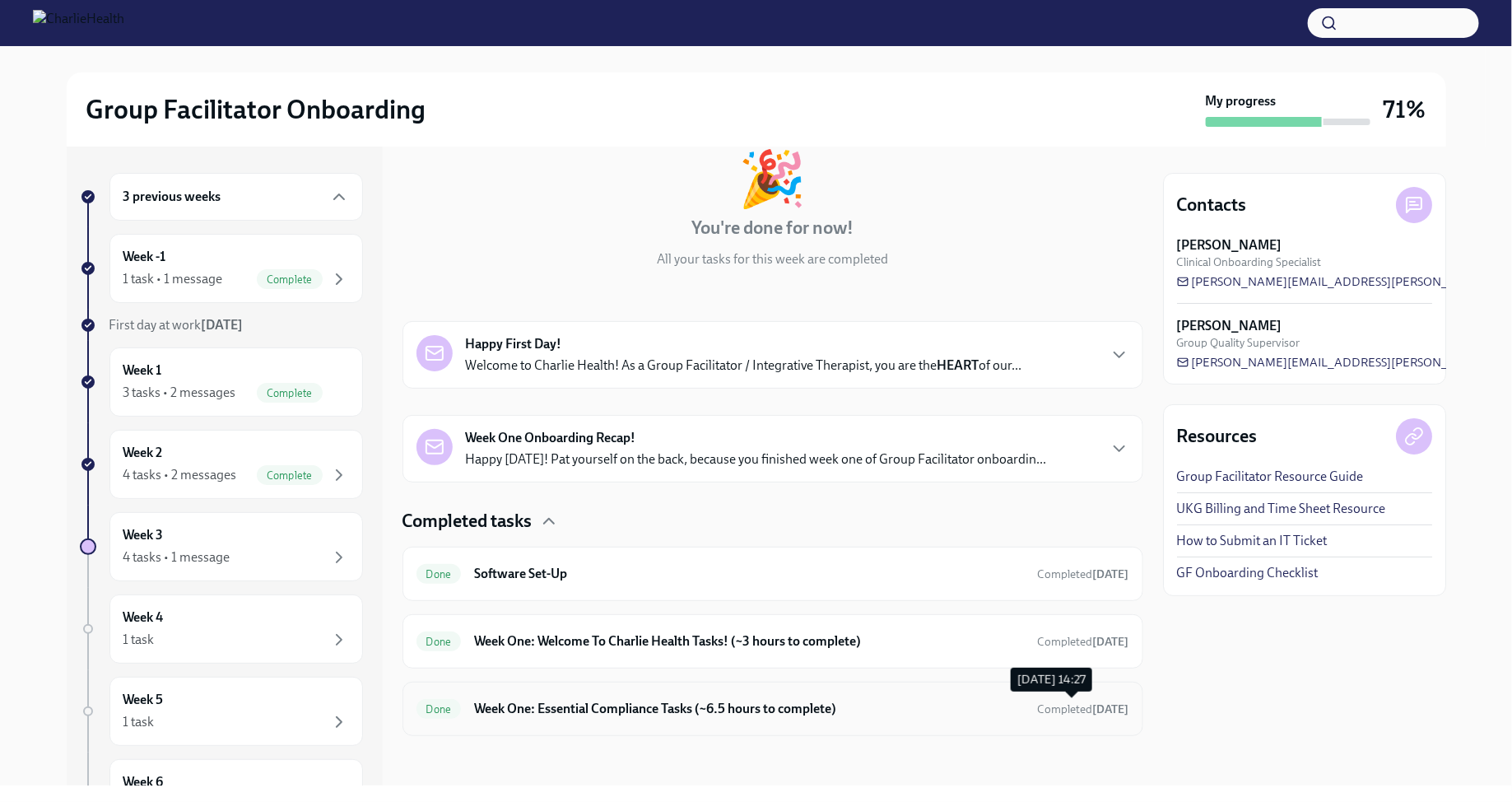 click on "11 days ago" at bounding box center [1111, 709] 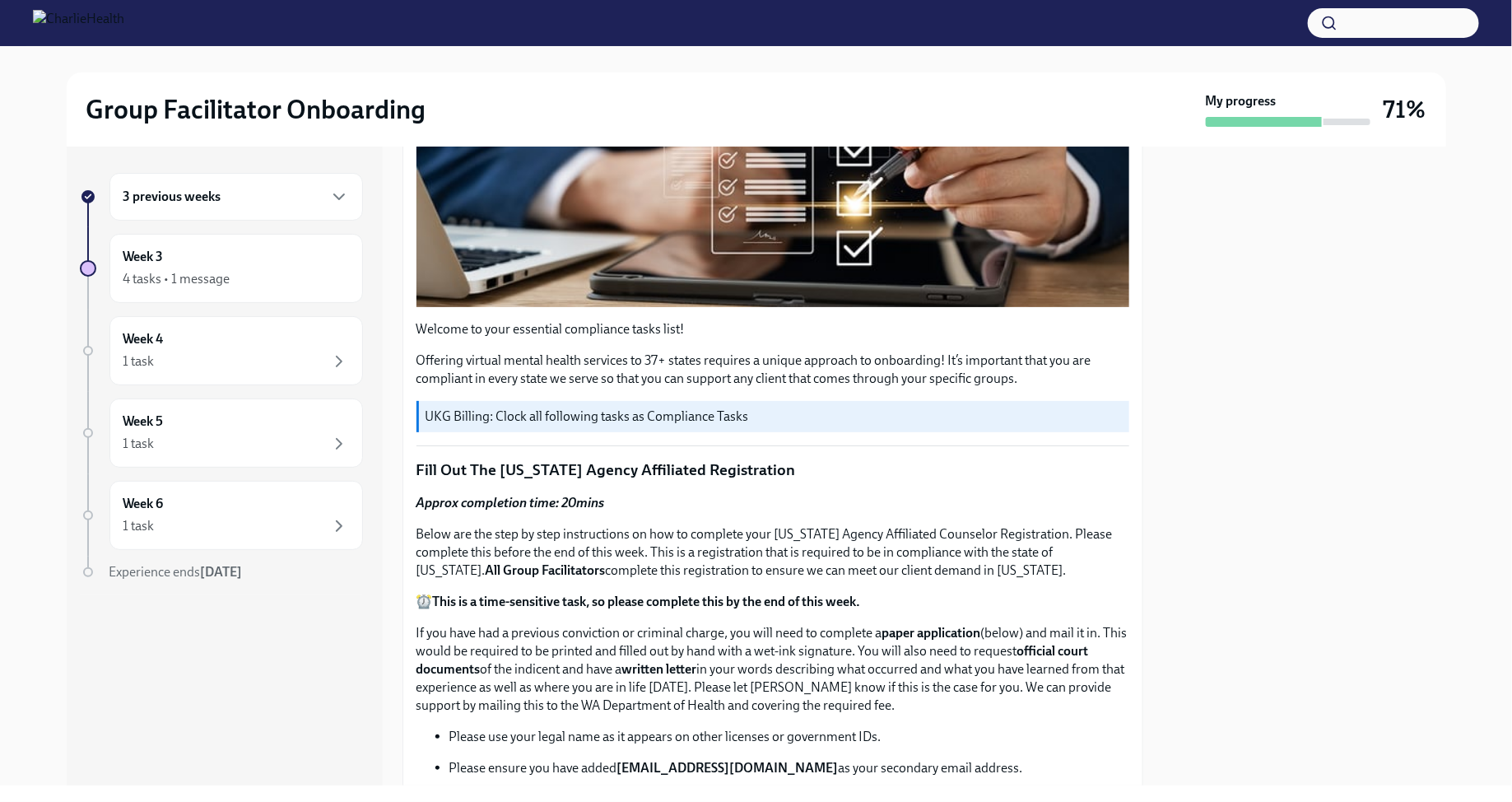 scroll, scrollTop: 0, scrollLeft: 0, axis: both 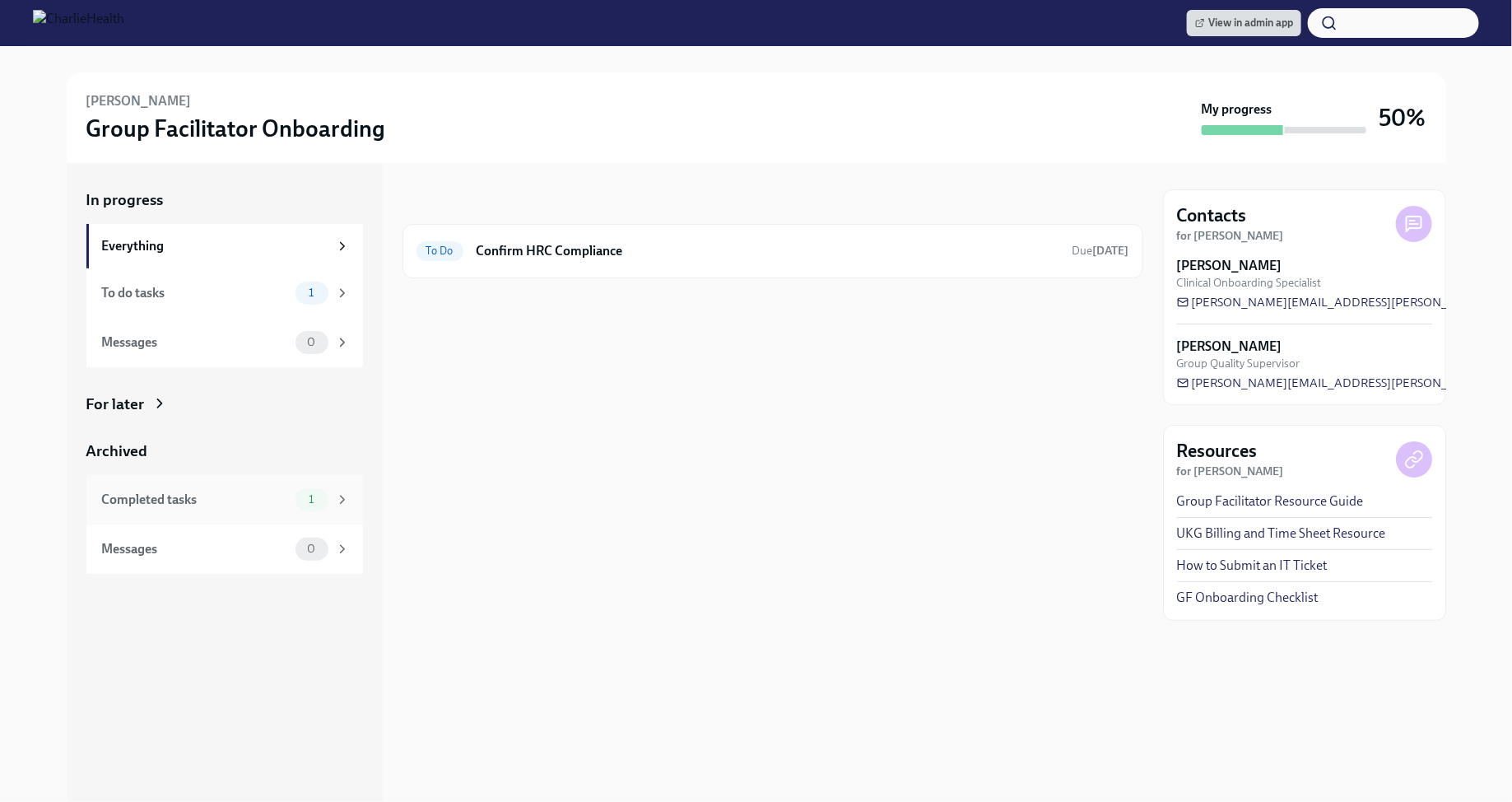click on "1" at bounding box center (311, 499) 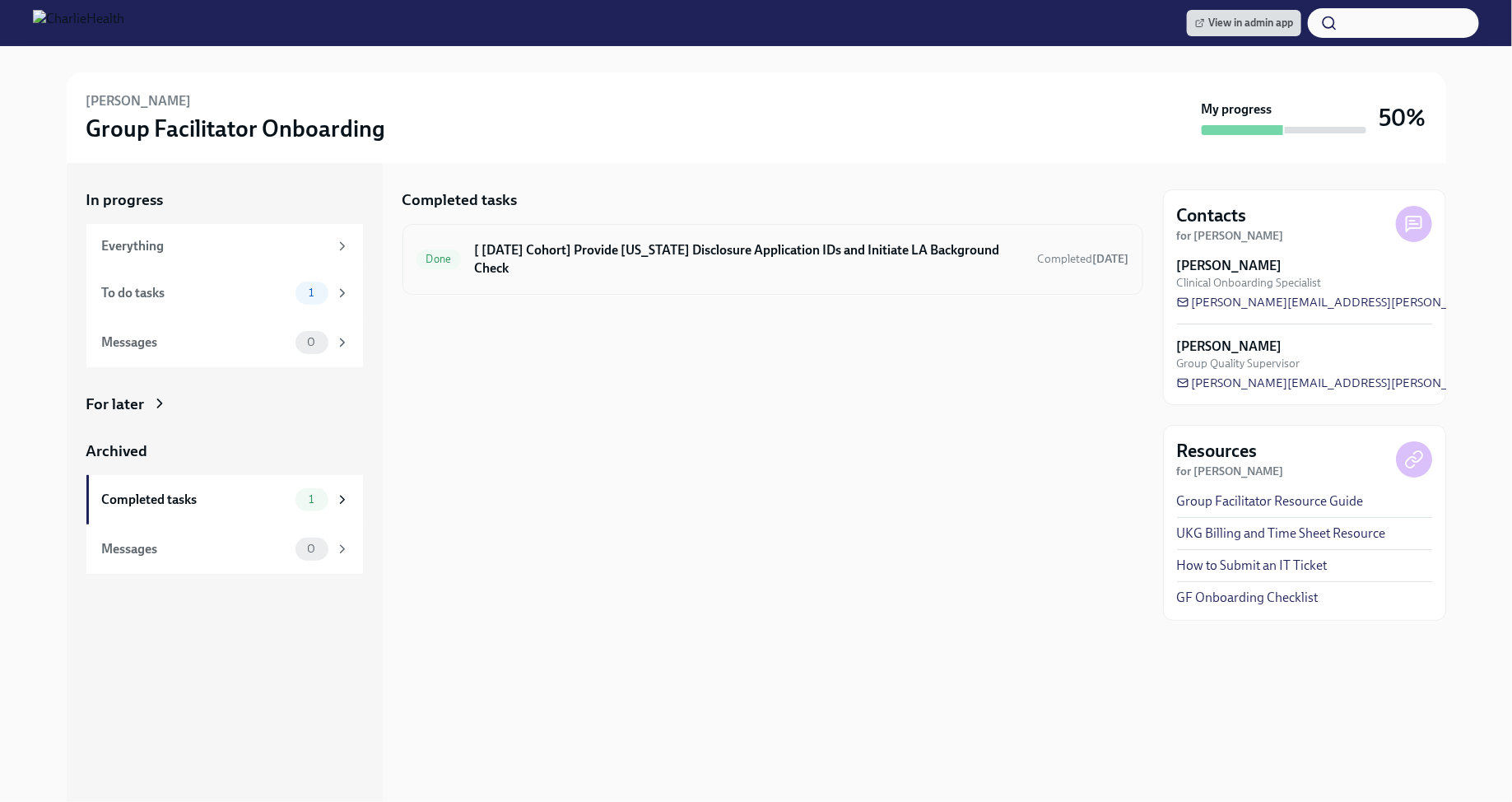 click on "[ [DATE] Cohort] Provide [US_STATE] Disclosure Application IDs and Initiate LA Background Check" at bounding box center (749, 259) 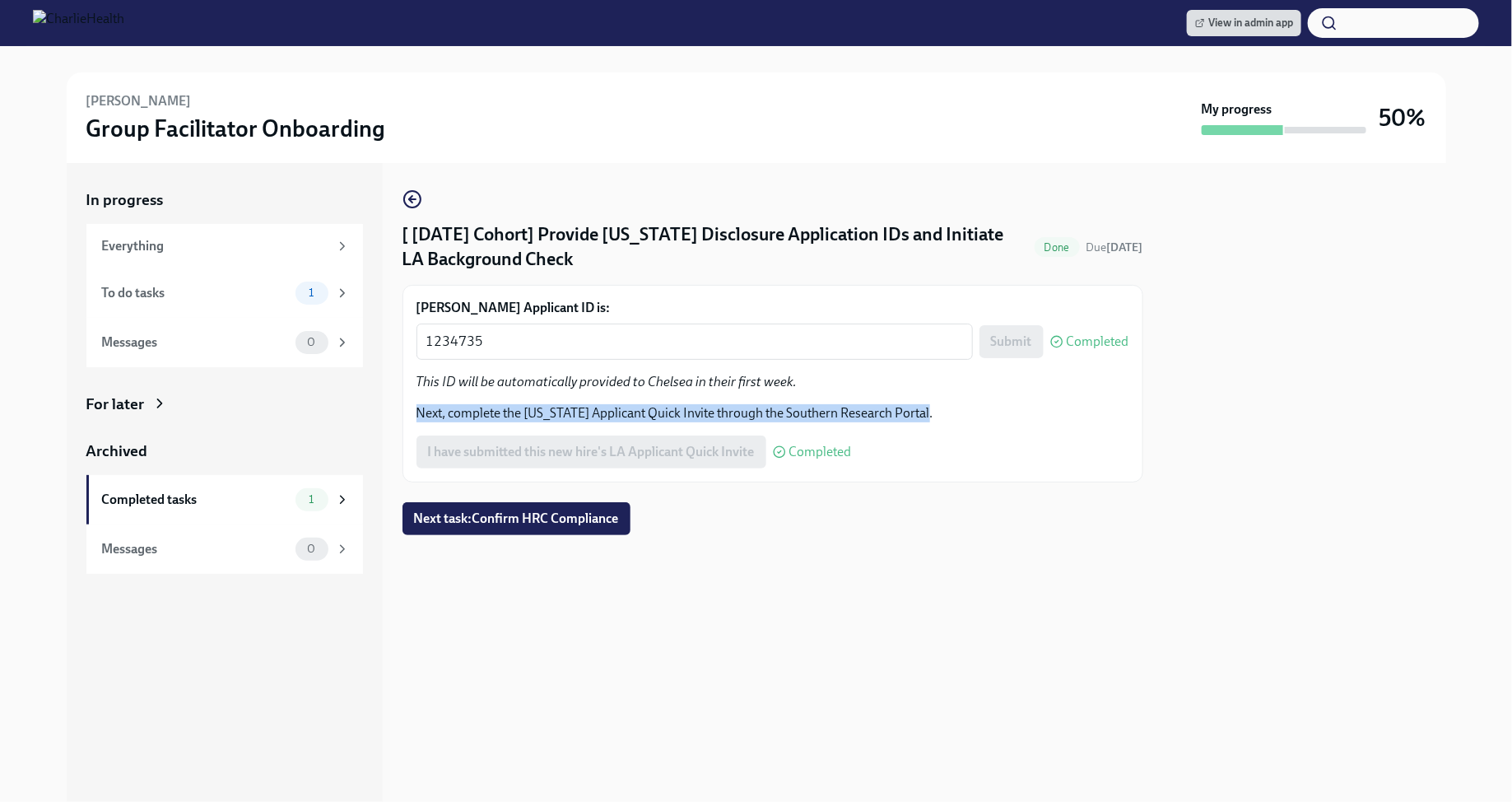 drag, startPoint x: 412, startPoint y: 412, endPoint x: 925, endPoint y: 409, distance: 513.0088 